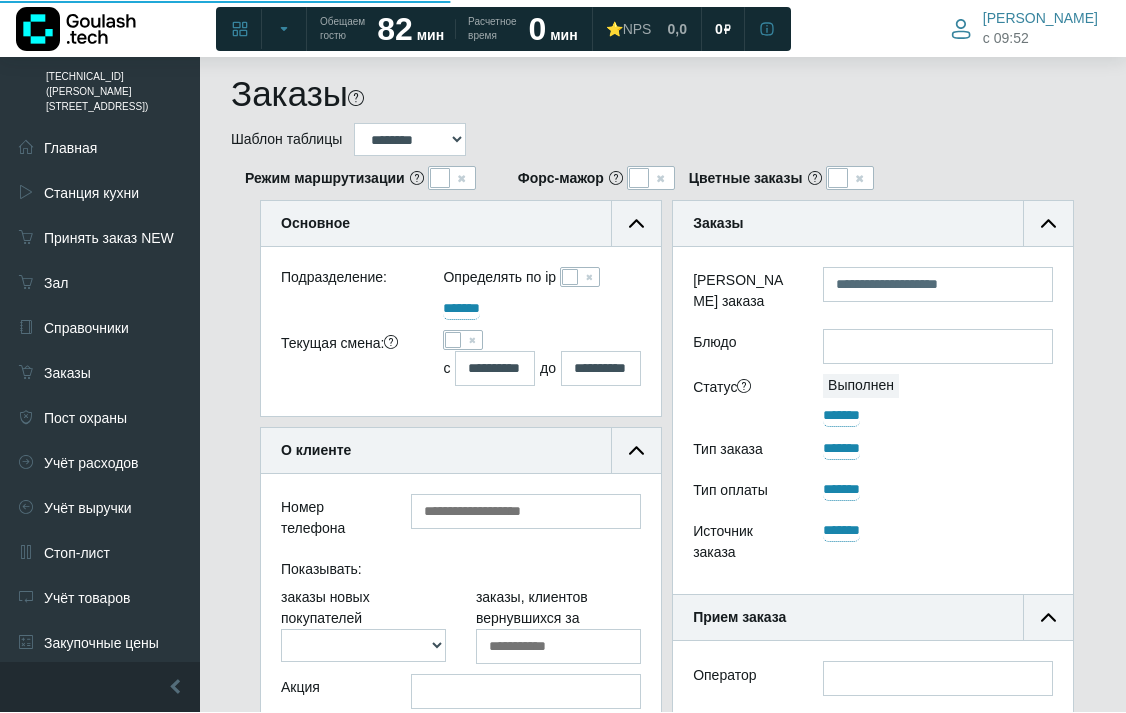 scroll, scrollTop: 1285, scrollLeft: 146, axis: both 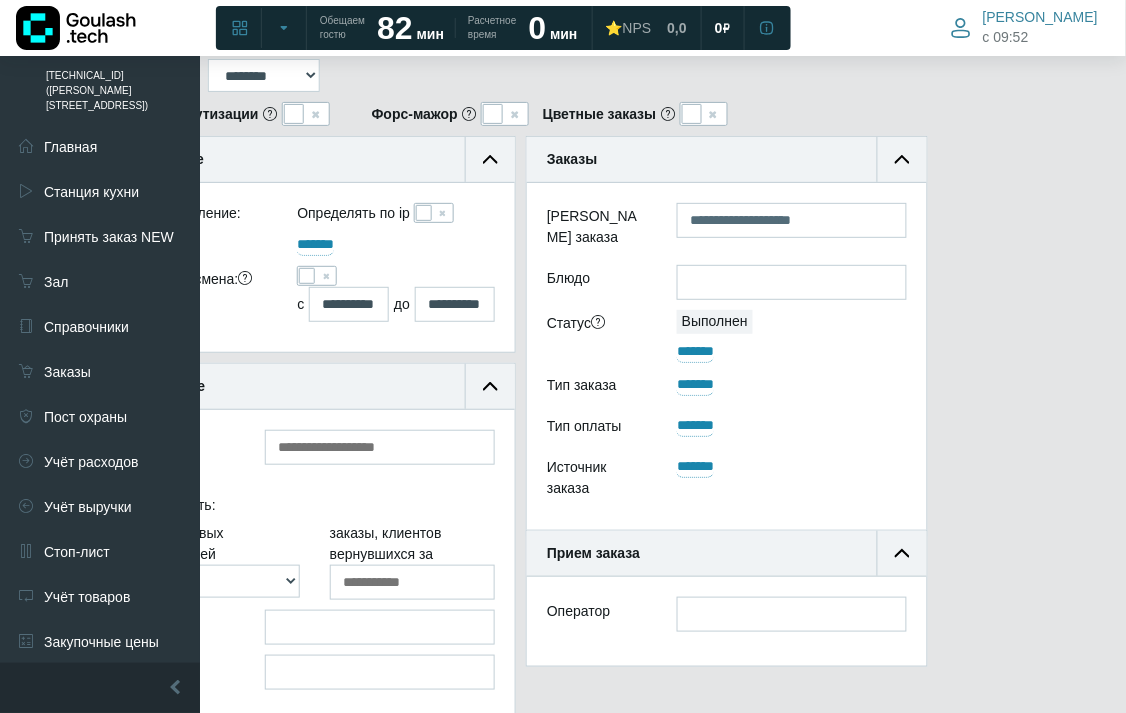 click at bounding box center (307, 276) 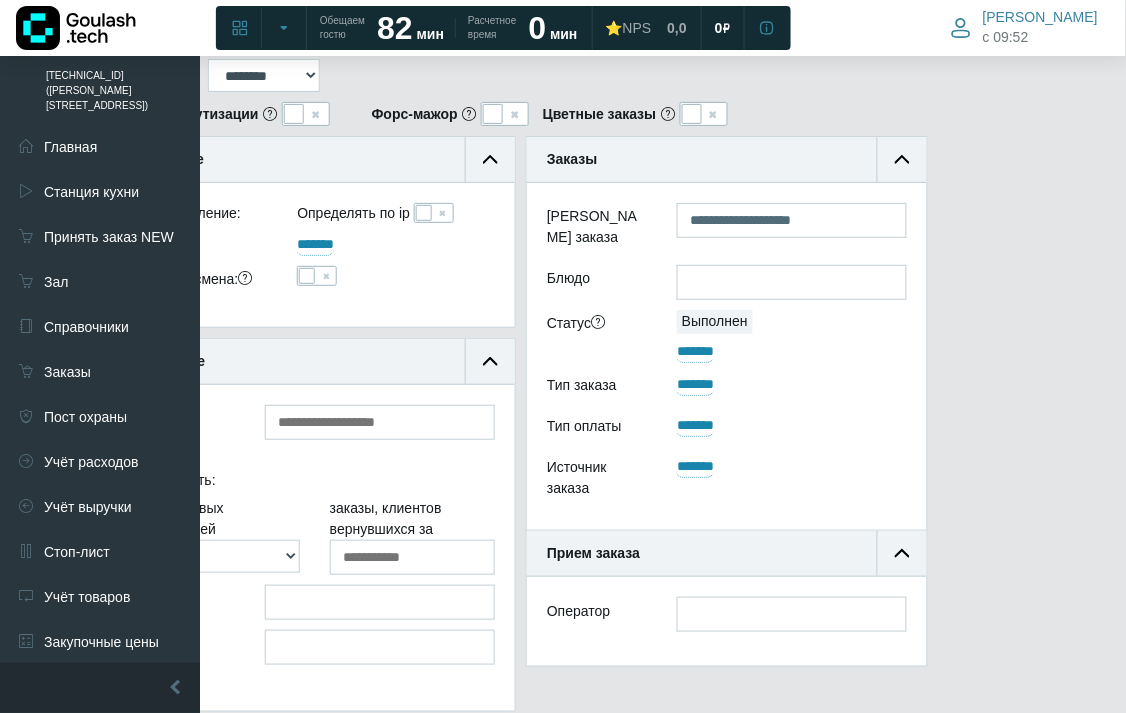 scroll, scrollTop: 188, scrollLeft: 400, axis: both 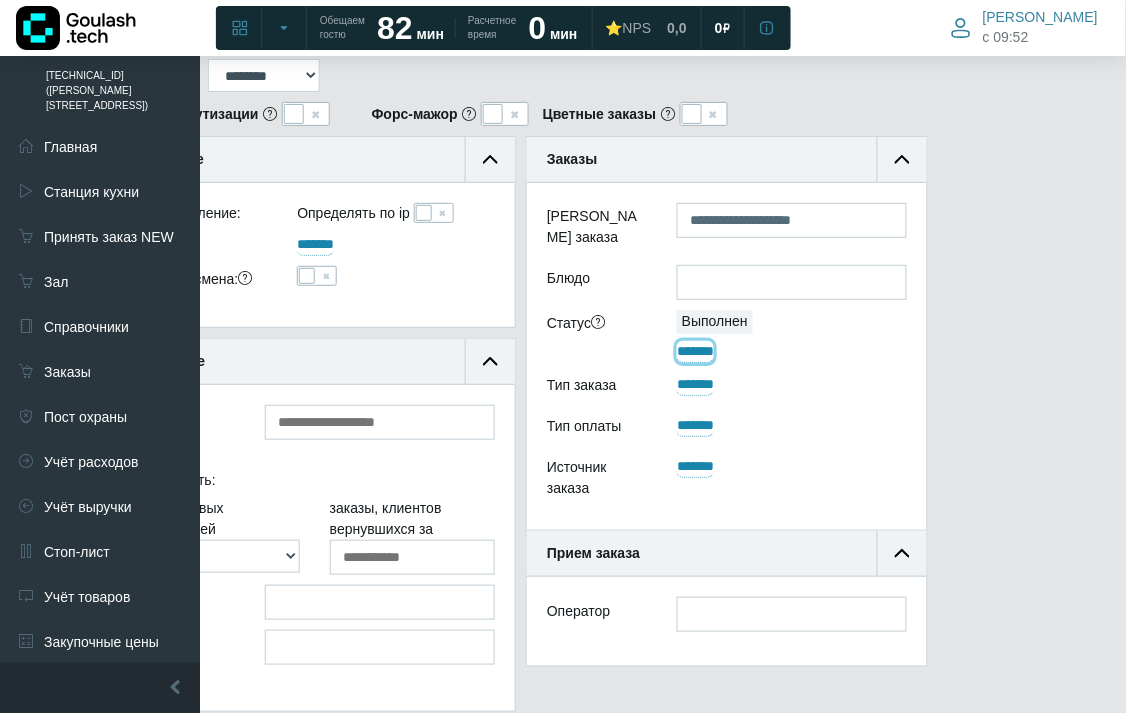 click on "*******" at bounding box center [695, 352] 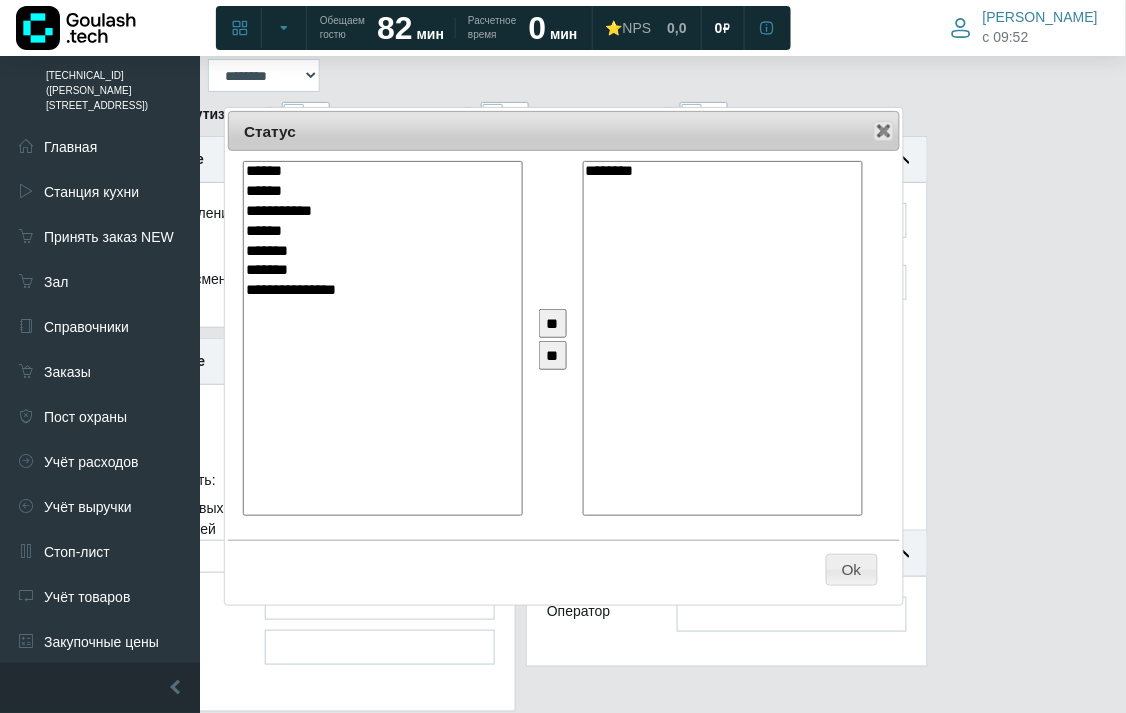 select on "**" 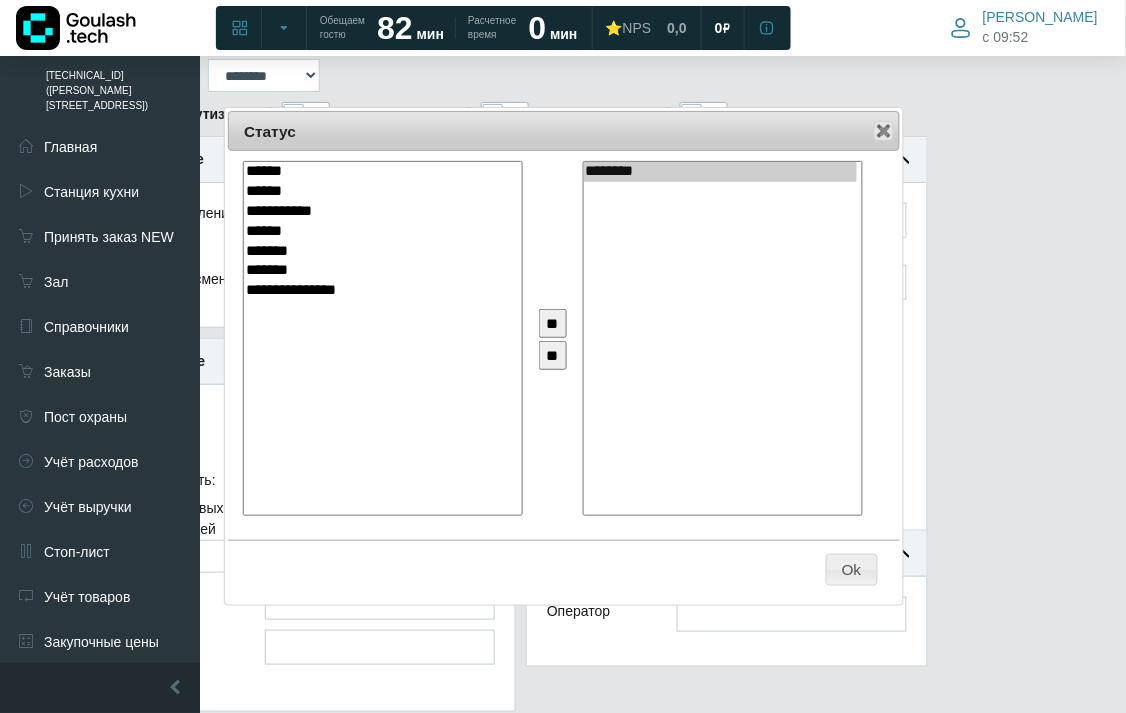 click on "********" at bounding box center [720, 172] 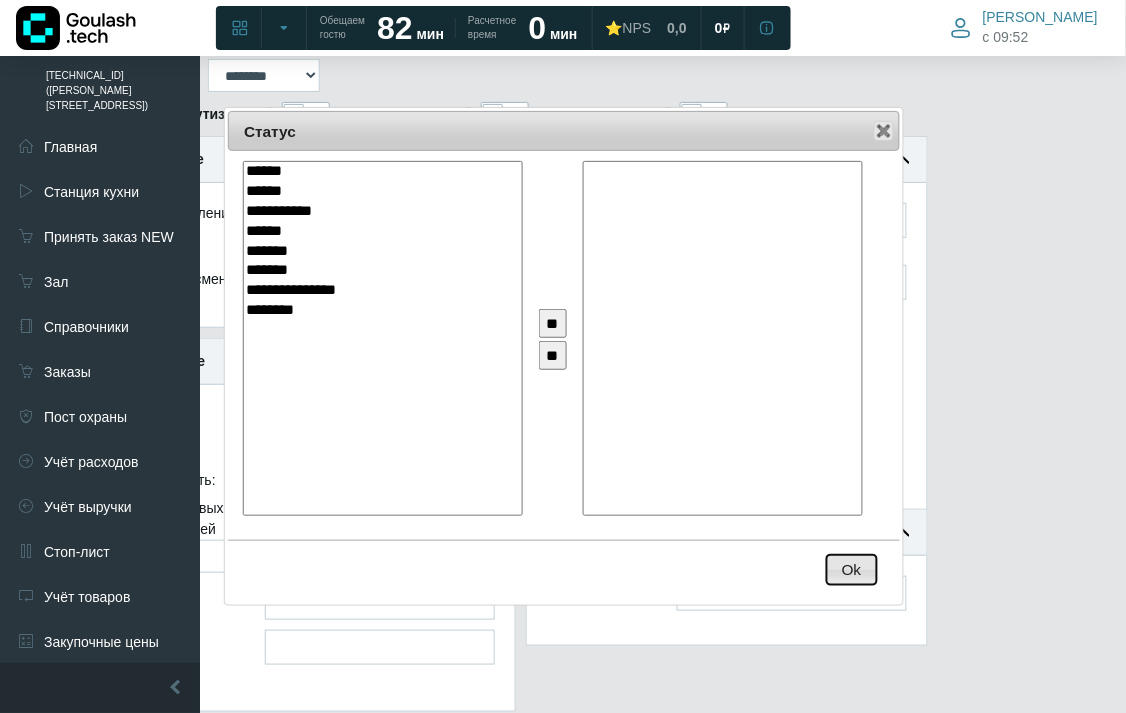 click on "Ok" at bounding box center [852, 570] 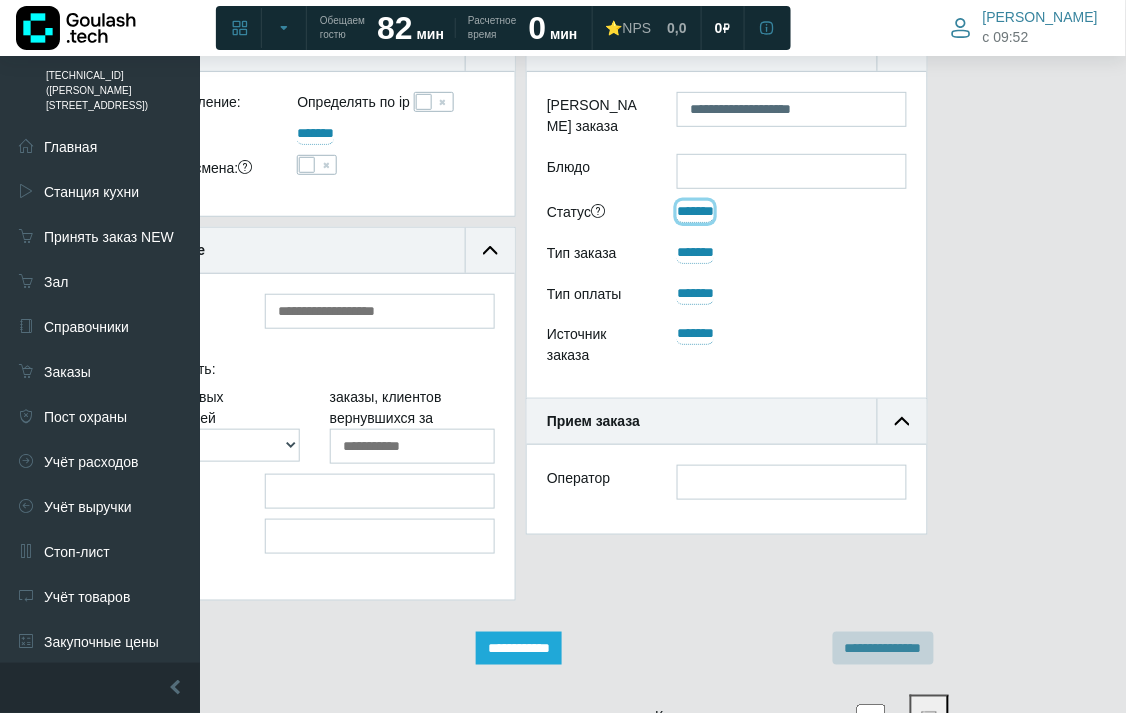 scroll, scrollTop: 507, scrollLeft: 146, axis: both 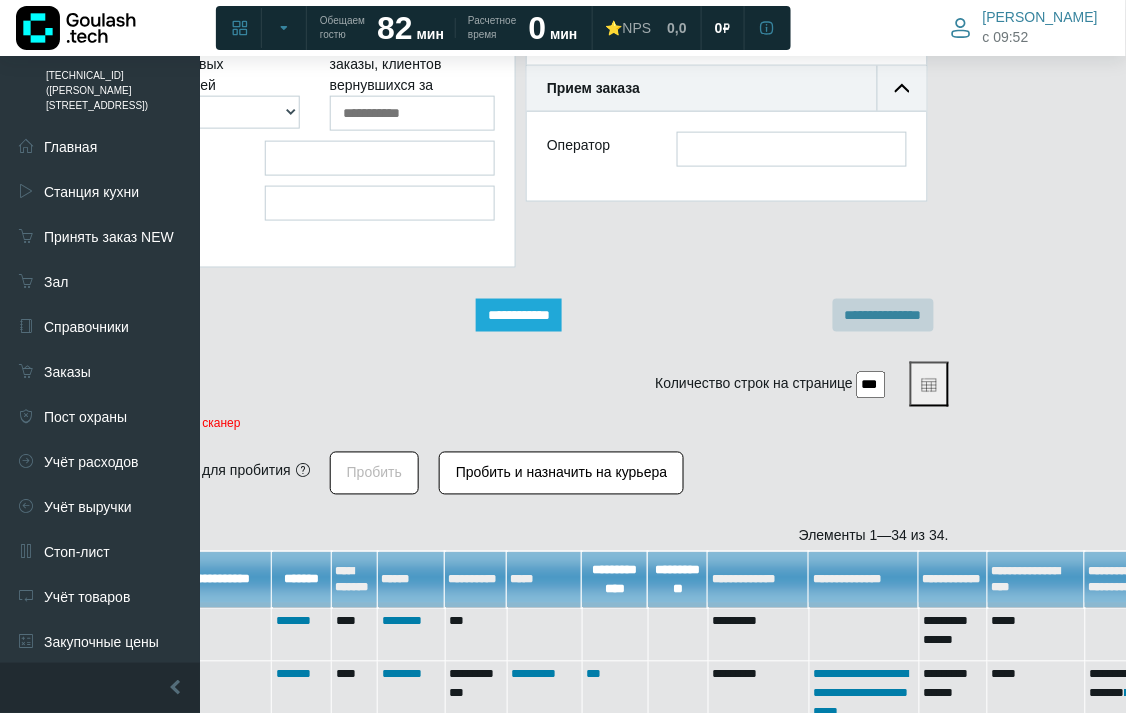 click on "**********" at bounding box center [519, 315] 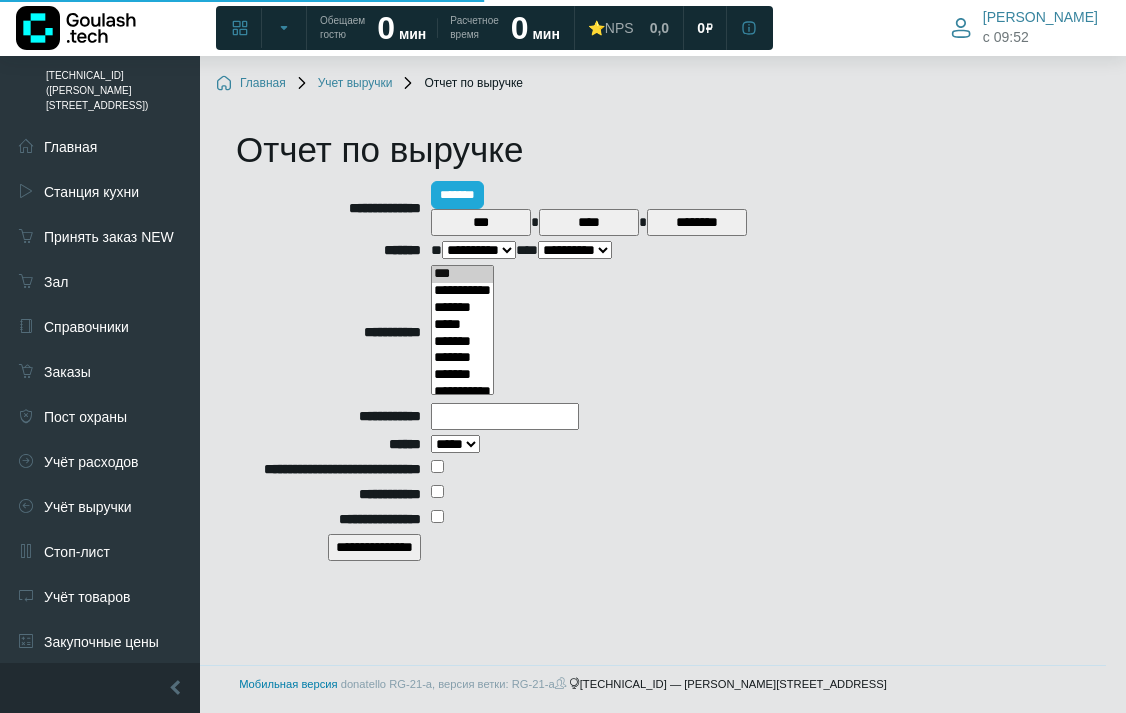 select on "**********" 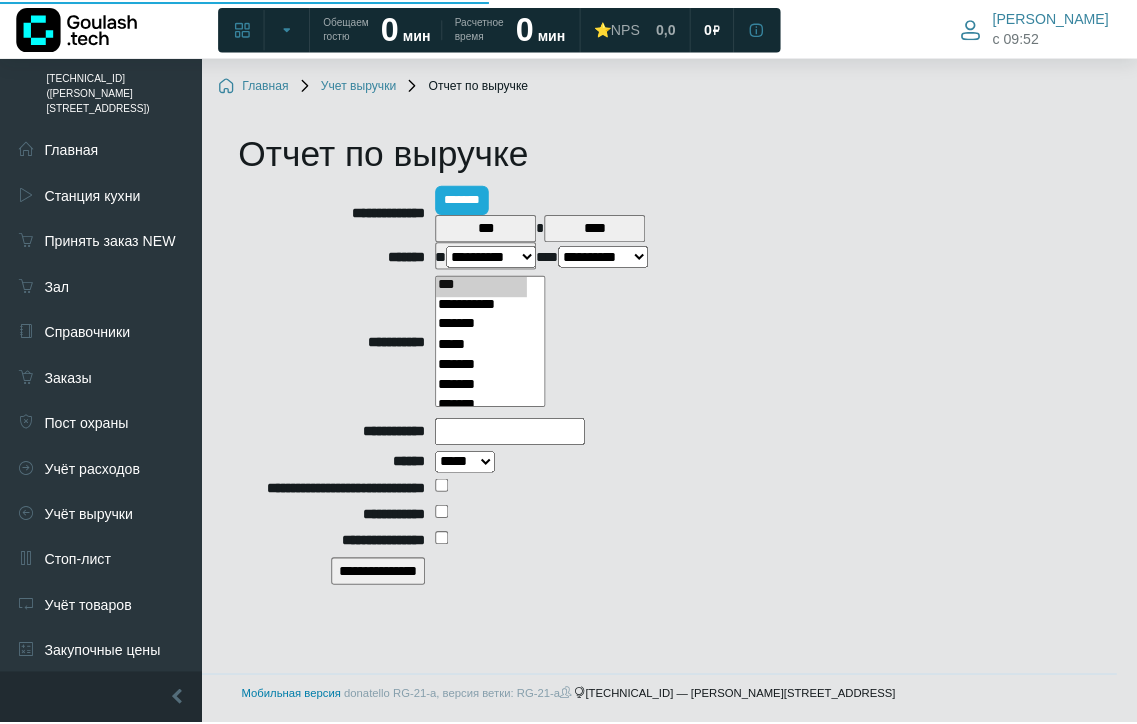 scroll, scrollTop: 0, scrollLeft: 0, axis: both 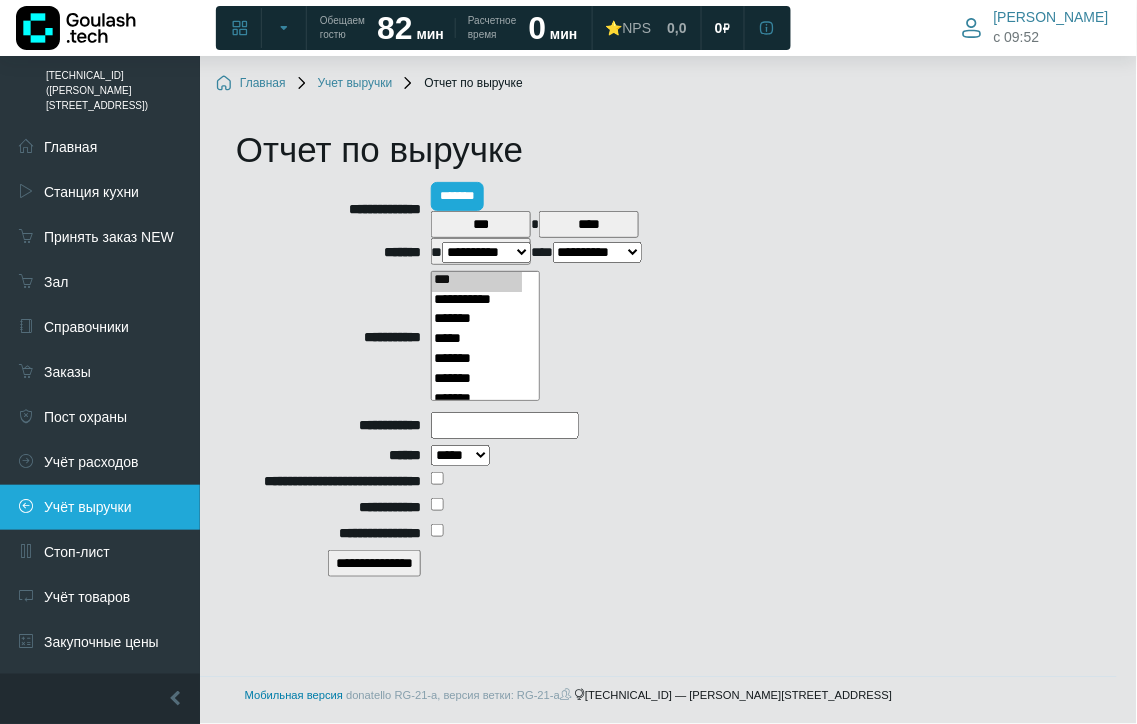 click on "Учёт выручки" at bounding box center (100, 507) 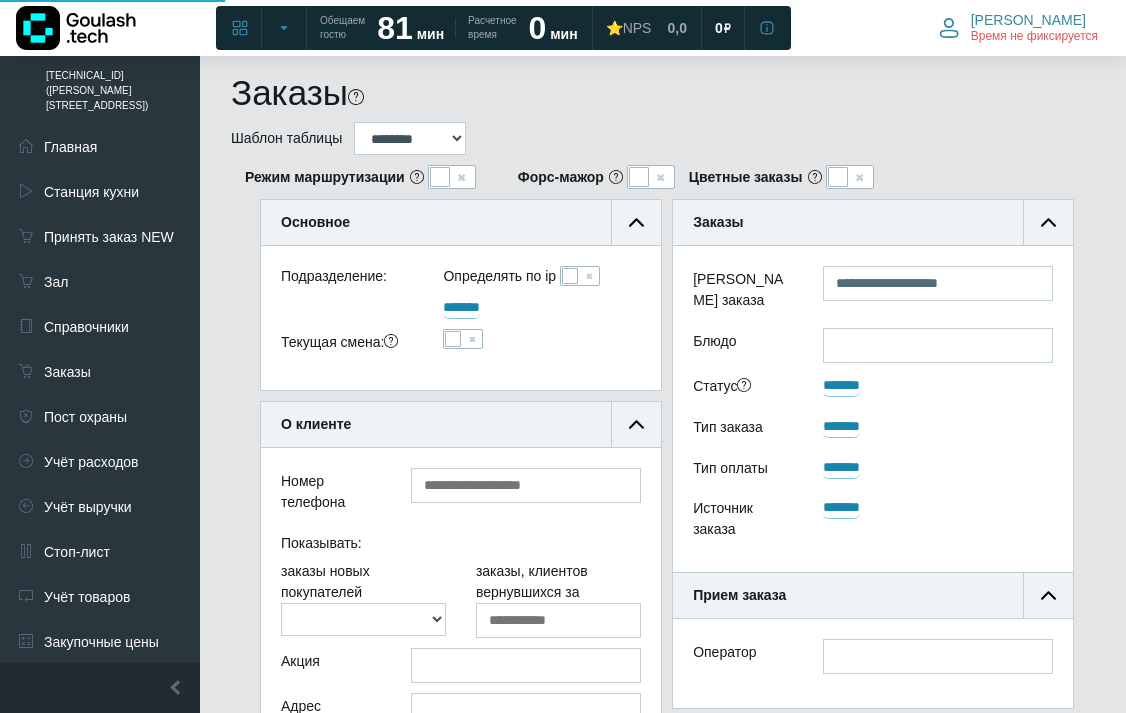 scroll, scrollTop: 0, scrollLeft: 0, axis: both 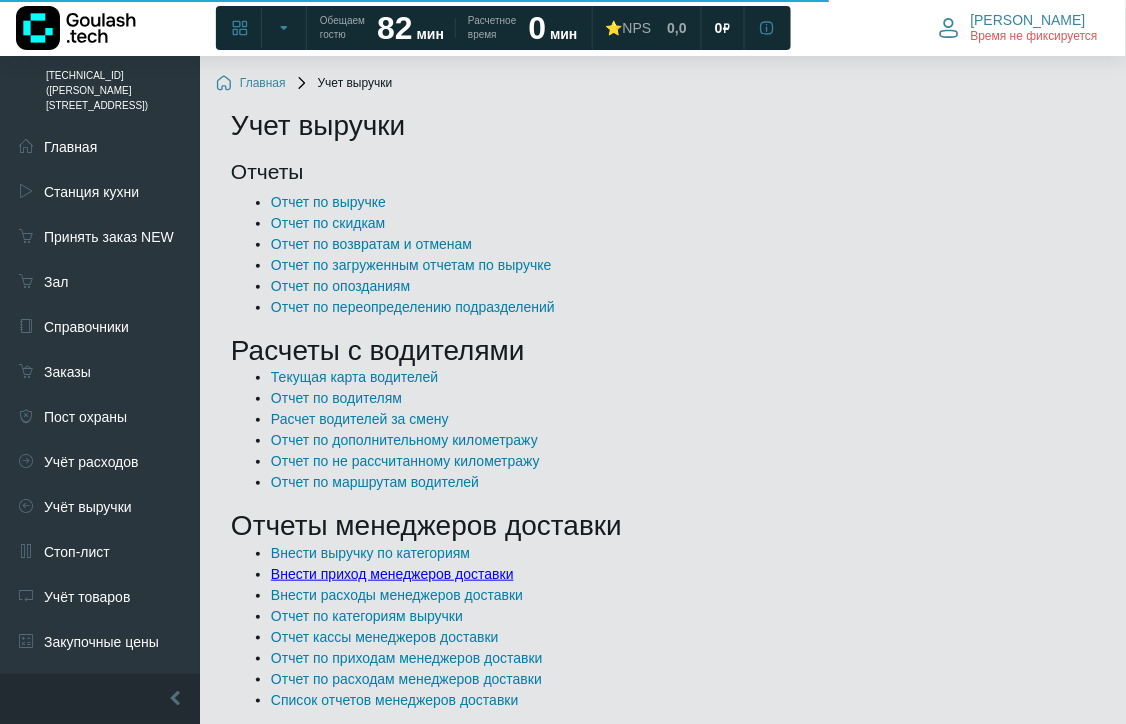 click on "Внести приход менеджеров доставки" at bounding box center (392, 574) 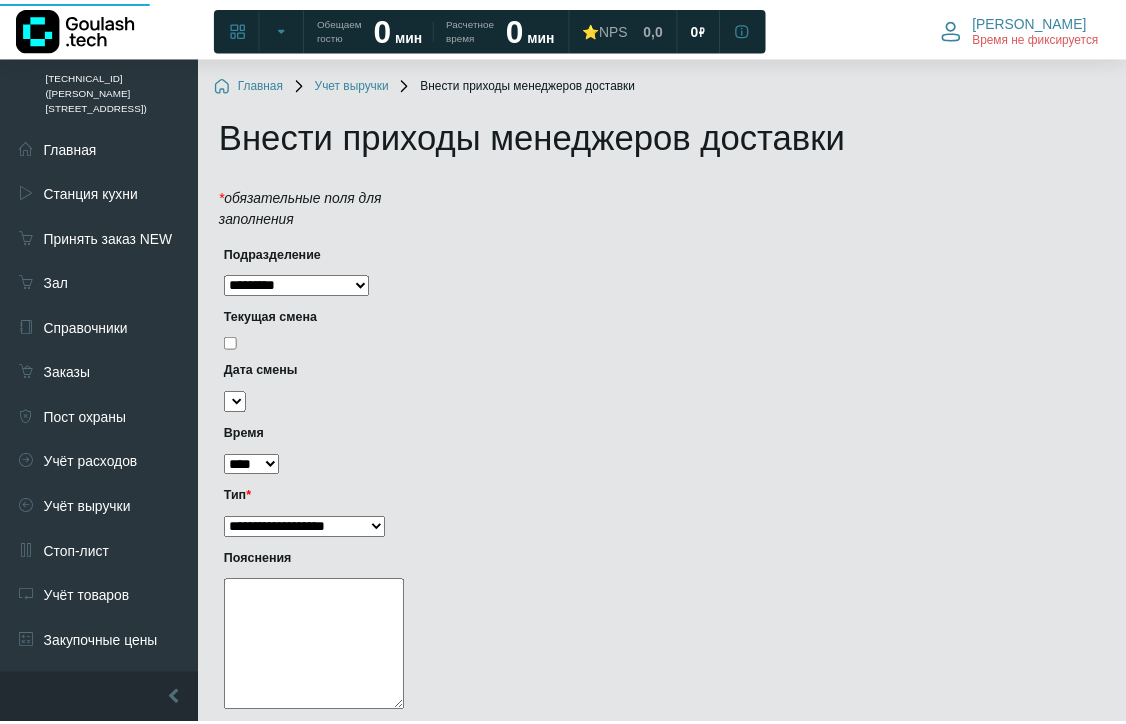 scroll, scrollTop: 0, scrollLeft: 0, axis: both 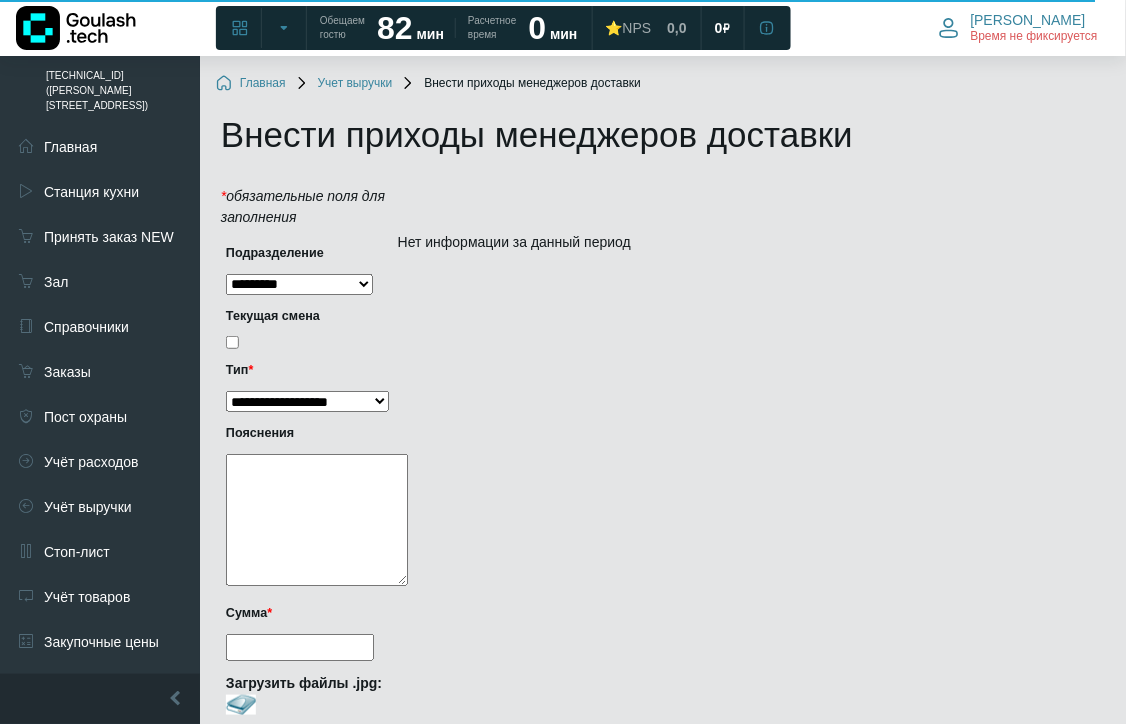 click on "Сумма  *" at bounding box center (300, 647) 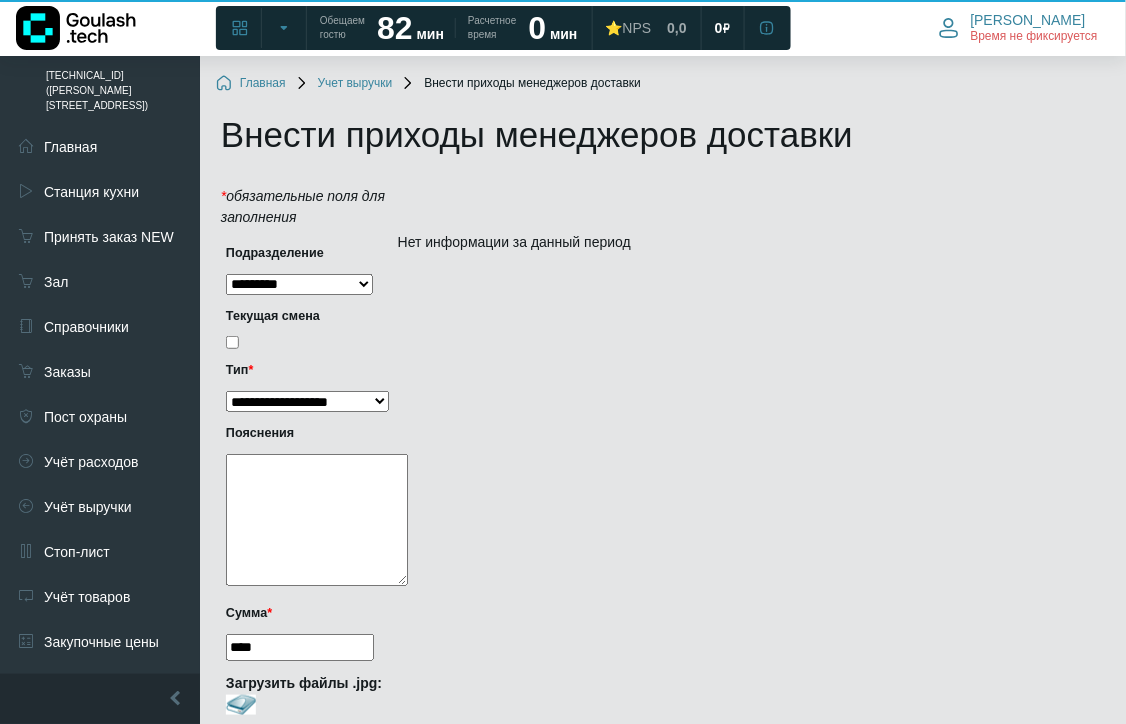 scroll, scrollTop: 190, scrollLeft: 0, axis: vertical 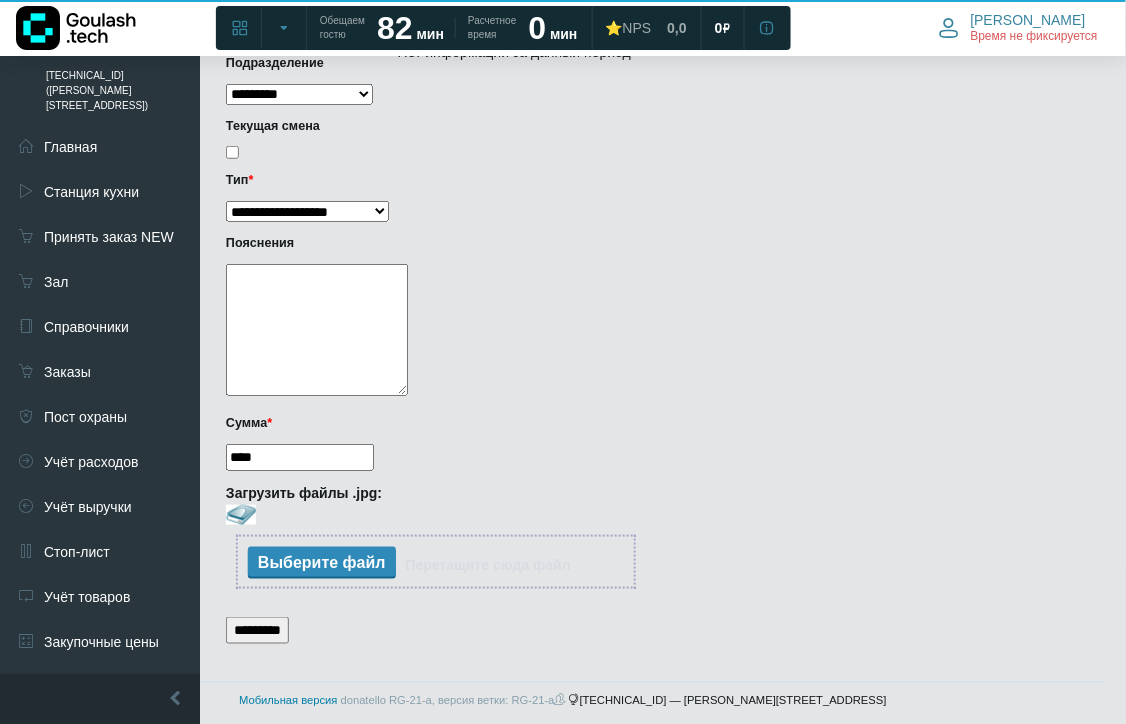 type on "****" 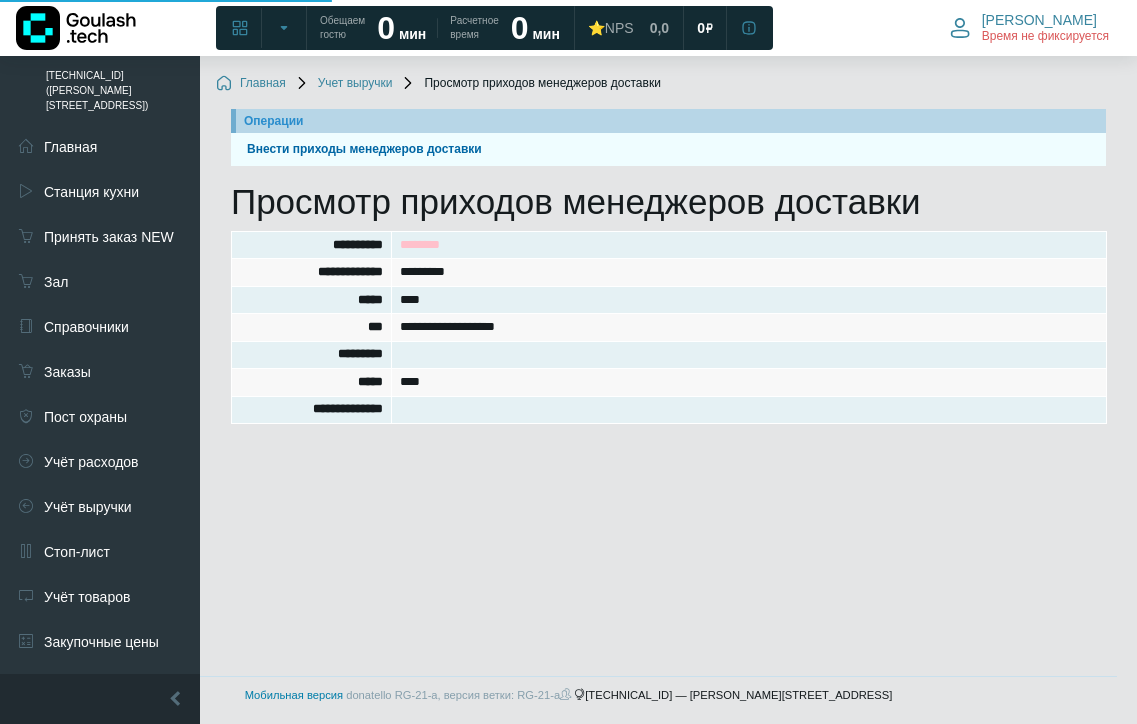 scroll, scrollTop: 0, scrollLeft: 0, axis: both 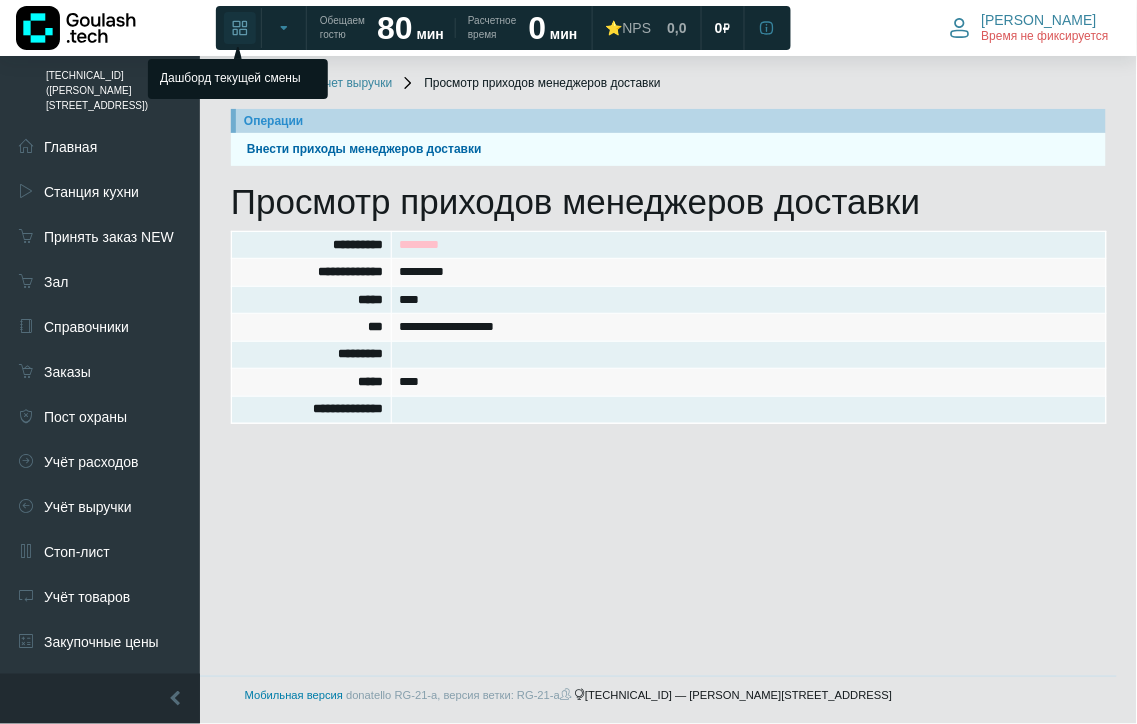 click 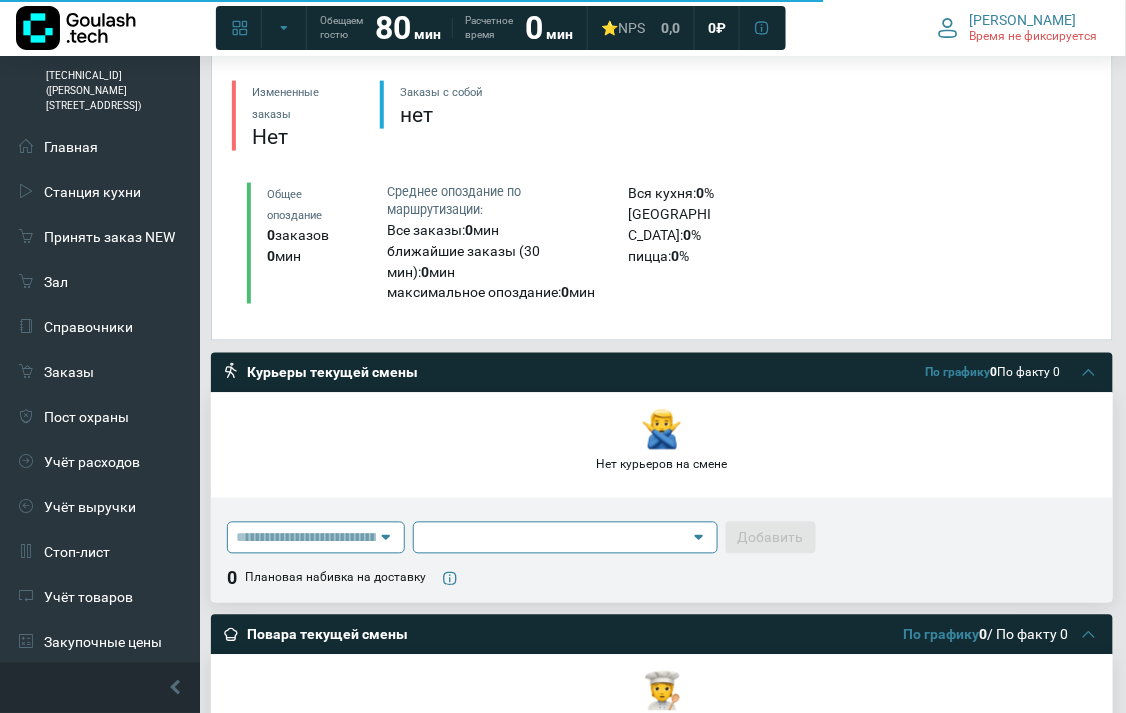 scroll, scrollTop: 0, scrollLeft: 0, axis: both 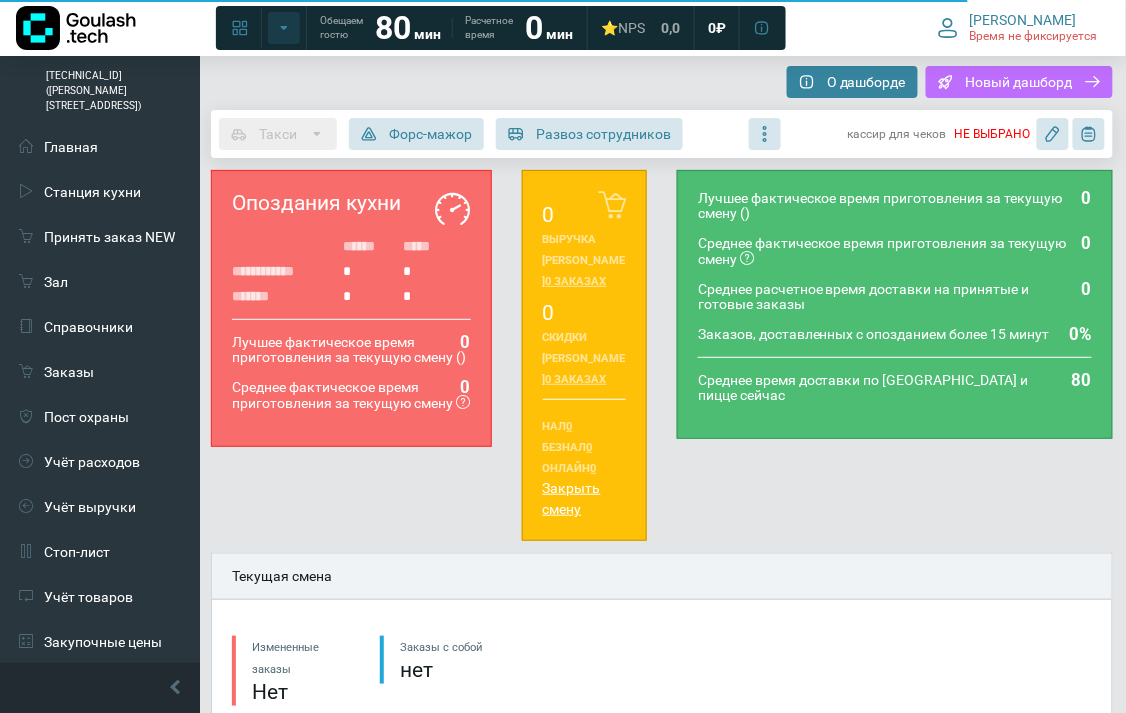 click 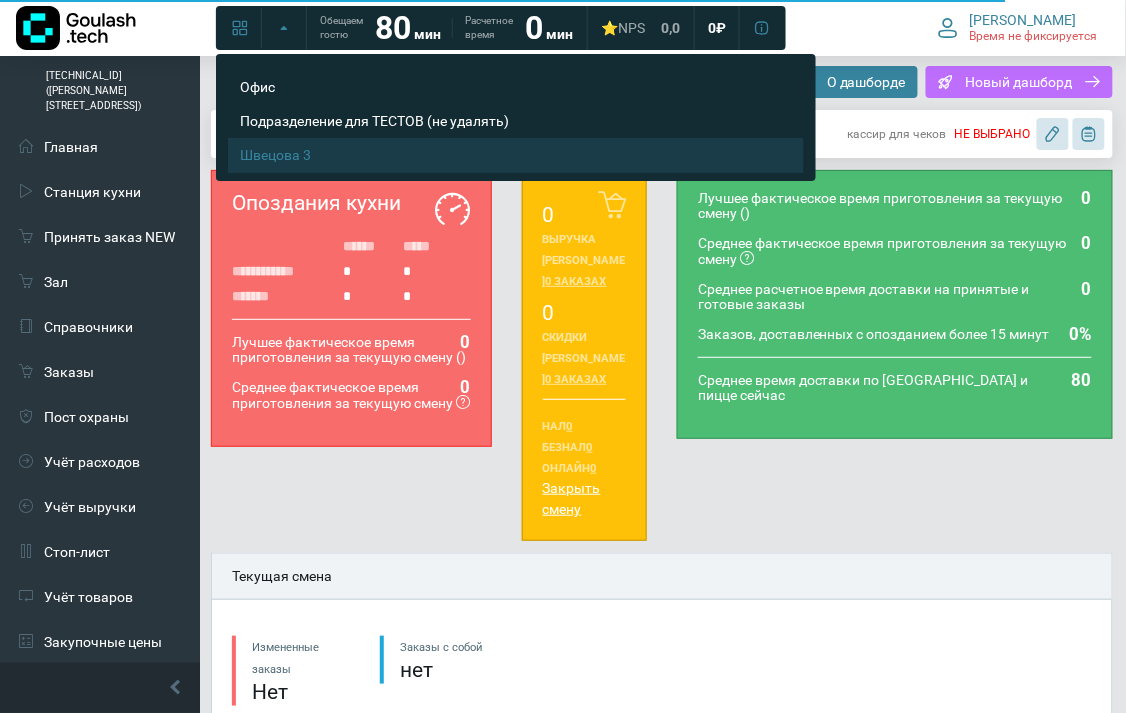 click on "Швецова 3" at bounding box center (500, 155) 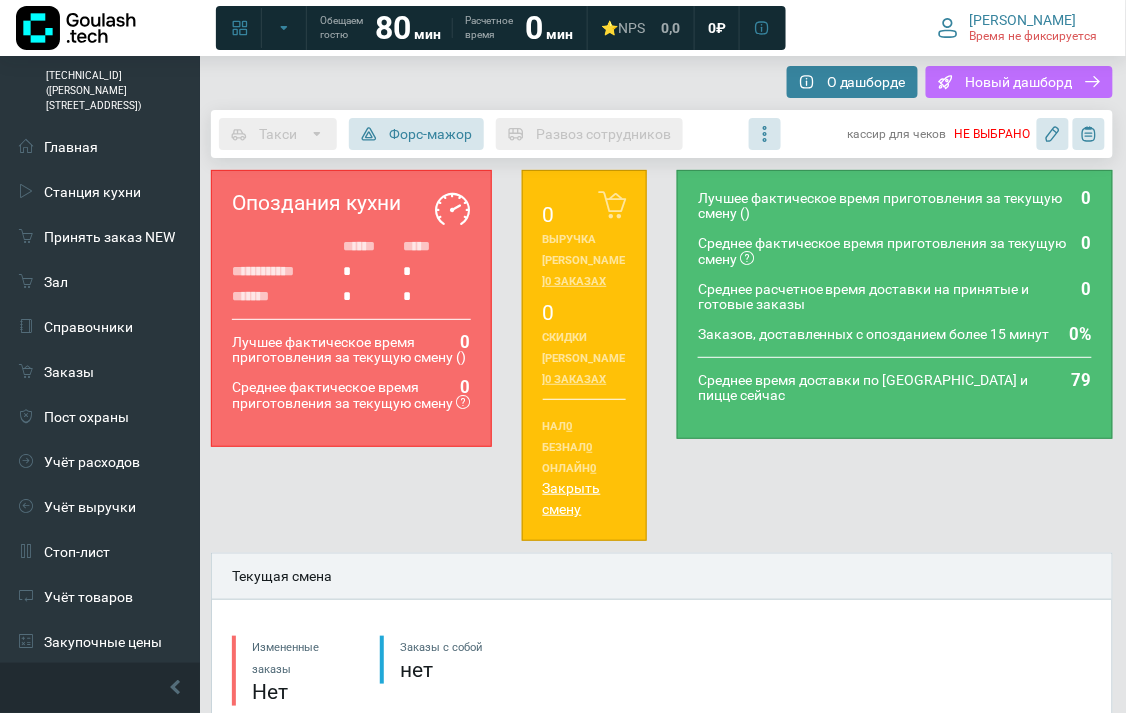 scroll, scrollTop: 444, scrollLeft: 0, axis: vertical 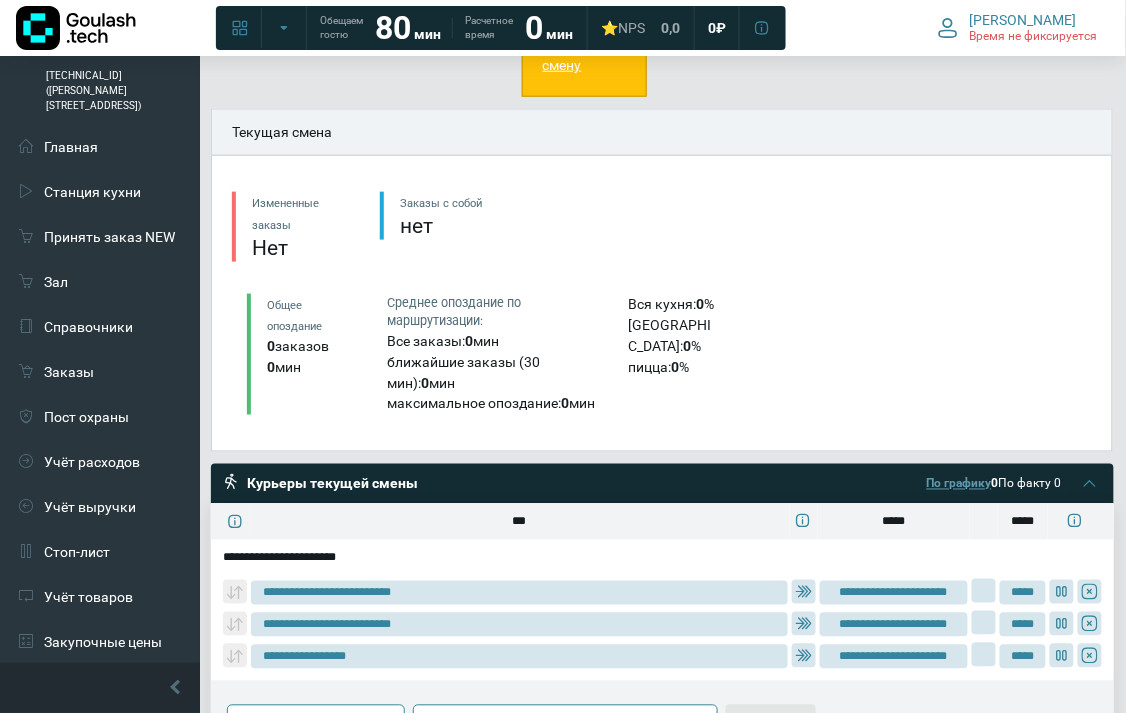 click on "По графику" at bounding box center (959, 484) 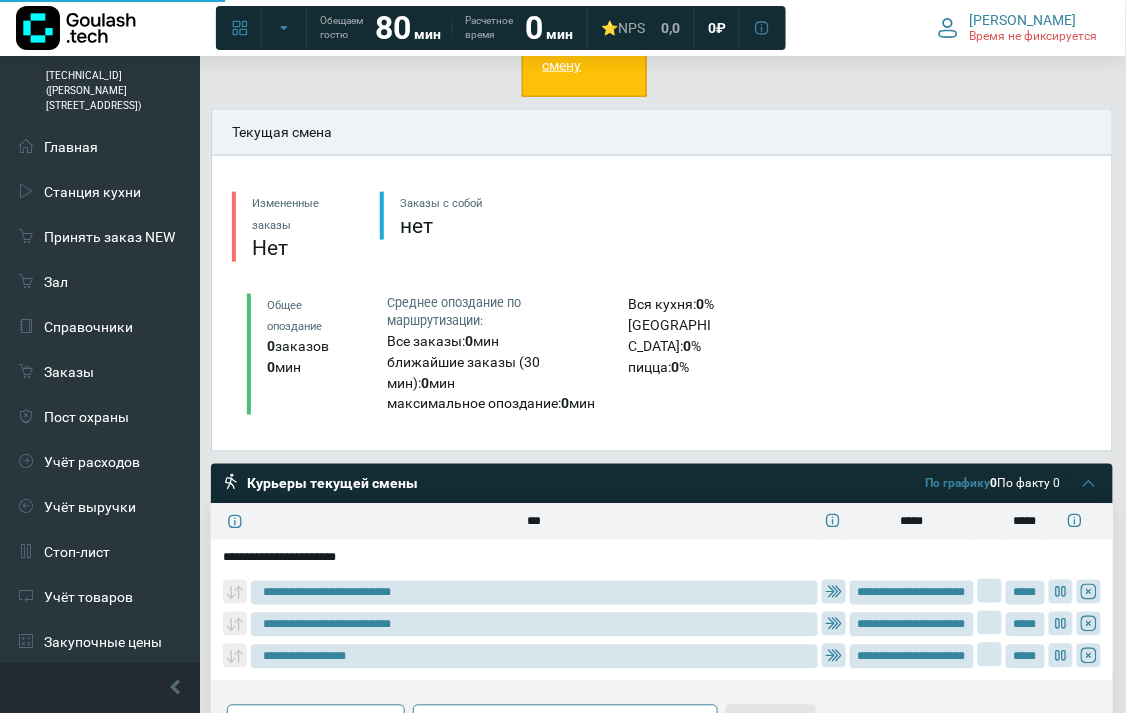 type on "**********" 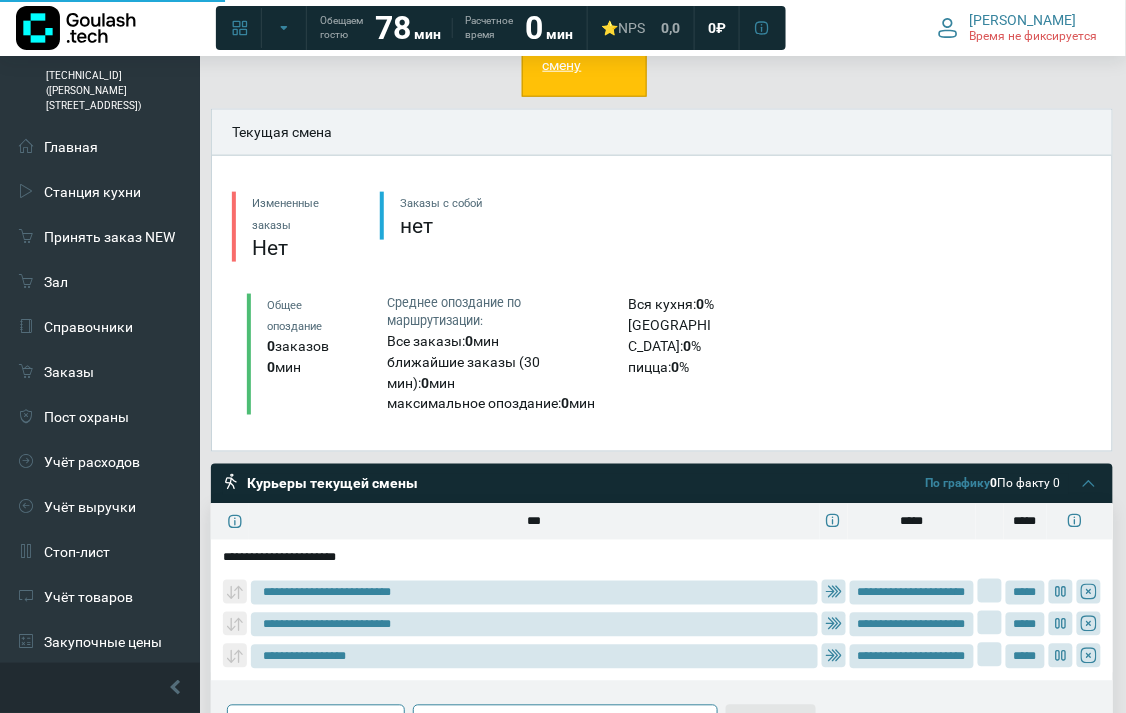 type on "**********" 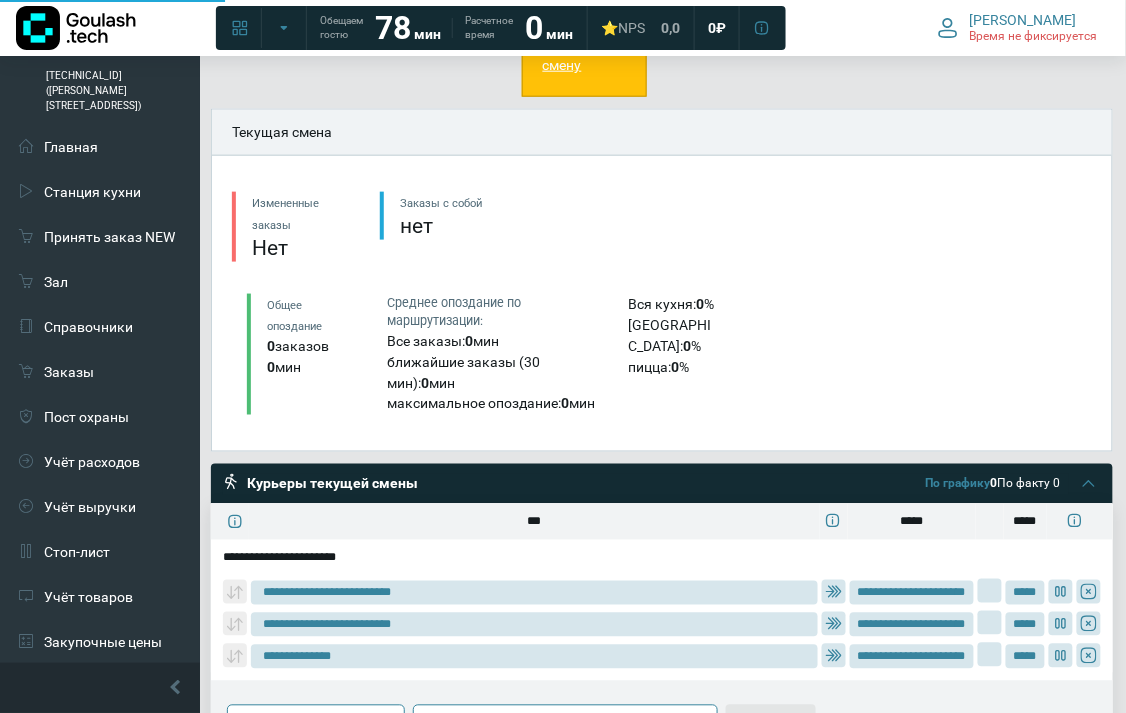 type on "**********" 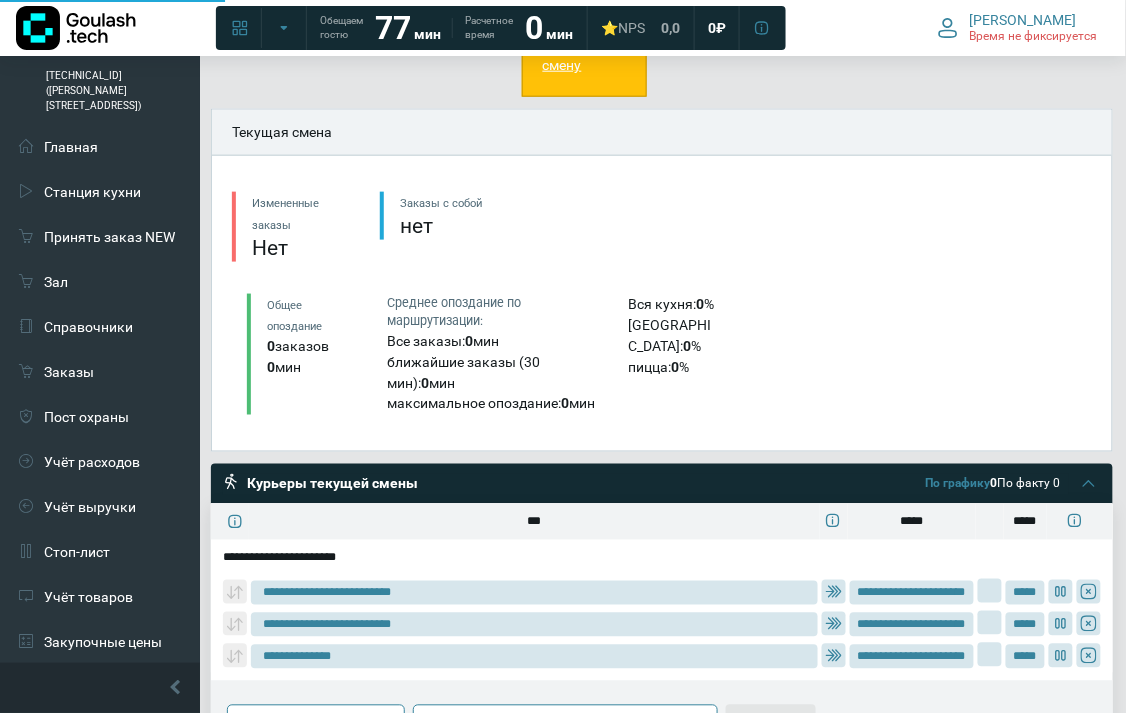 type on "**********" 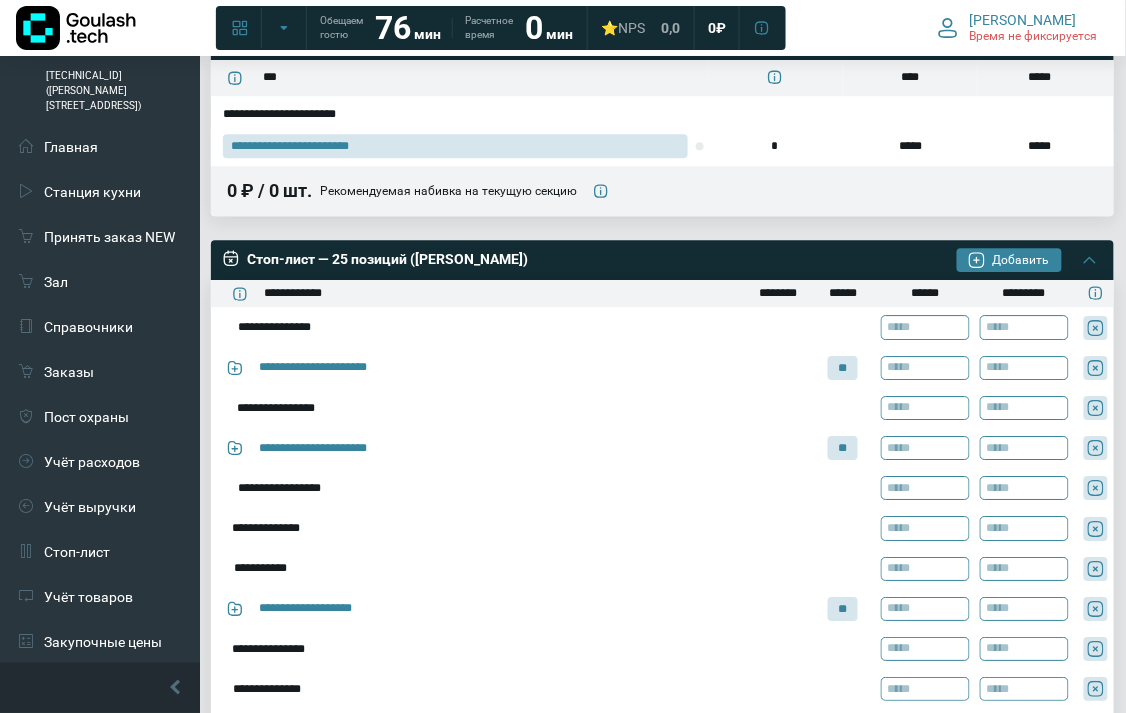 scroll, scrollTop: 666, scrollLeft: 0, axis: vertical 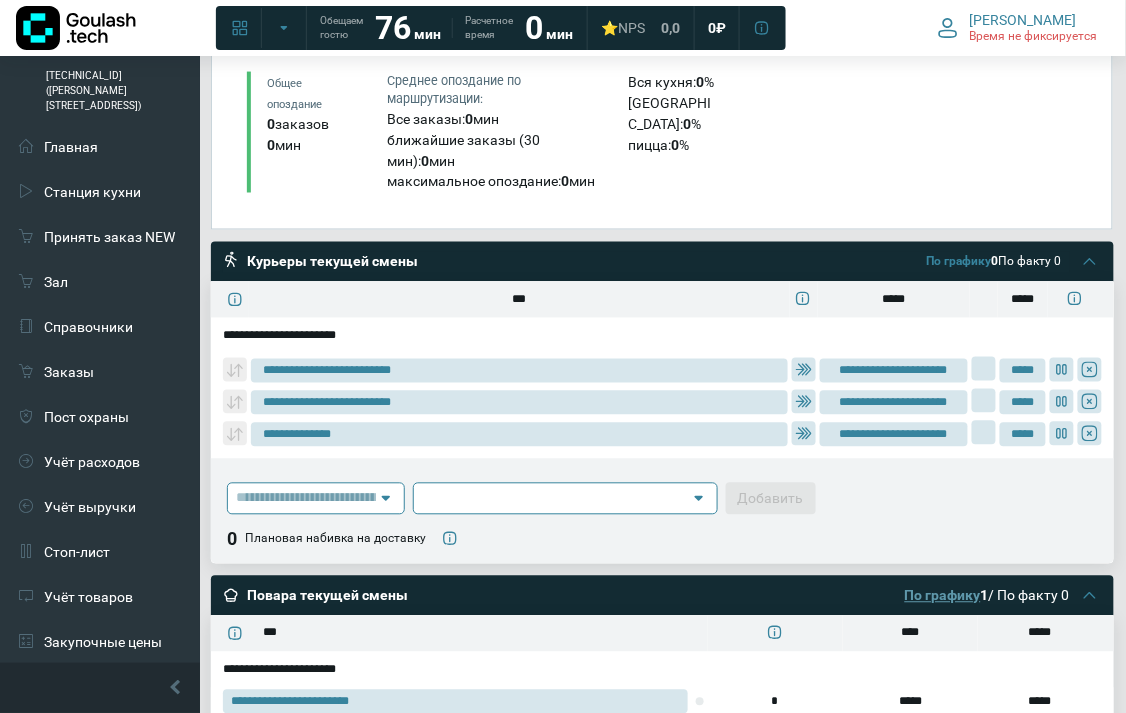 click on "По графику" at bounding box center [943, 596] 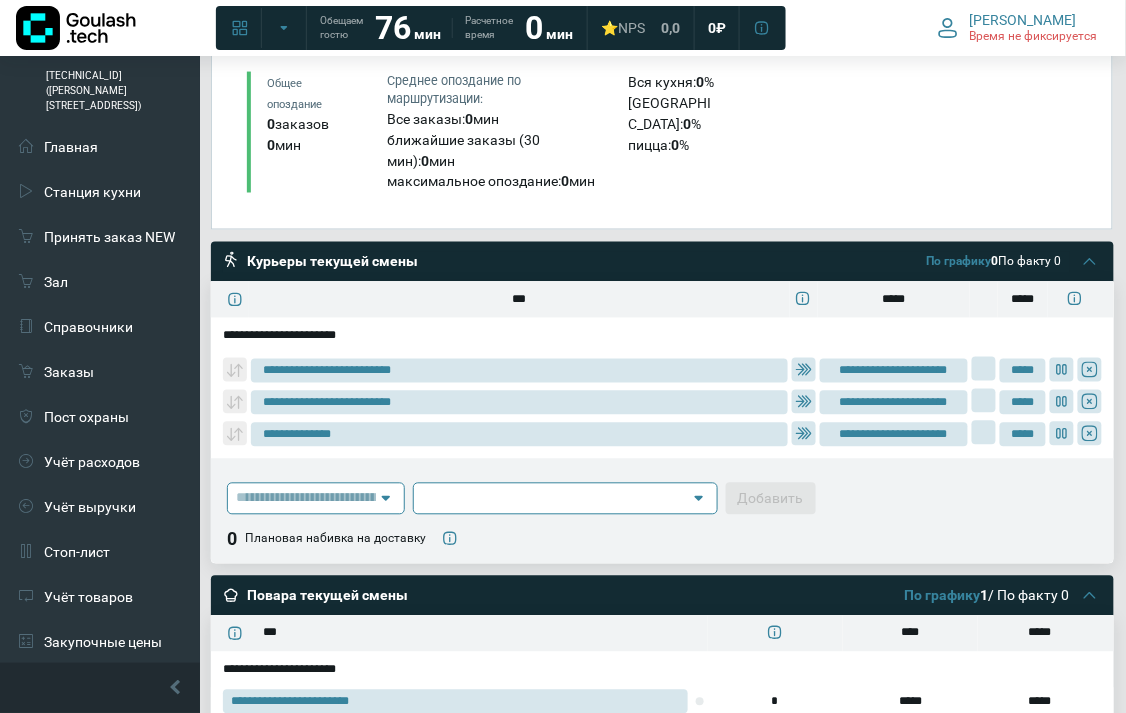 scroll, scrollTop: 555, scrollLeft: 0, axis: vertical 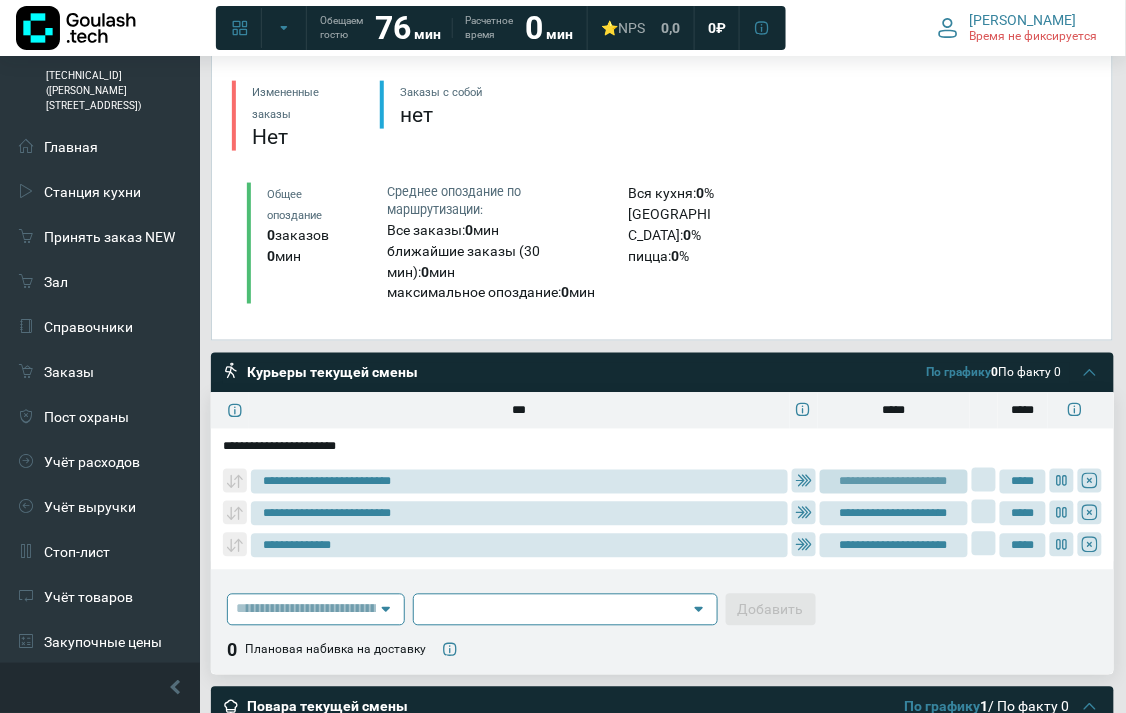 click on "**********" at bounding box center (894, 482) 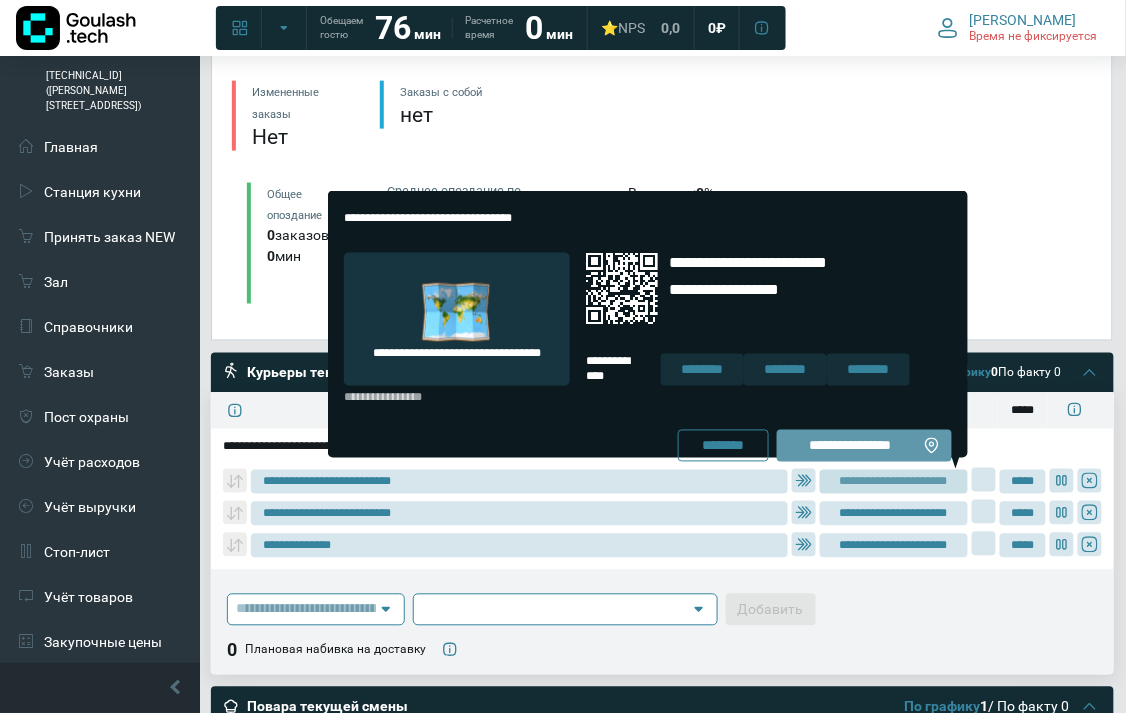 click on "**********" at bounding box center [850, 446] 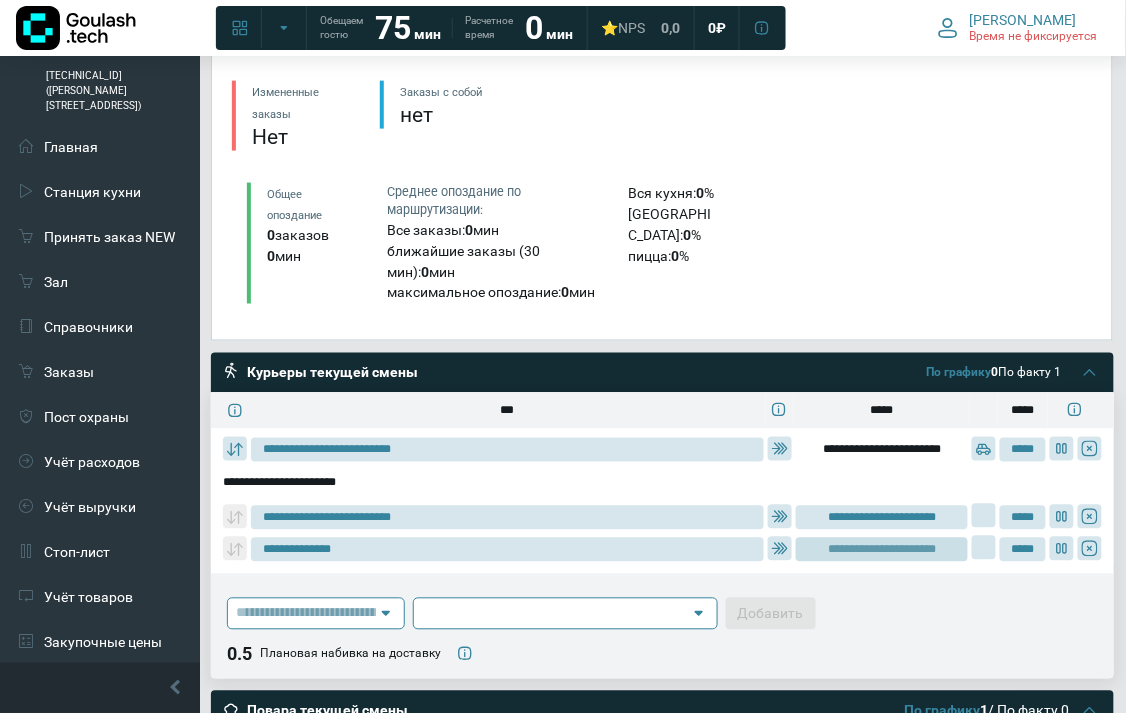 click on "**********" at bounding box center (882, 550) 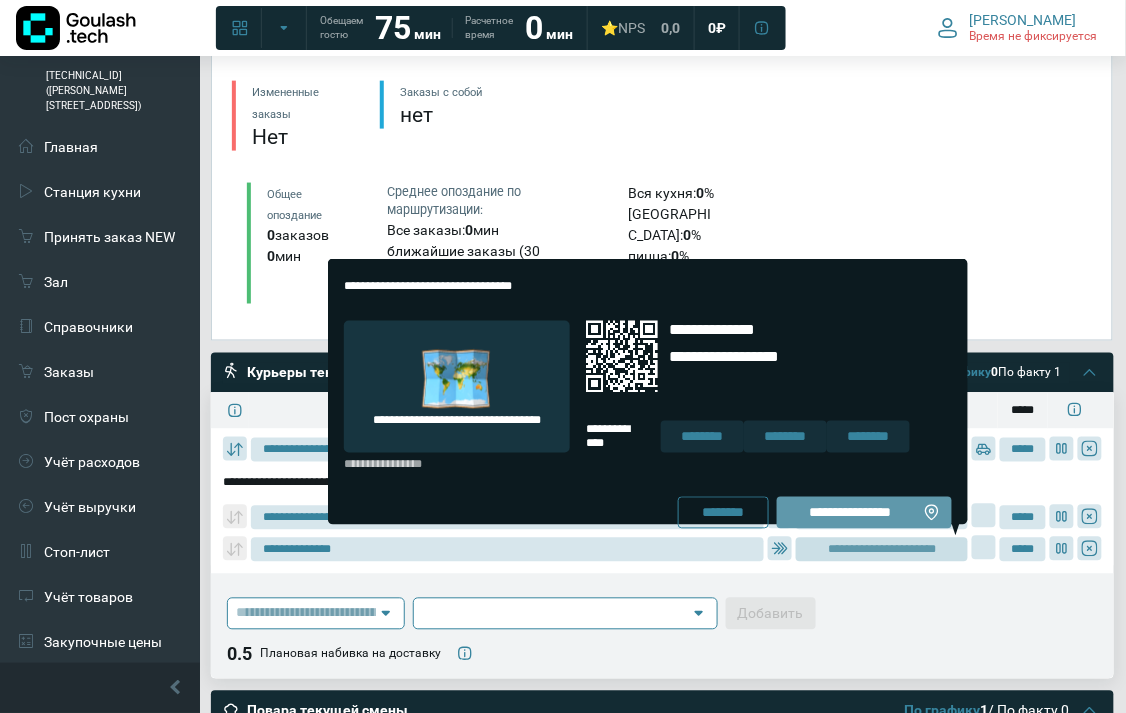 click on "**********" at bounding box center [850, 513] 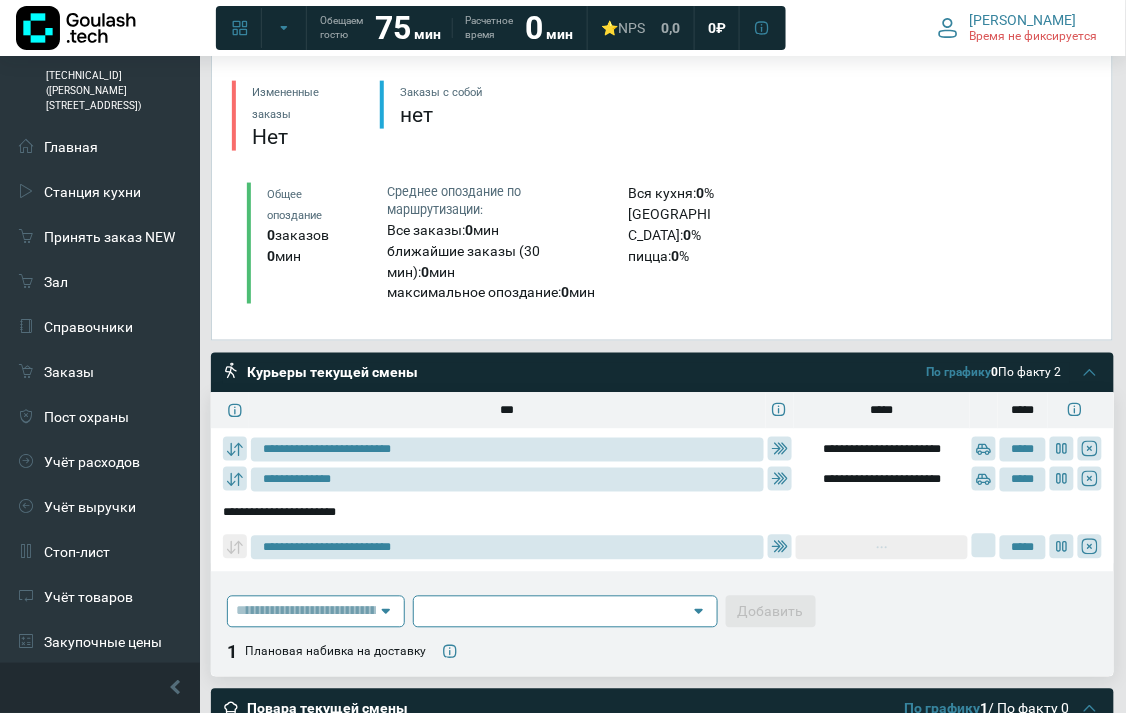 click on "**********" at bounding box center [657, 513] 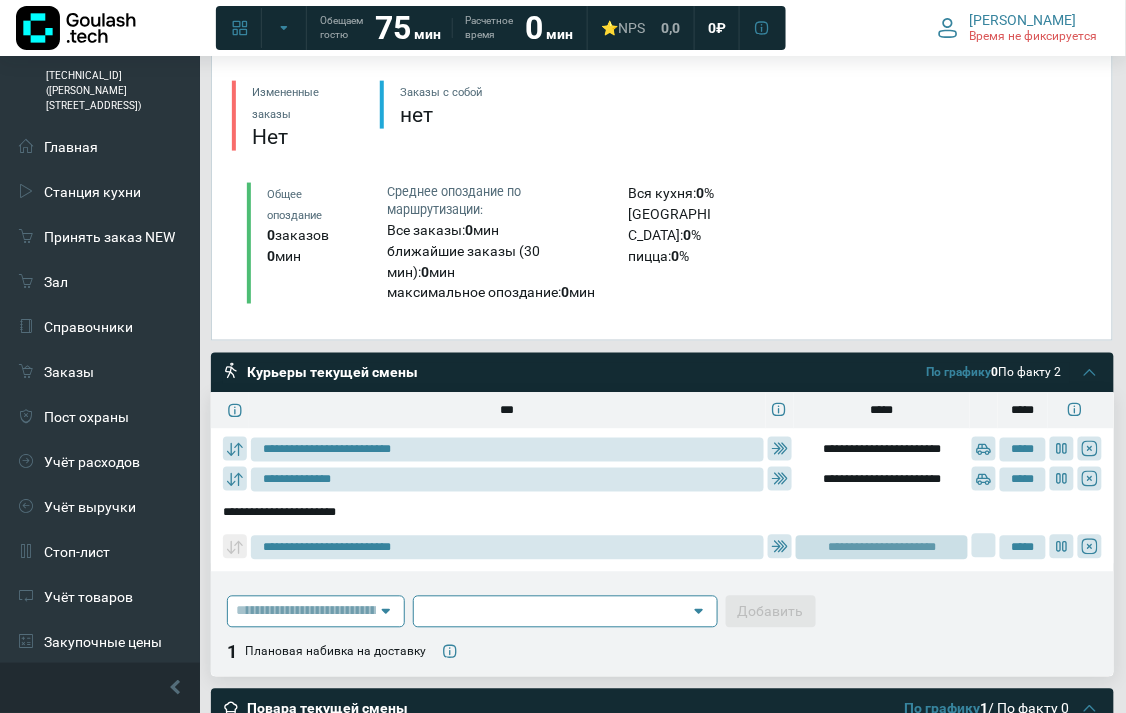 click on "**********" at bounding box center [882, 548] 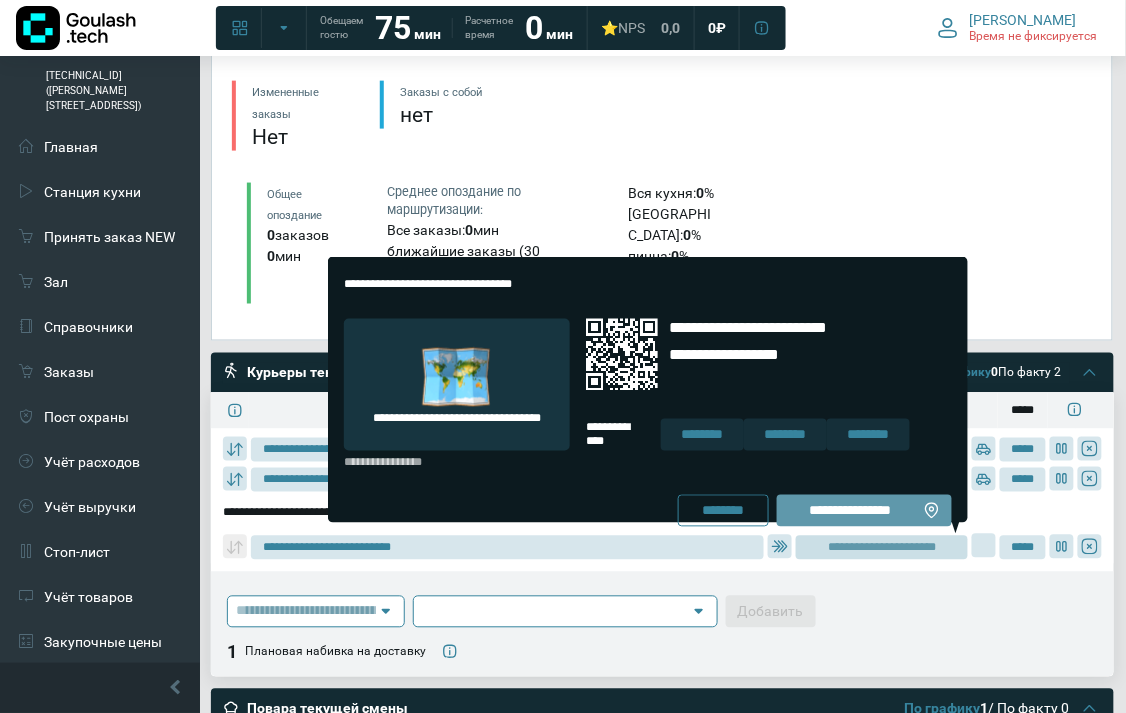 click on "**********" at bounding box center (850, 511) 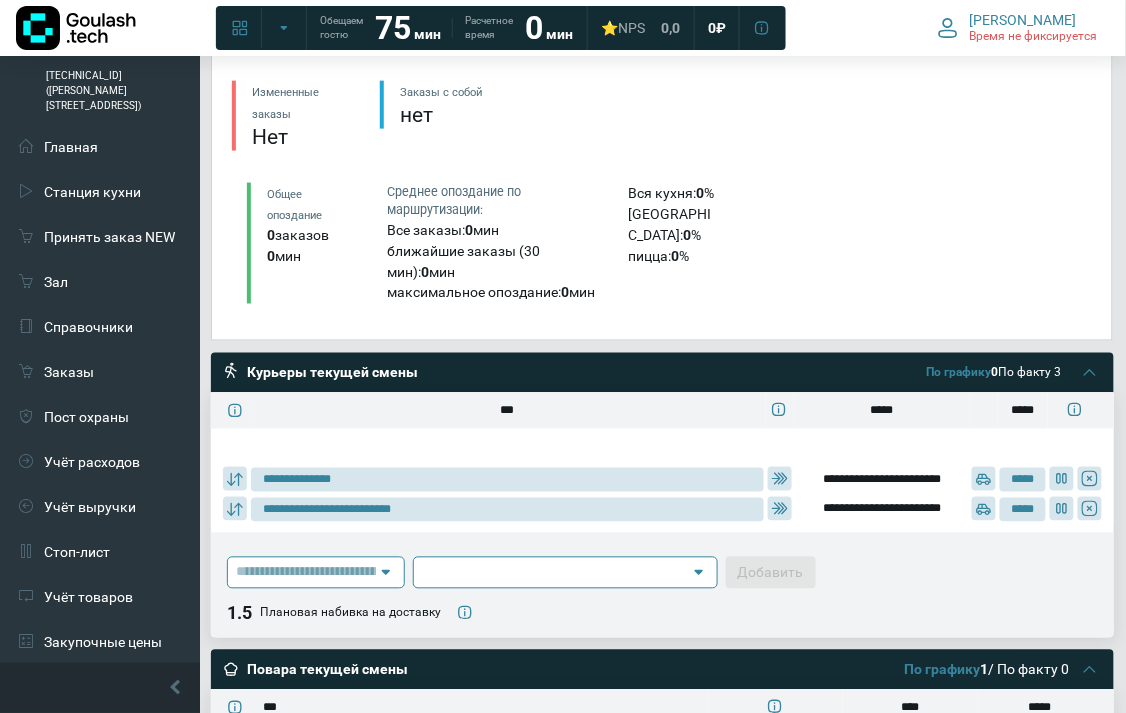 type 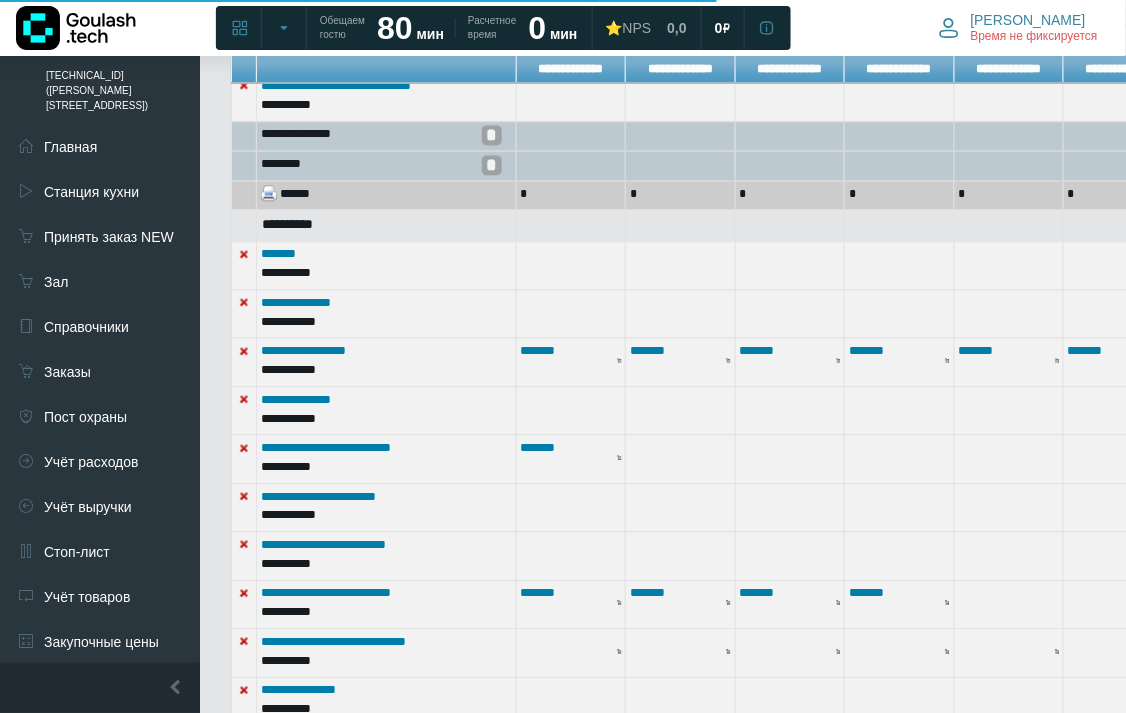 scroll, scrollTop: 556, scrollLeft: 0, axis: vertical 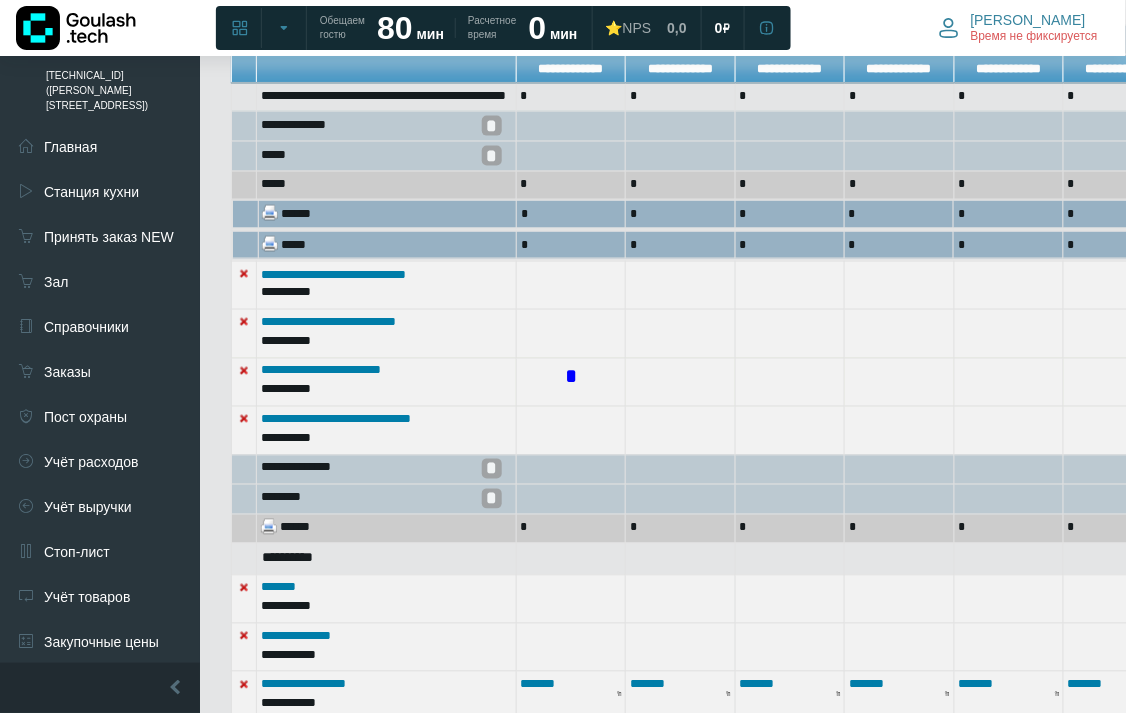 click on "*" at bounding box center [571, 378] 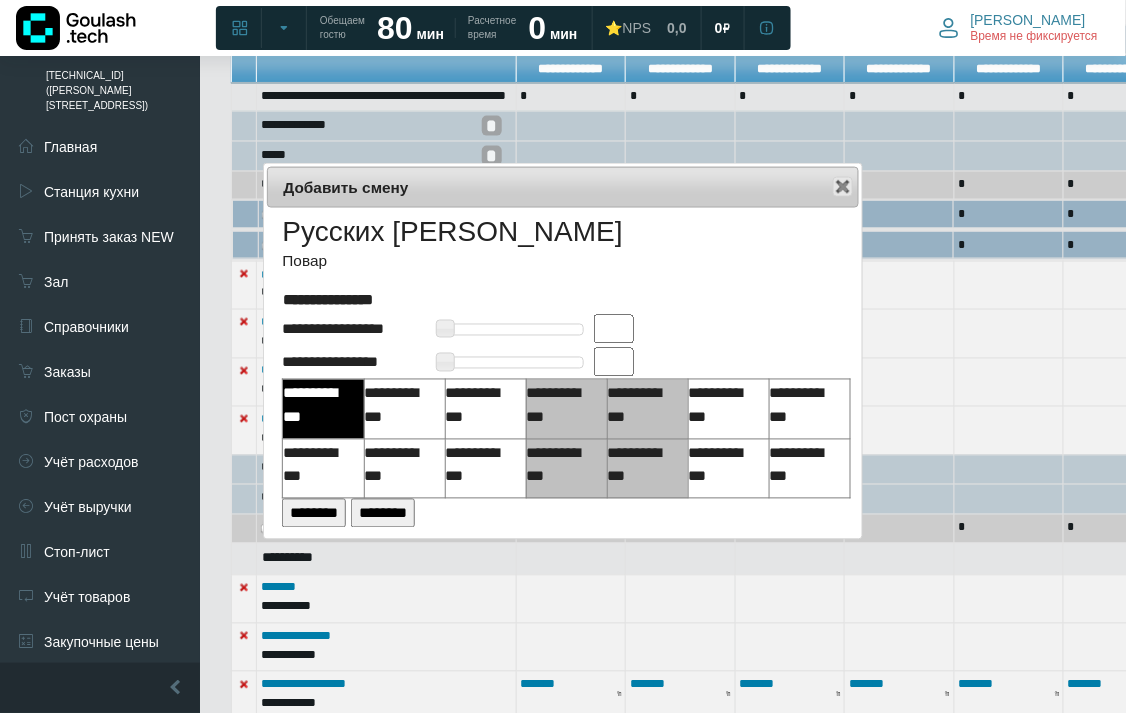 click at bounding box center (614, 329) 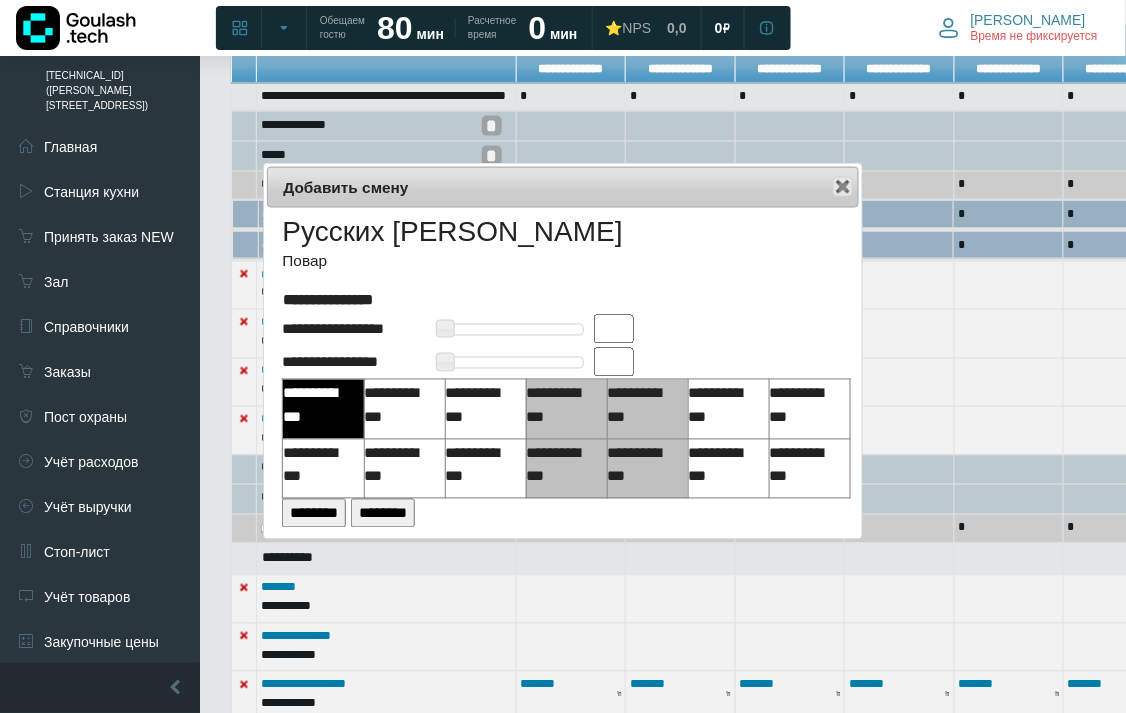 type on "**" 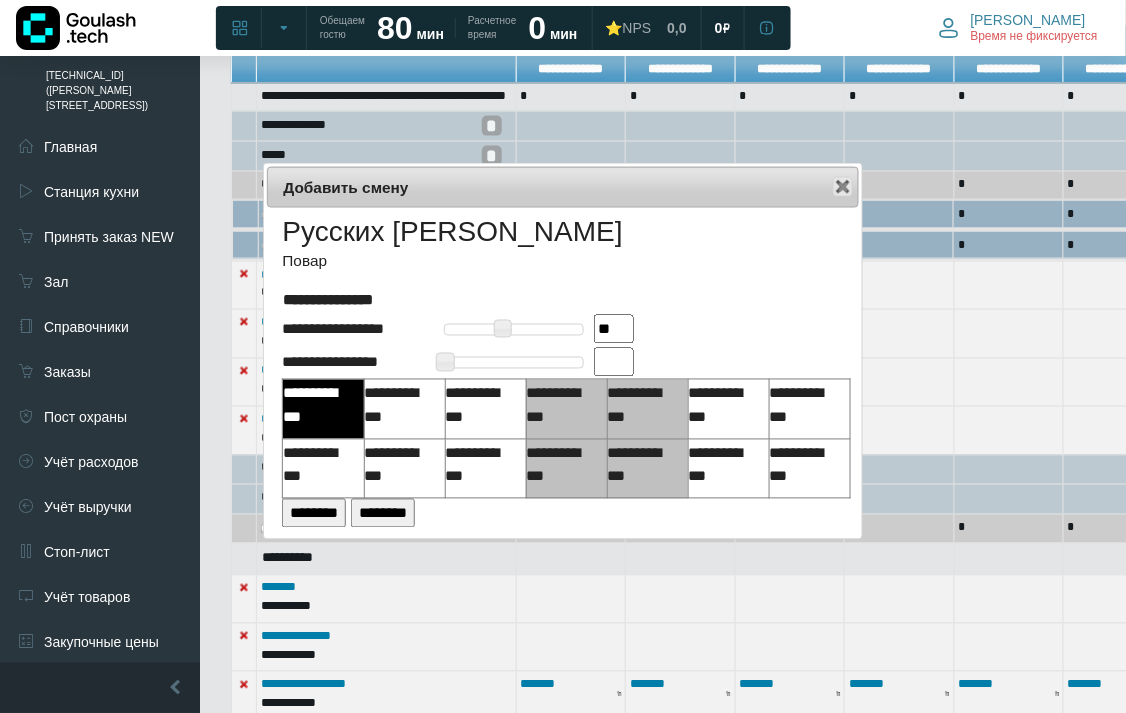 drag, startPoint x: 611, startPoint y: 357, endPoint x: 627, endPoint y: 368, distance: 19.416489 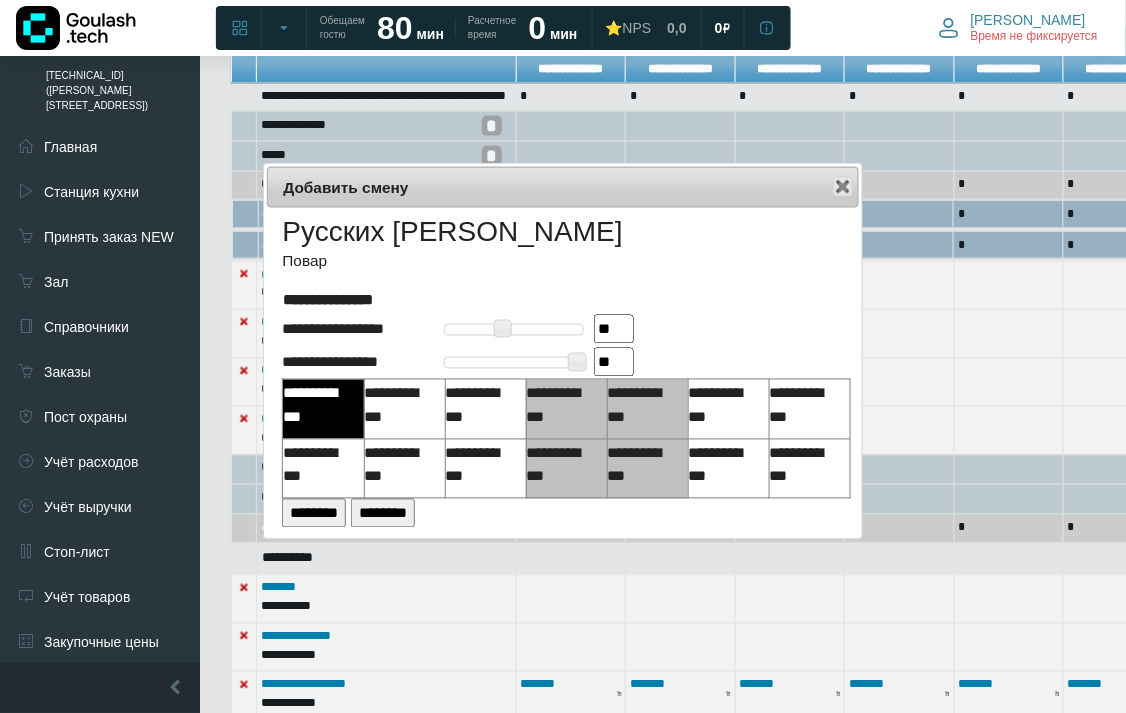 click on "********" at bounding box center [314, 513] 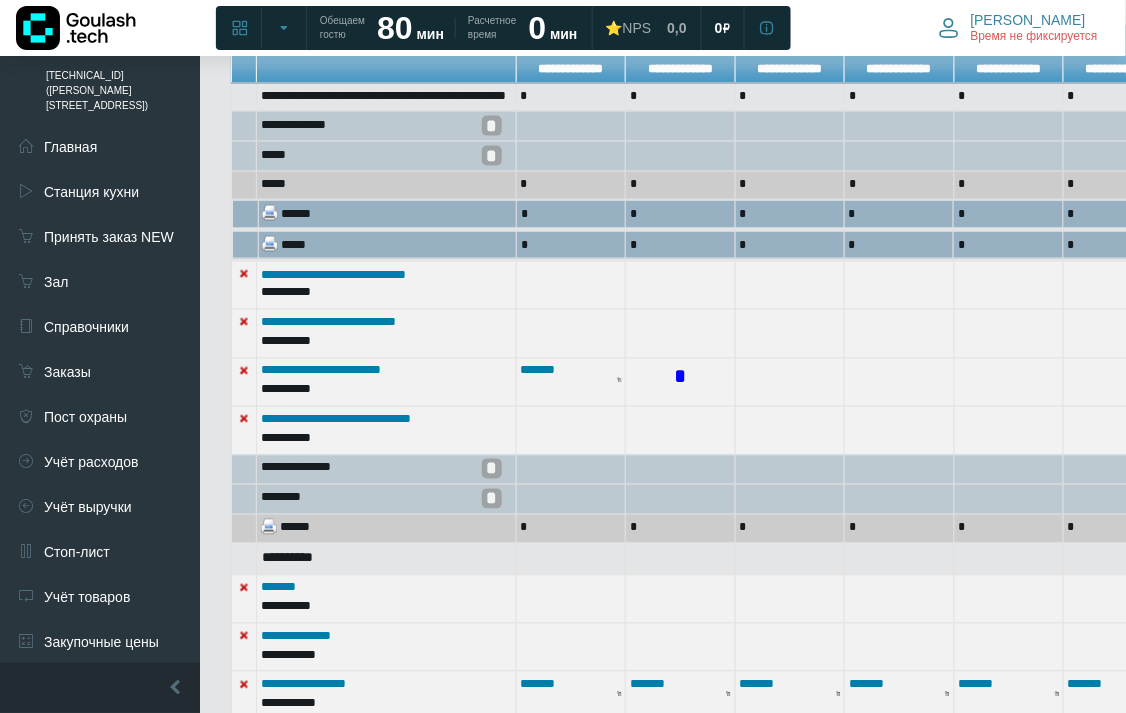 scroll, scrollTop: 778, scrollLeft: 0, axis: vertical 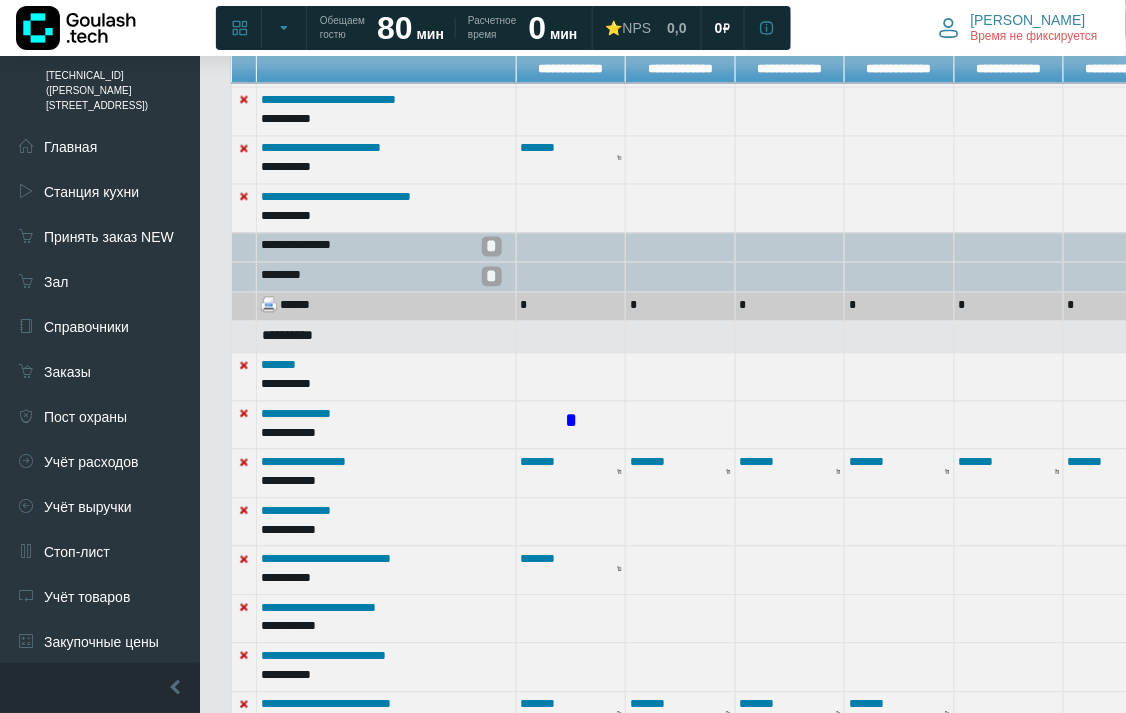 click on "*" at bounding box center (571, 422) 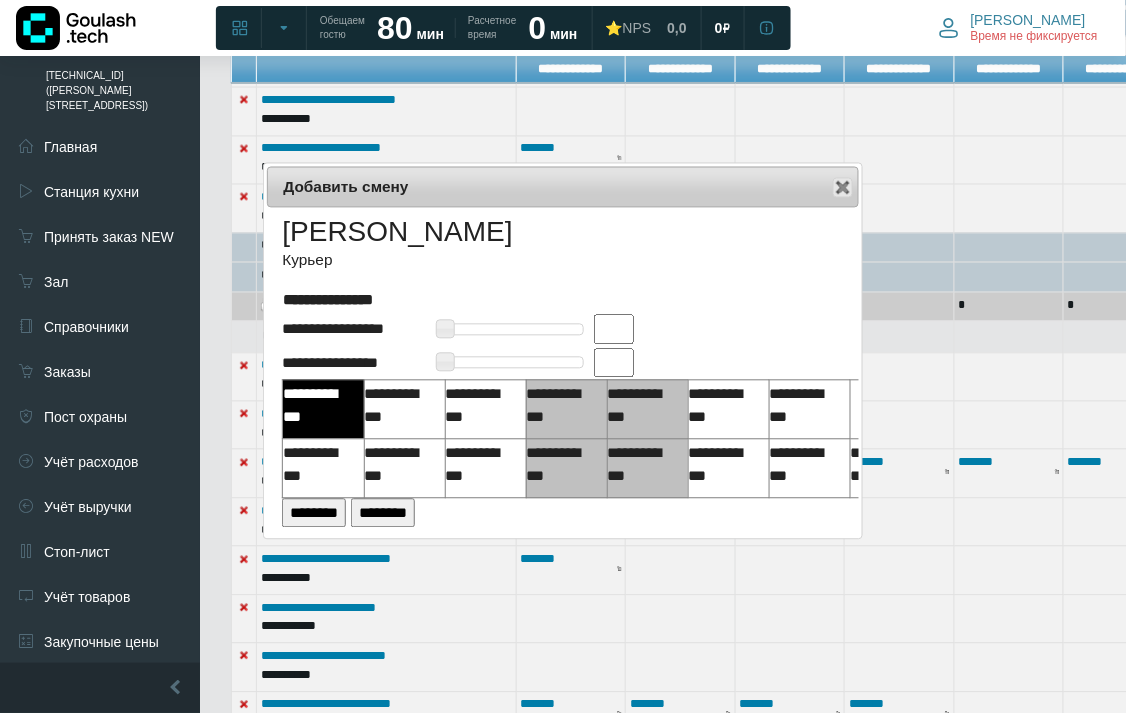 click at bounding box center [614, 329] 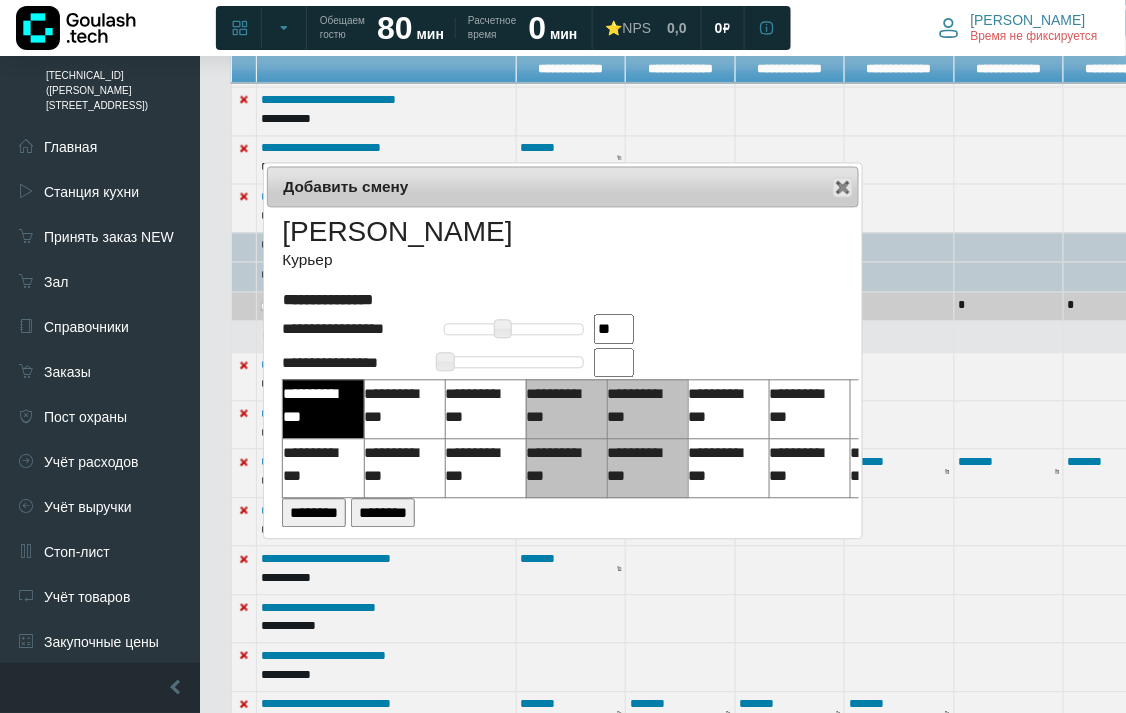 click at bounding box center (614, 363) 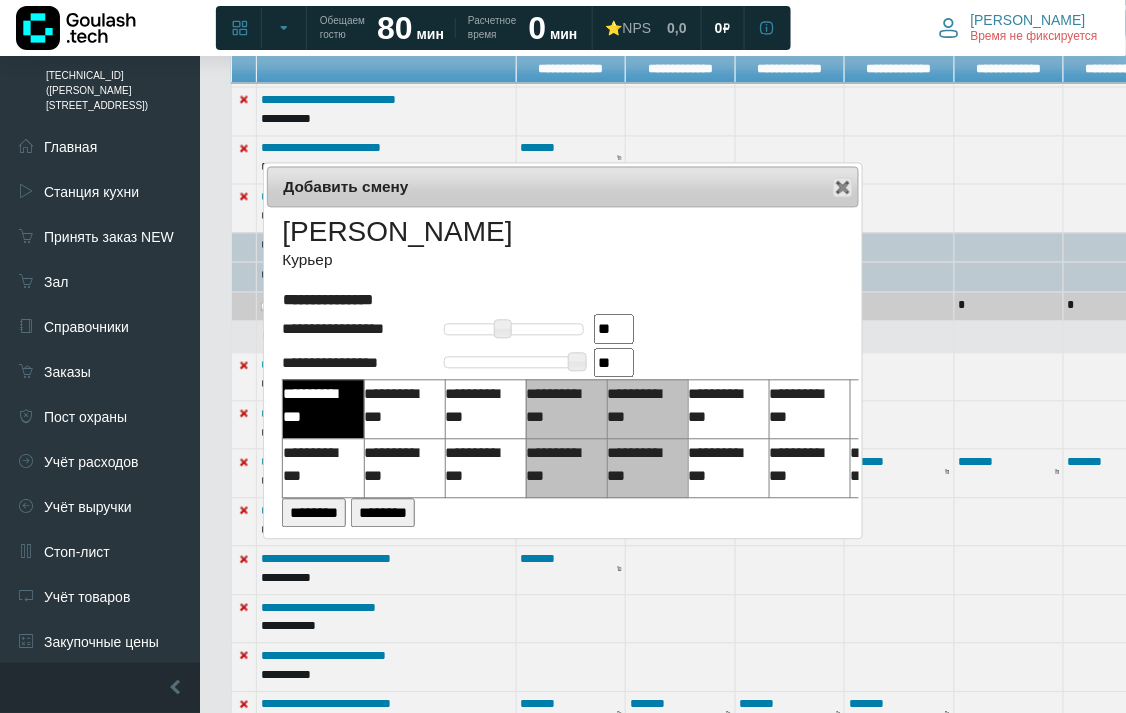 click on "********" at bounding box center [314, 513] 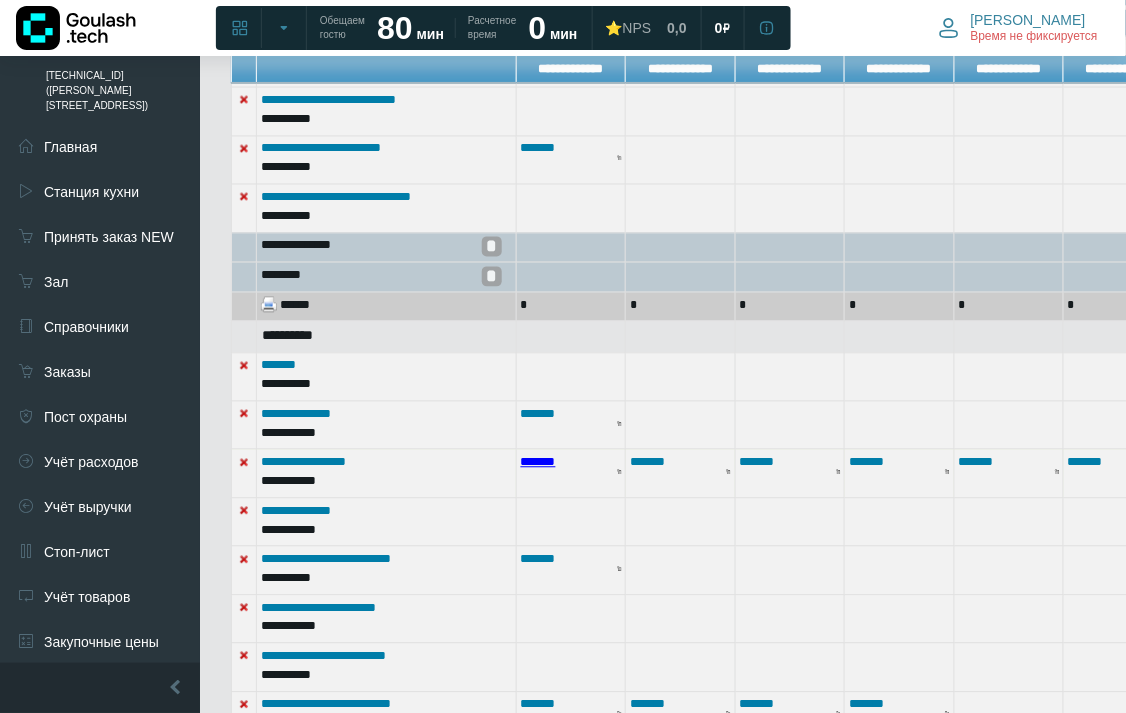 click on "*******" at bounding box center [538, 462] 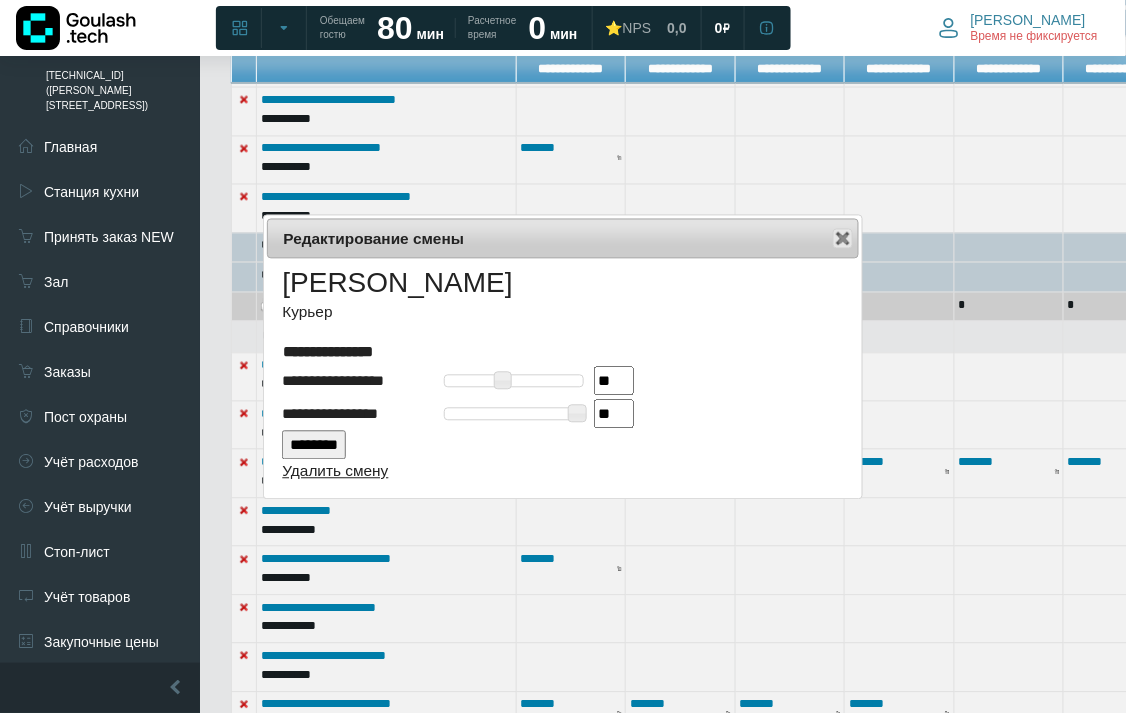 click on "Удалить смену" at bounding box center (335, 471) 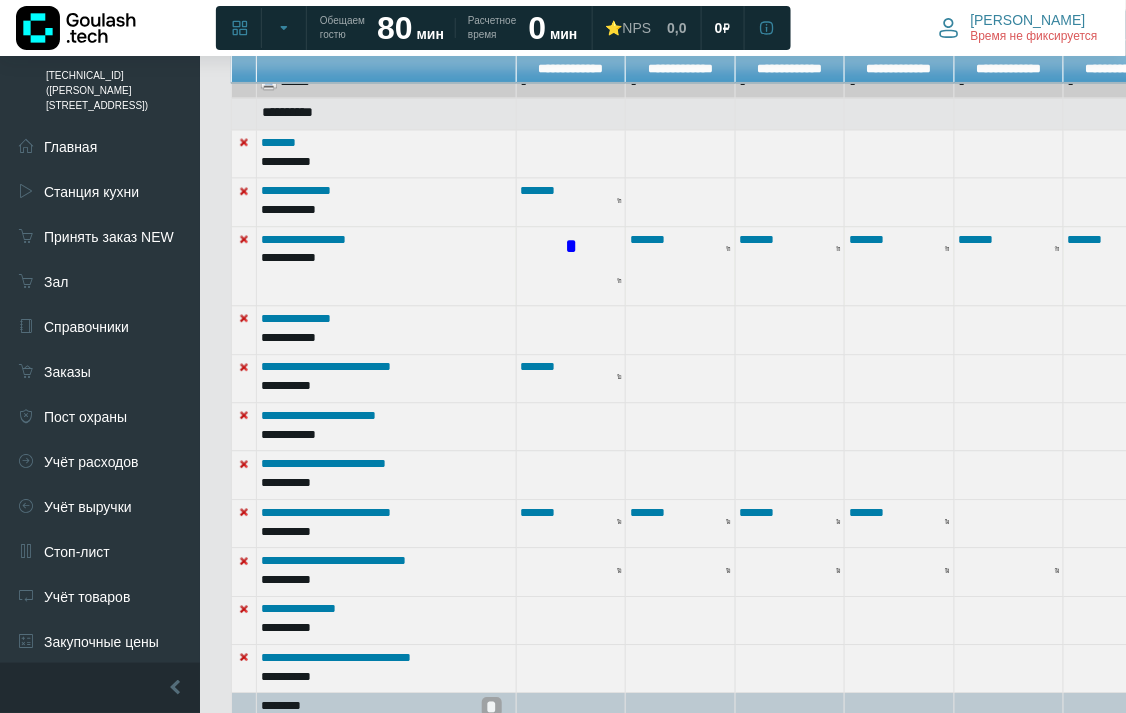 scroll, scrollTop: 1112, scrollLeft: 0, axis: vertical 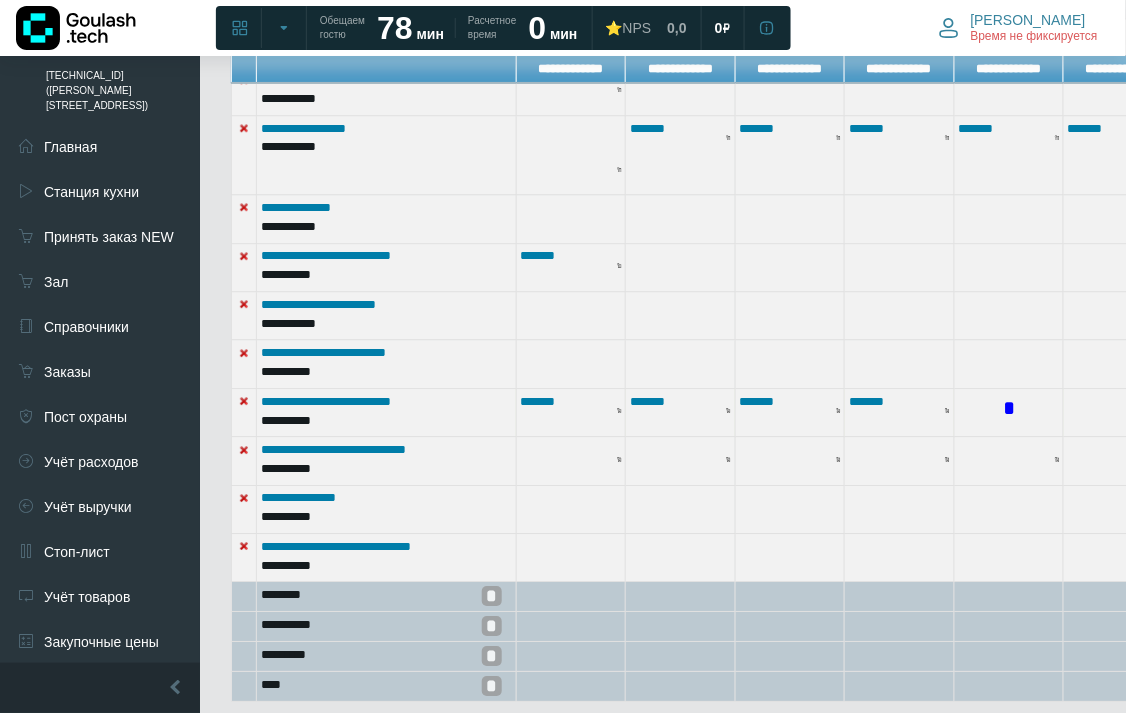 click on "*" at bounding box center (1009, 409) 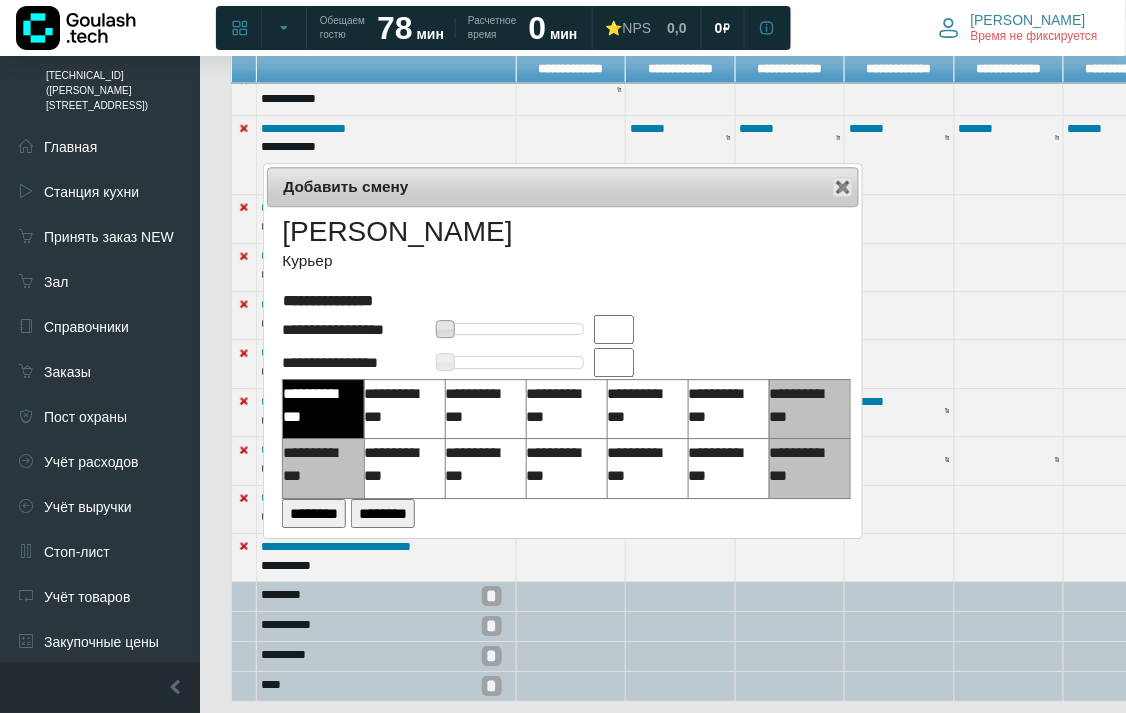 drag, startPoint x: 612, startPoint y: 330, endPoint x: 626, endPoint y: 333, distance: 14.3178215 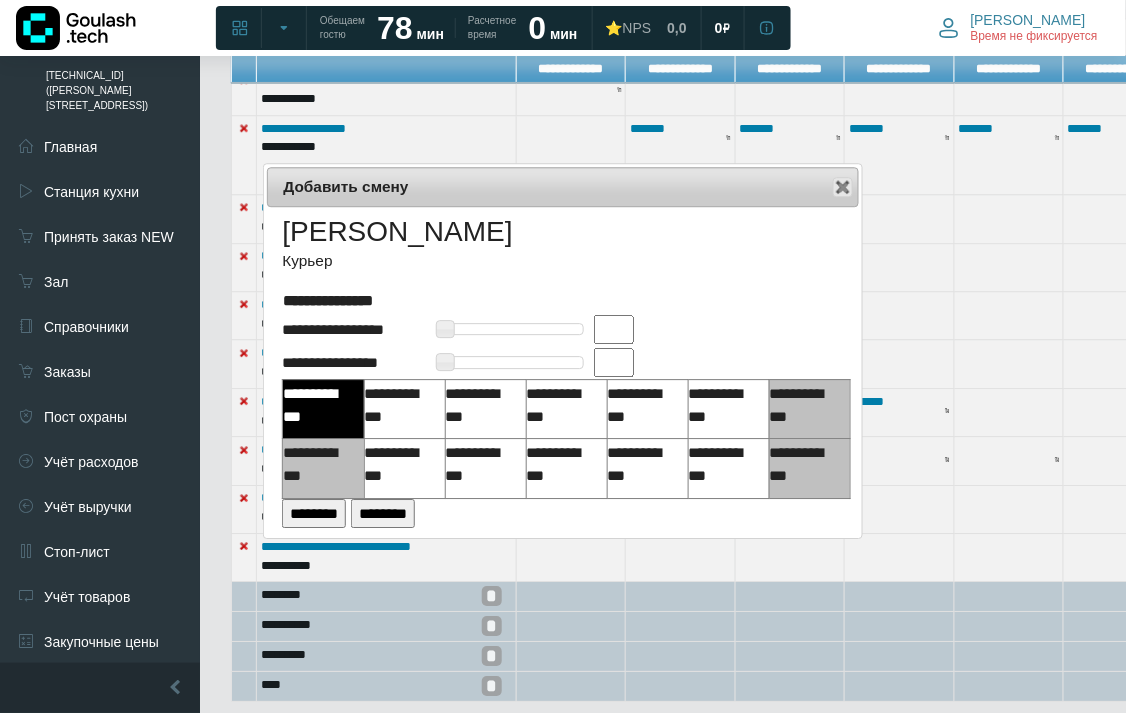 type on "**" 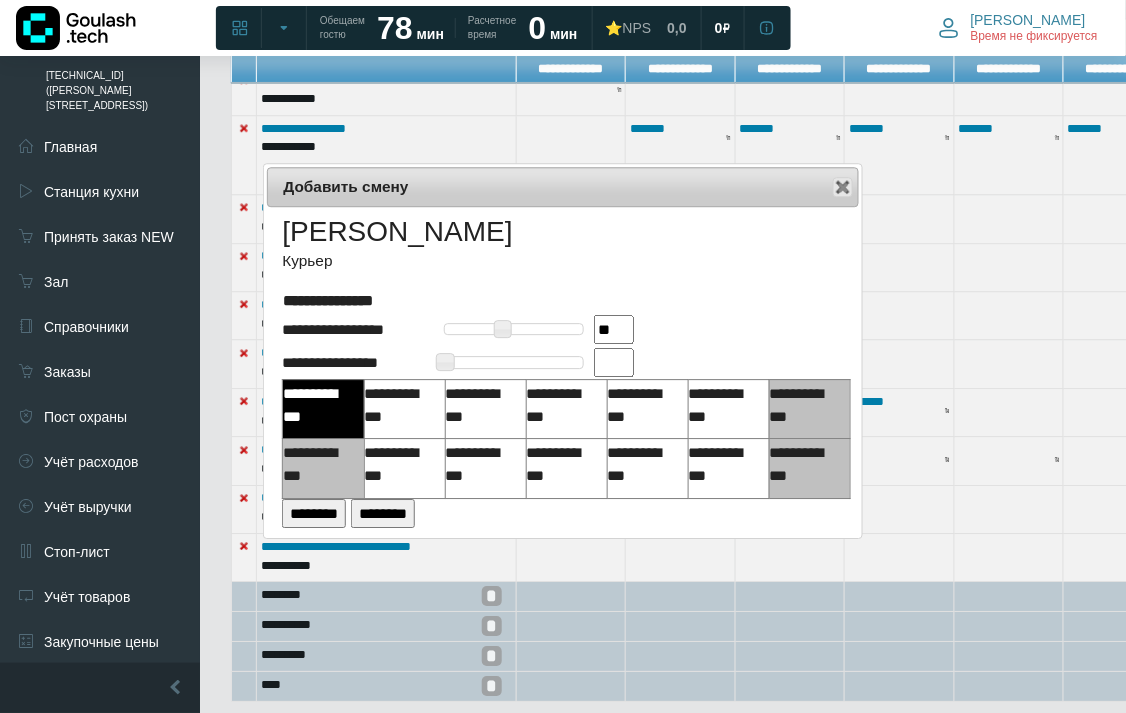 drag, startPoint x: 610, startPoint y: 362, endPoint x: 638, endPoint y: 373, distance: 30.083218 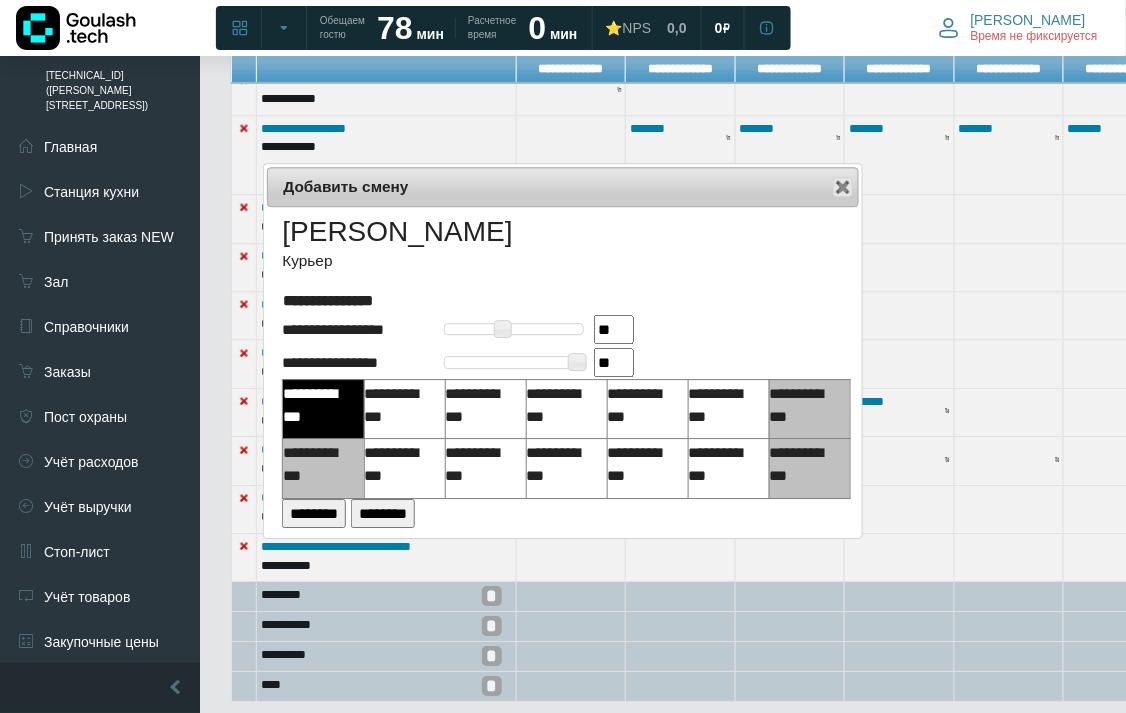 click on "**********" at bounding box center (400, 405) 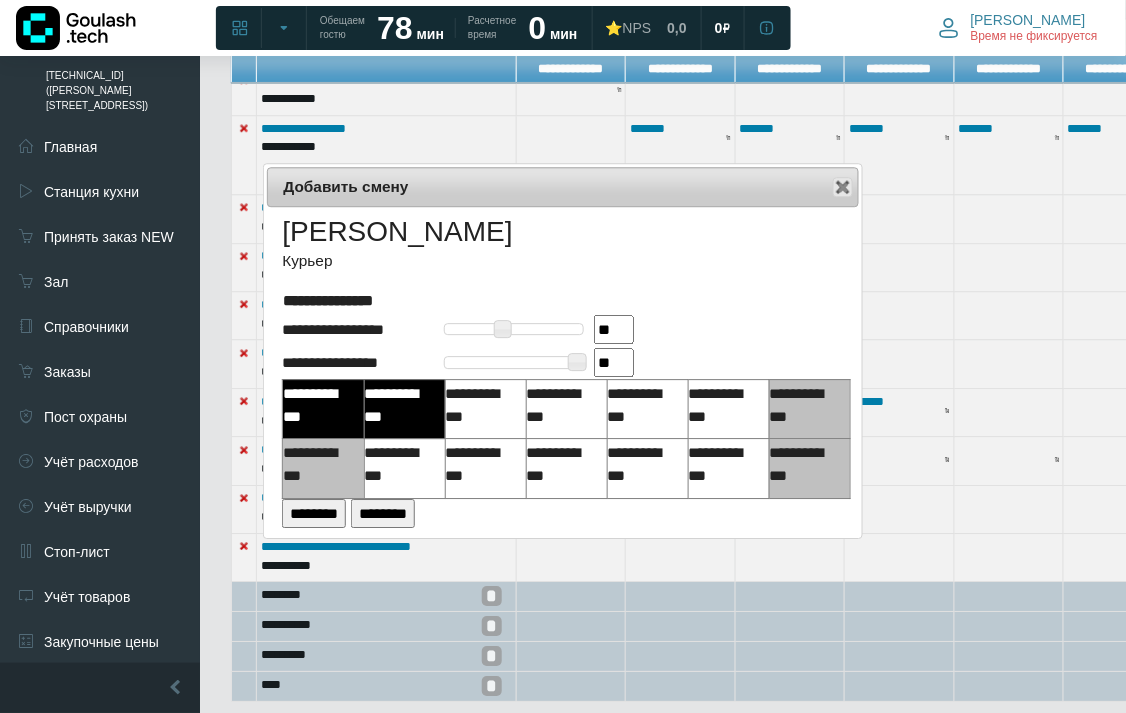 drag, startPoint x: 407, startPoint y: 447, endPoint x: 288, endPoint y: 465, distance: 120.353645 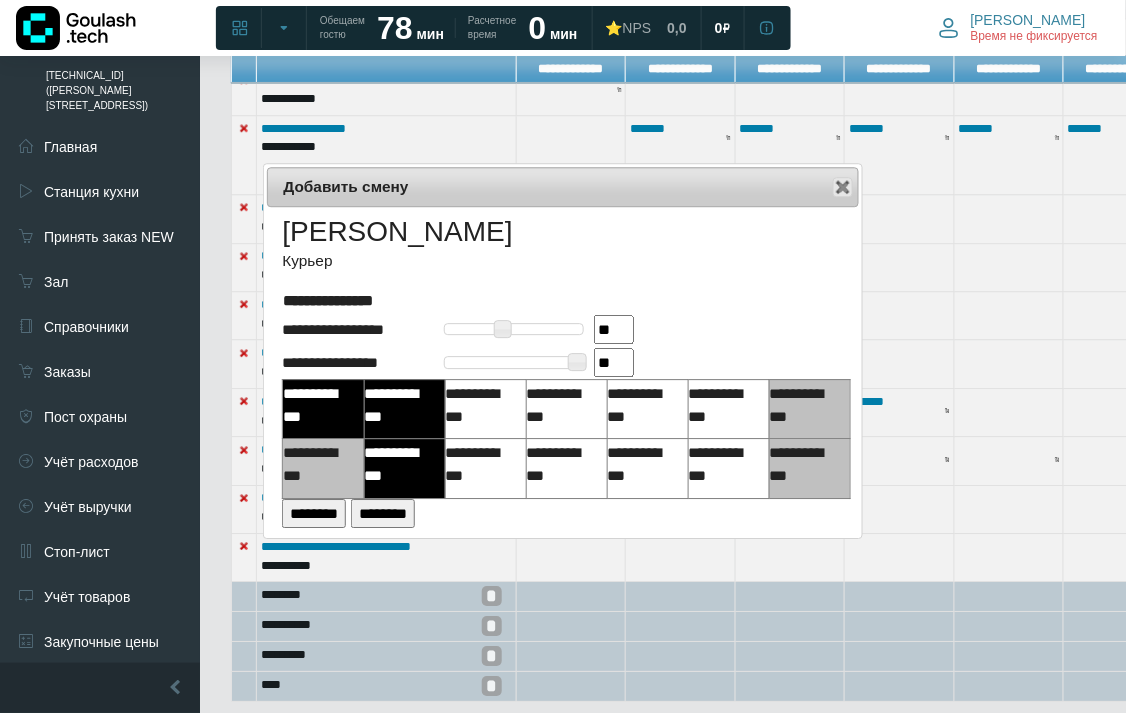 click on "**********" at bounding box center [318, 464] 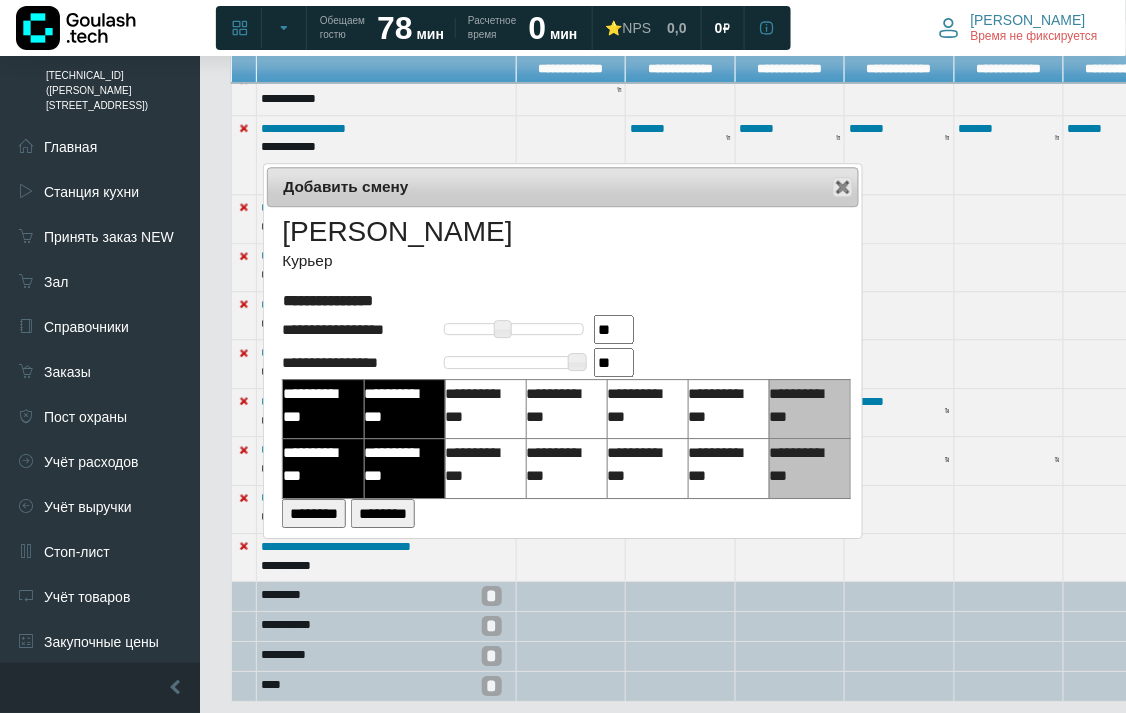 click on "**********" at bounding box center [481, 405] 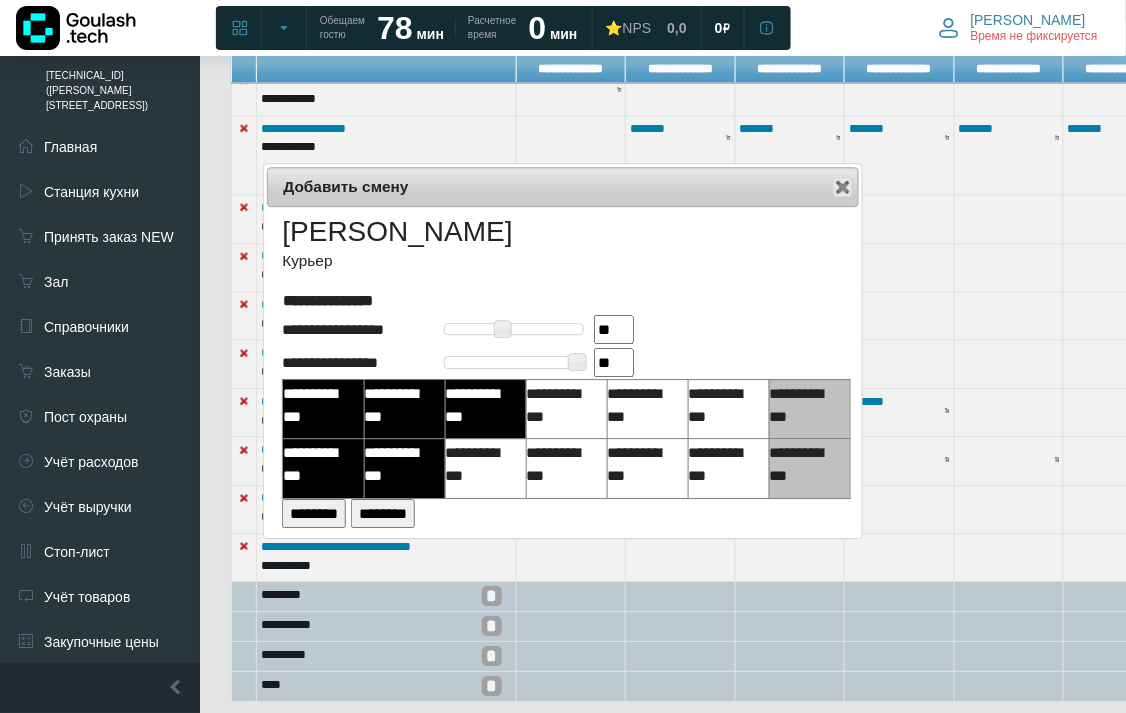 drag, startPoint x: 492, startPoint y: 471, endPoint x: 541, endPoint y: 413, distance: 75.9276 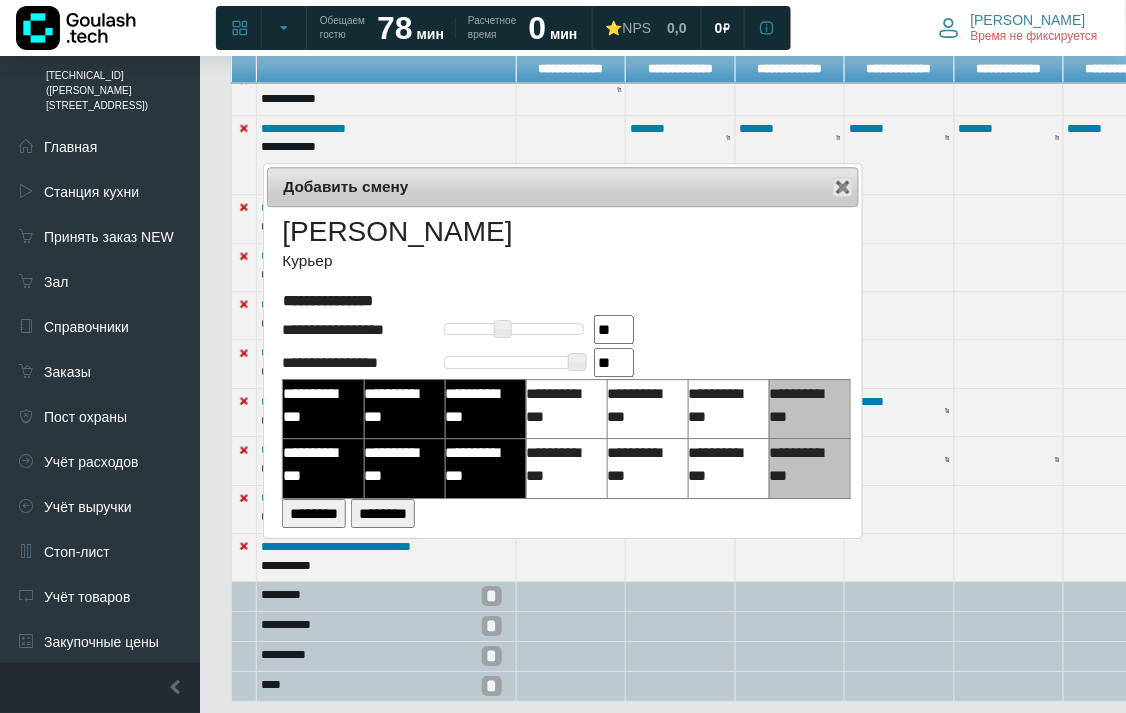 click on "**********" at bounding box center [562, 405] 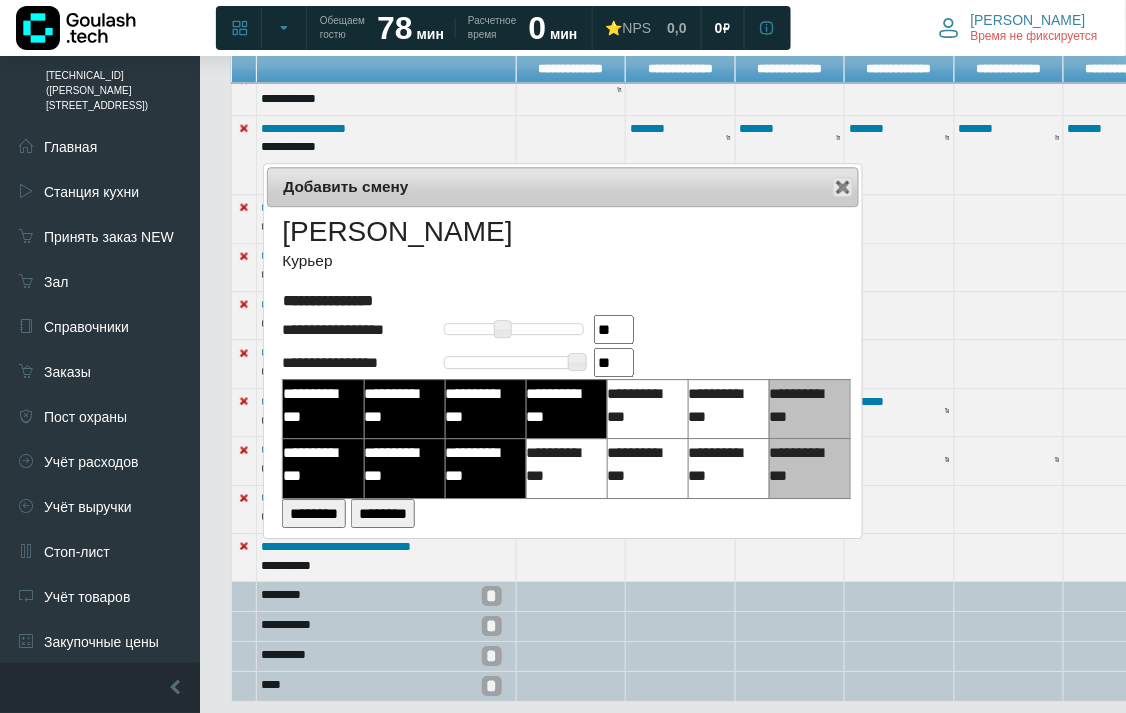 click on "**********" at bounding box center (562, 464) 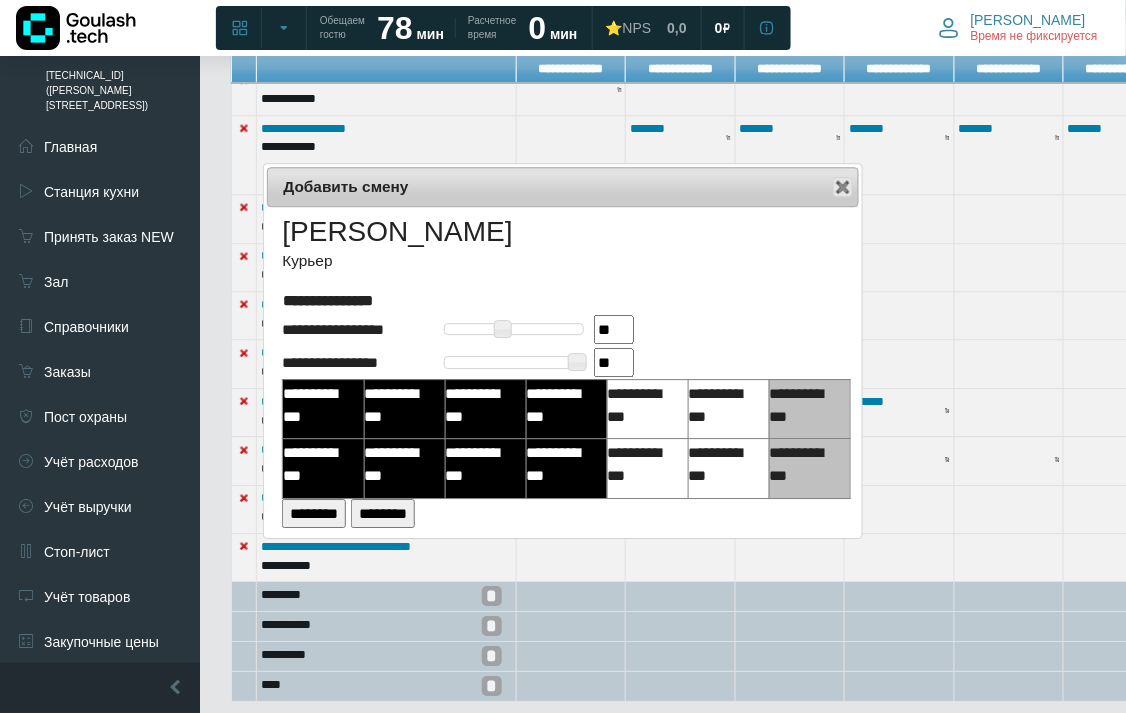 click on "**********" at bounding box center [643, 405] 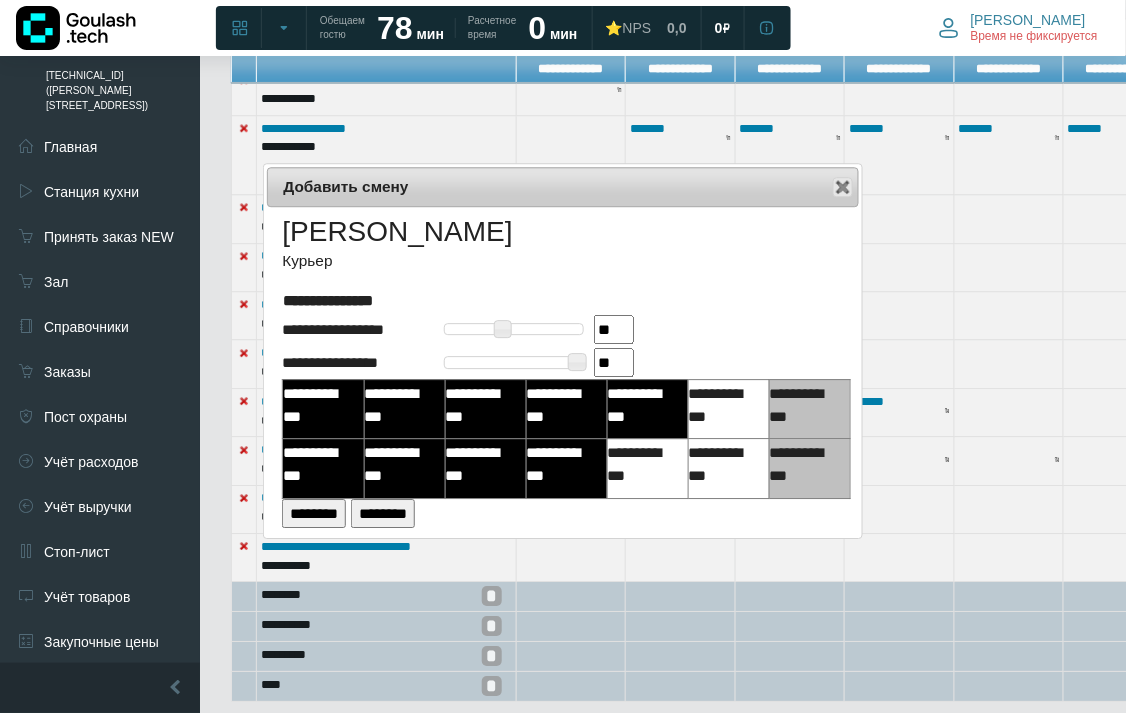click on "**********" at bounding box center [643, 464] 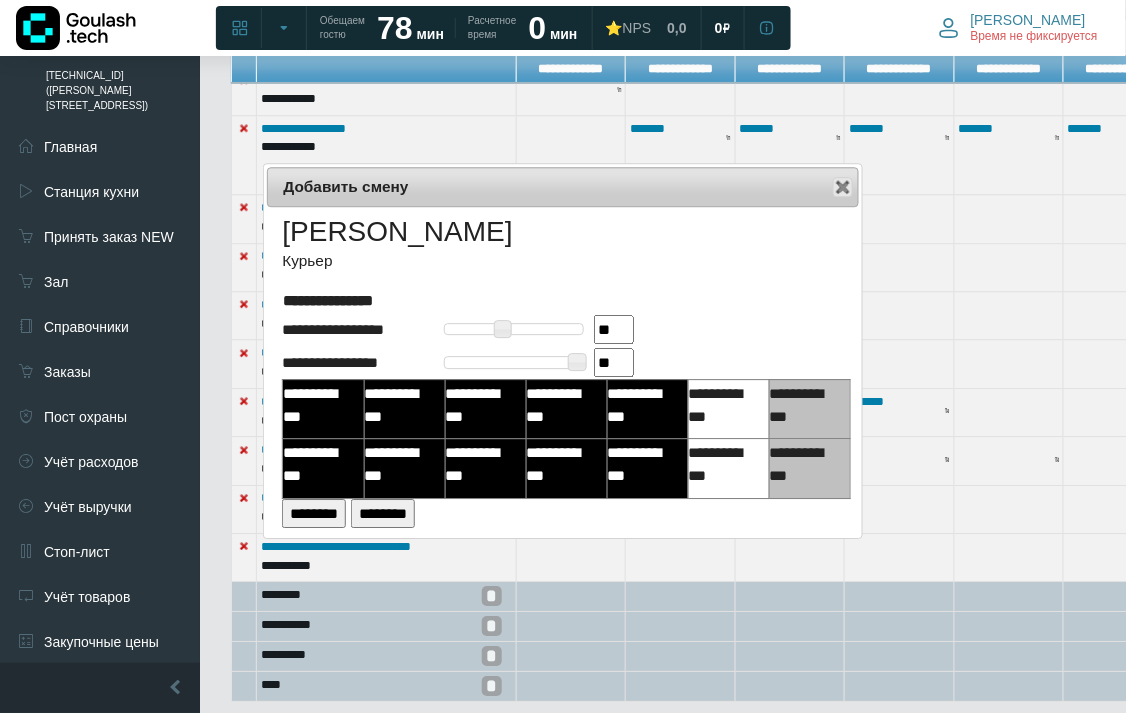 click on "**********" at bounding box center [724, 405] 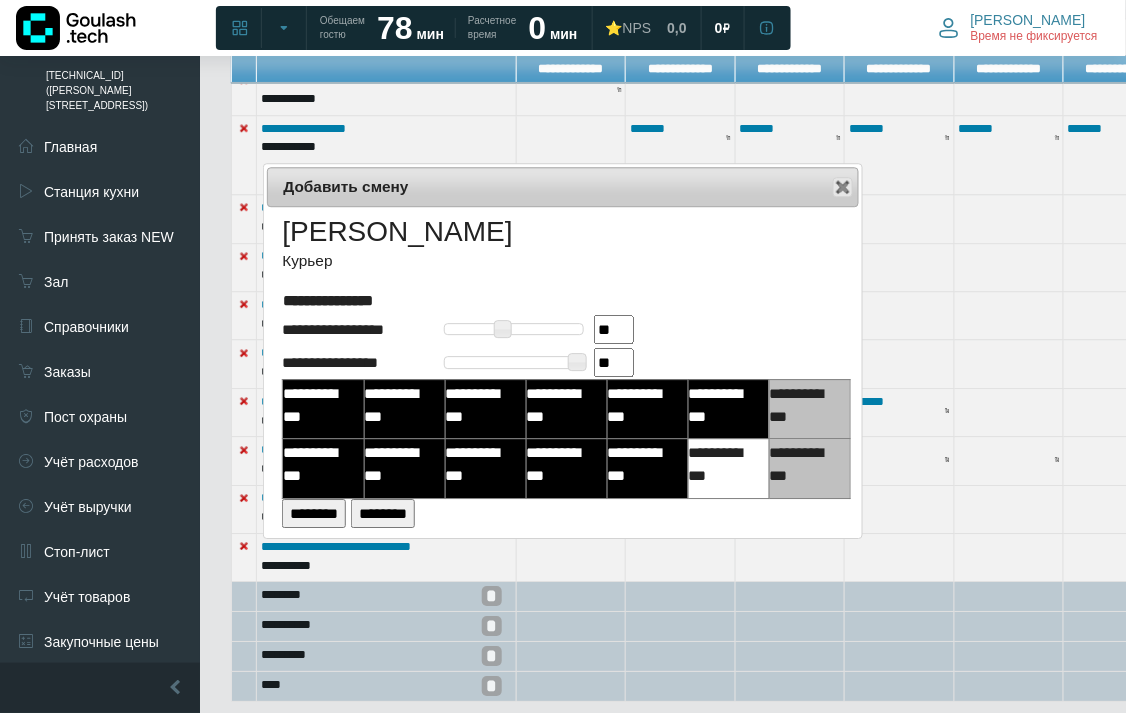 click on "**********" at bounding box center [724, 464] 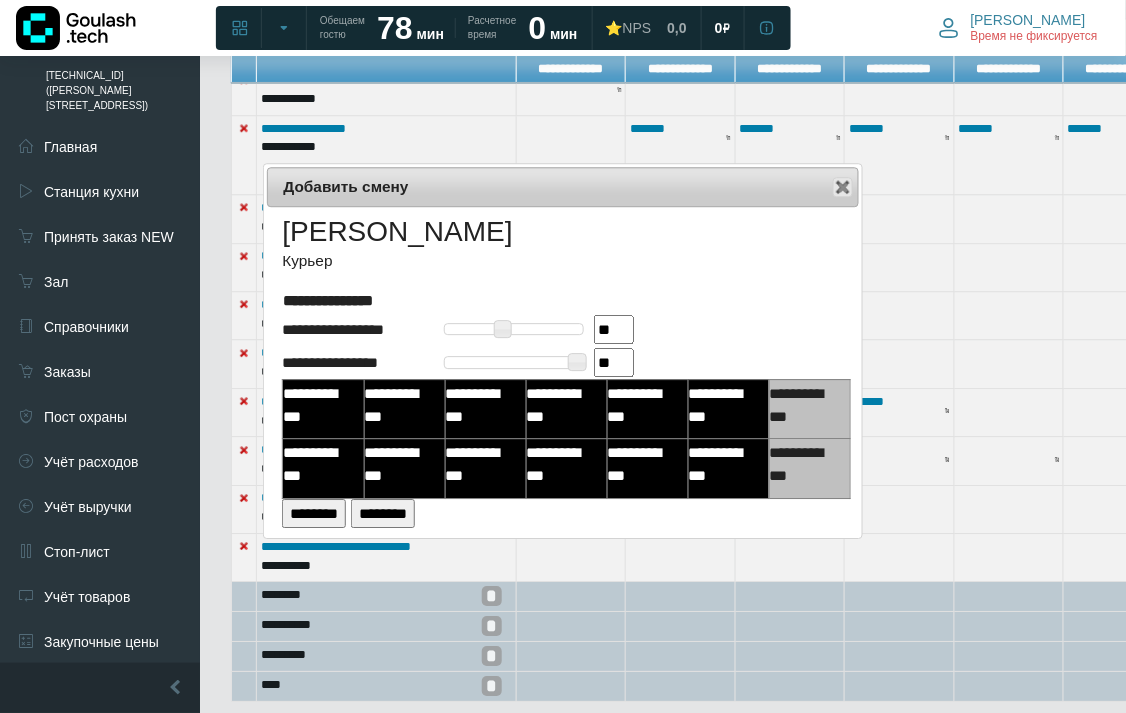 click on "**********" at bounding box center [805, 405] 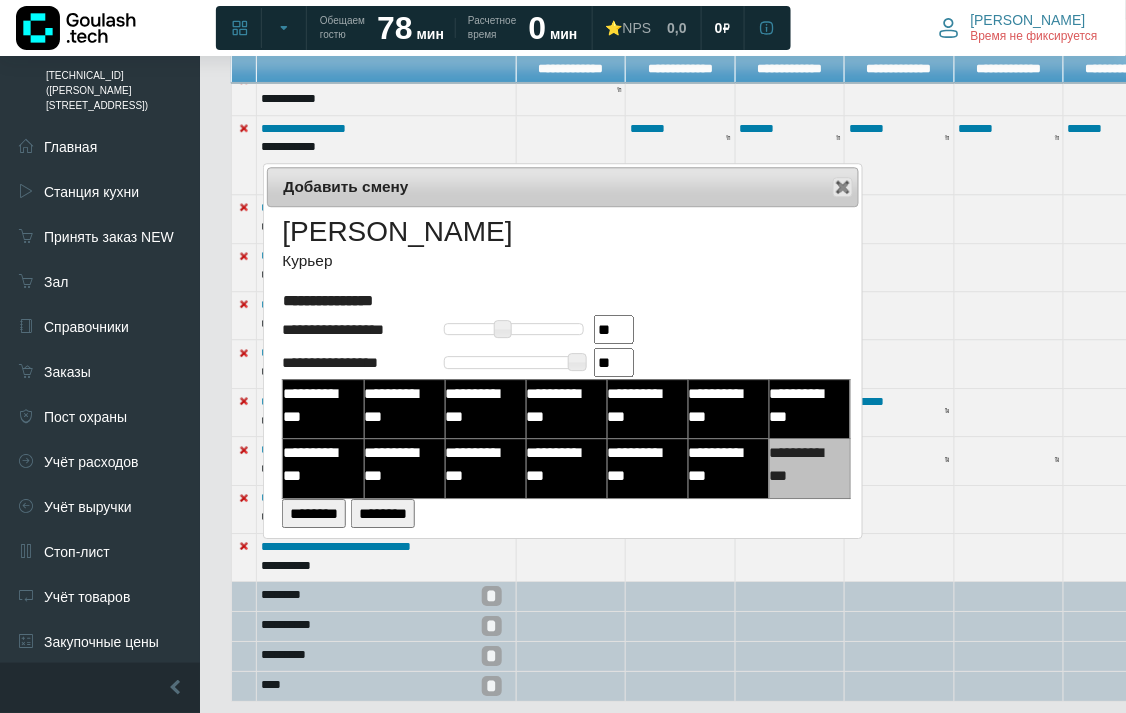 click on "**********" at bounding box center [805, 464] 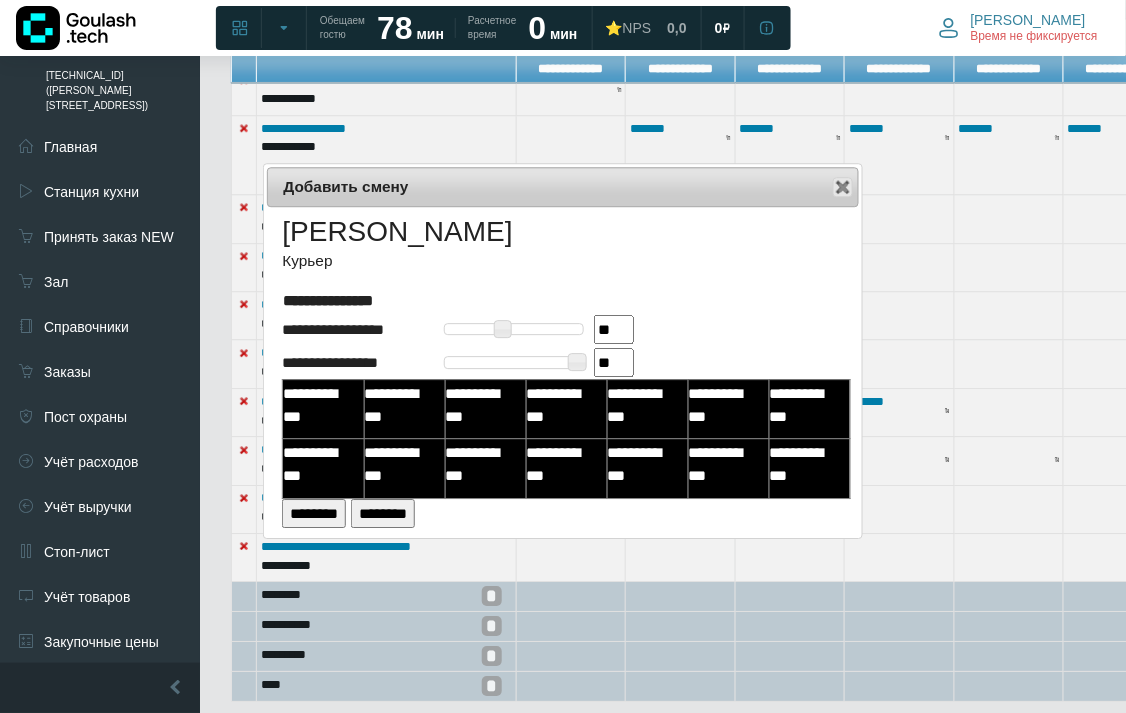click on "********" at bounding box center (314, 513) 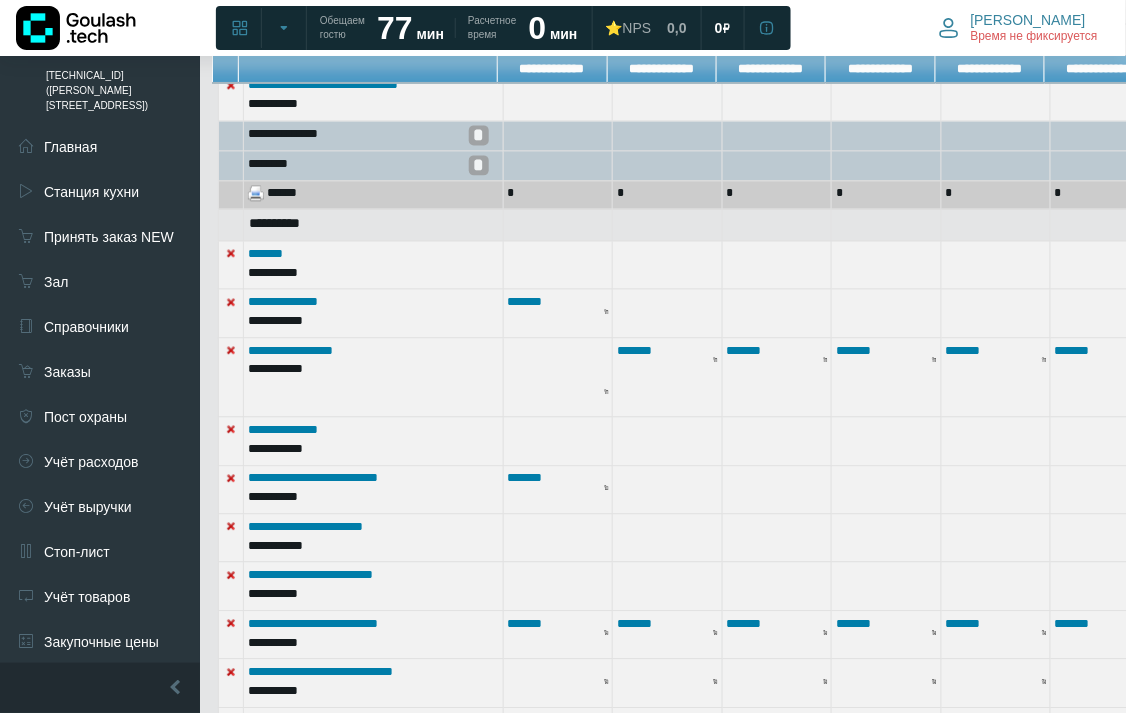 scroll, scrollTop: 890, scrollLeft: 0, axis: vertical 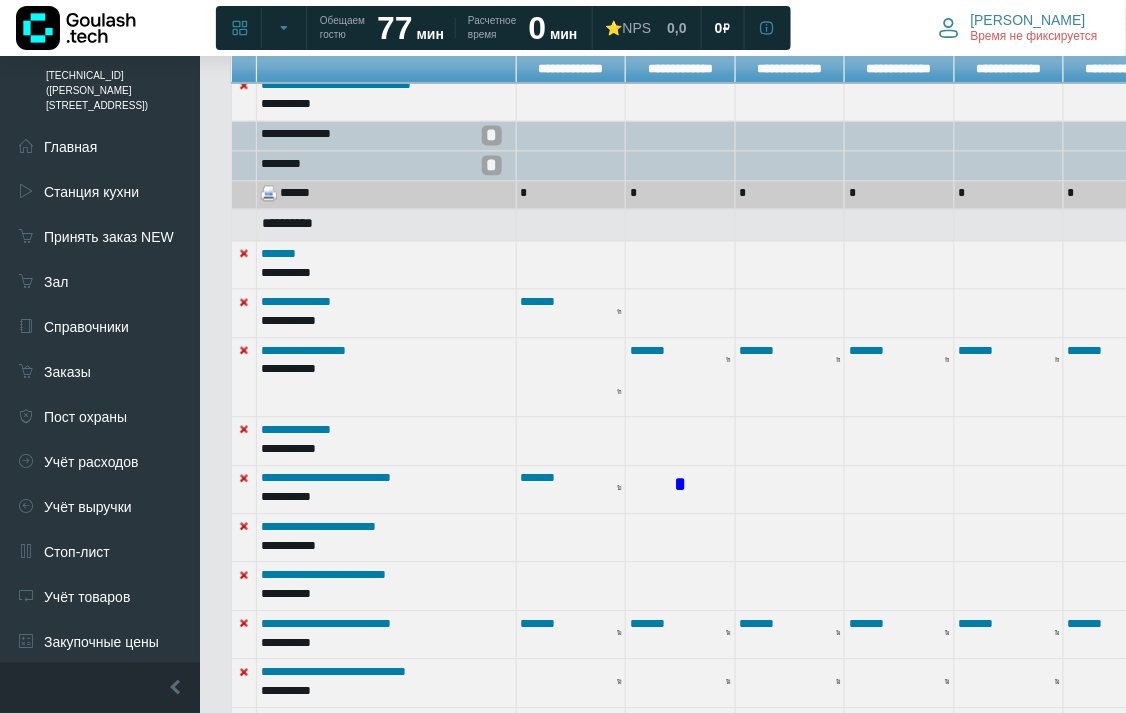 click on "*" at bounding box center (680, 485) 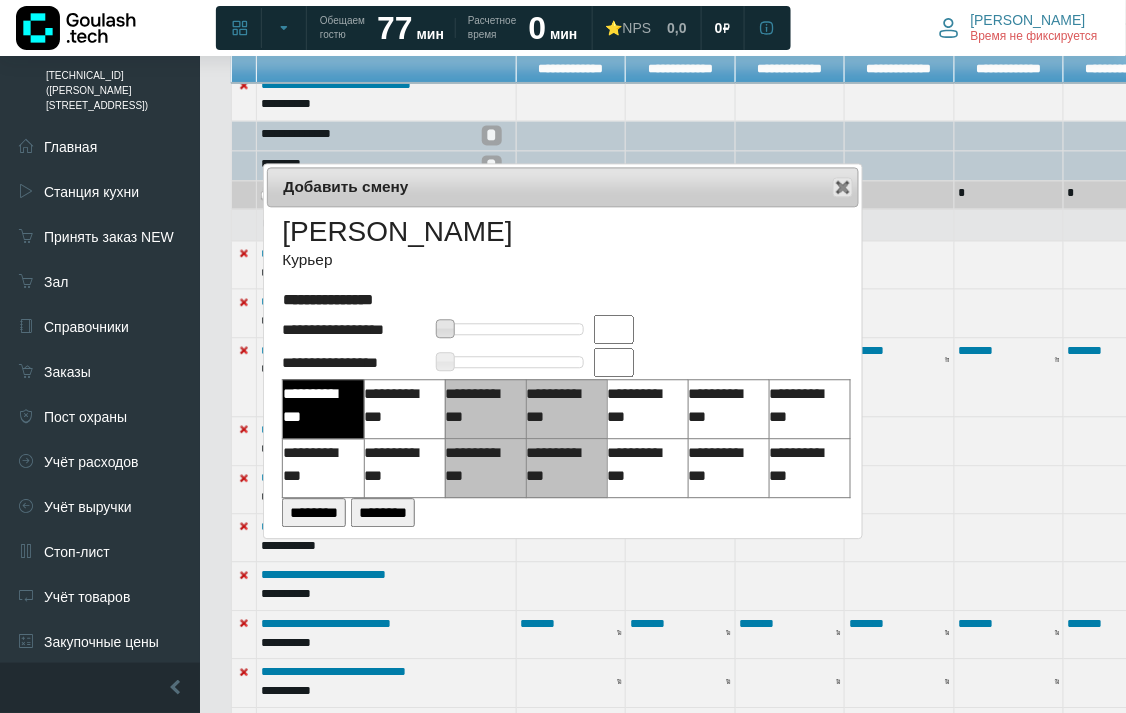 click at bounding box center [614, 329] 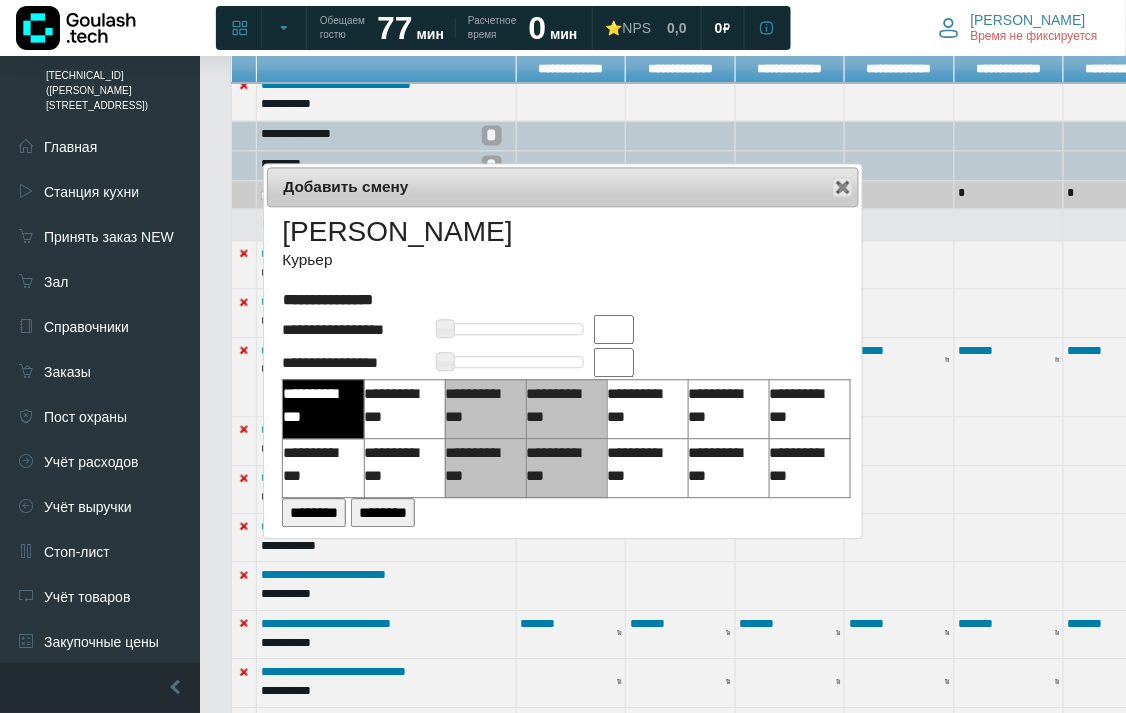 type on "**" 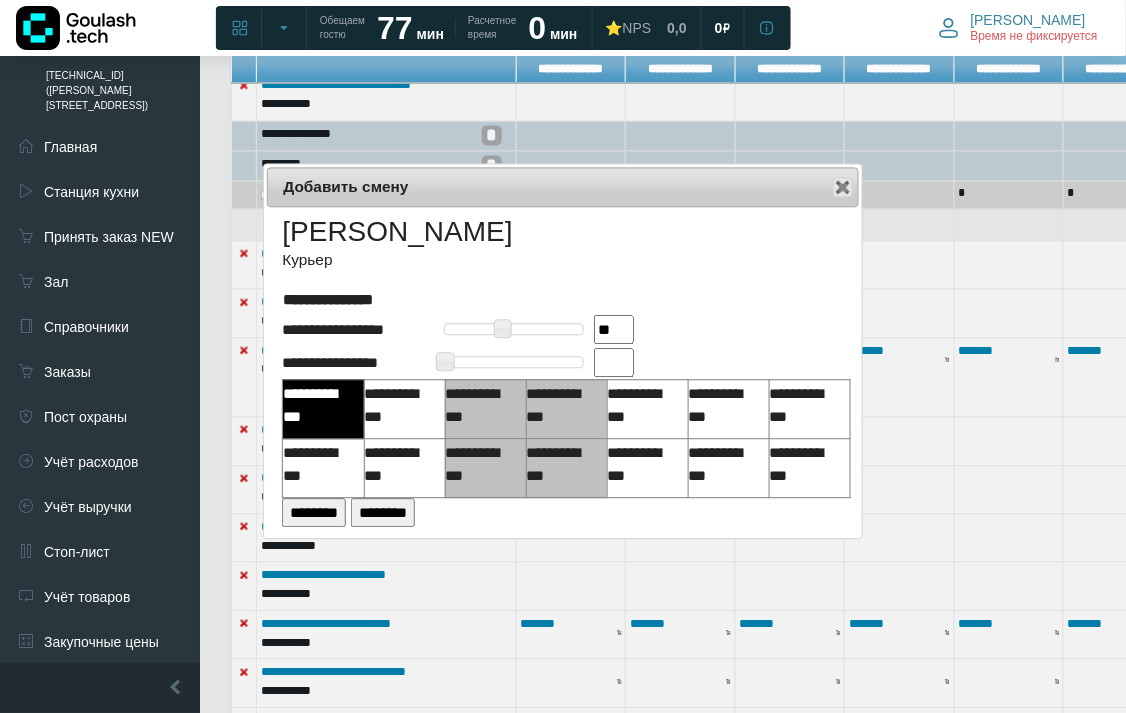 drag, startPoint x: 607, startPoint y: 358, endPoint x: 611, endPoint y: 370, distance: 12.649111 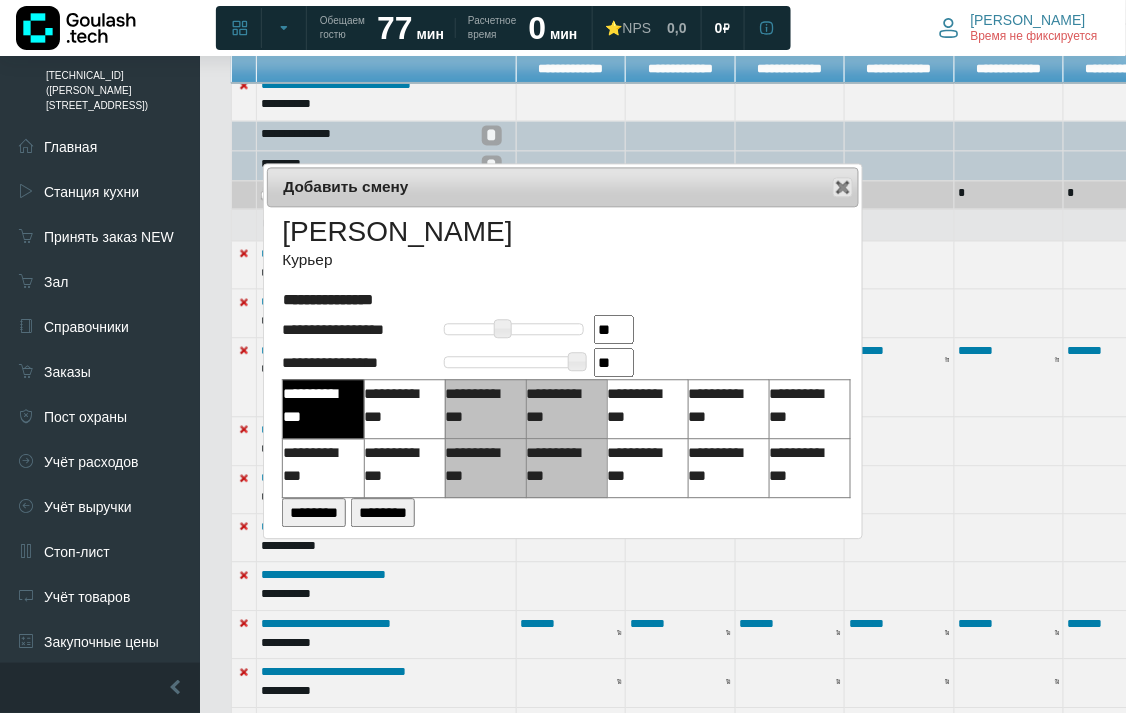 click on "**********" at bounding box center [318, 464] 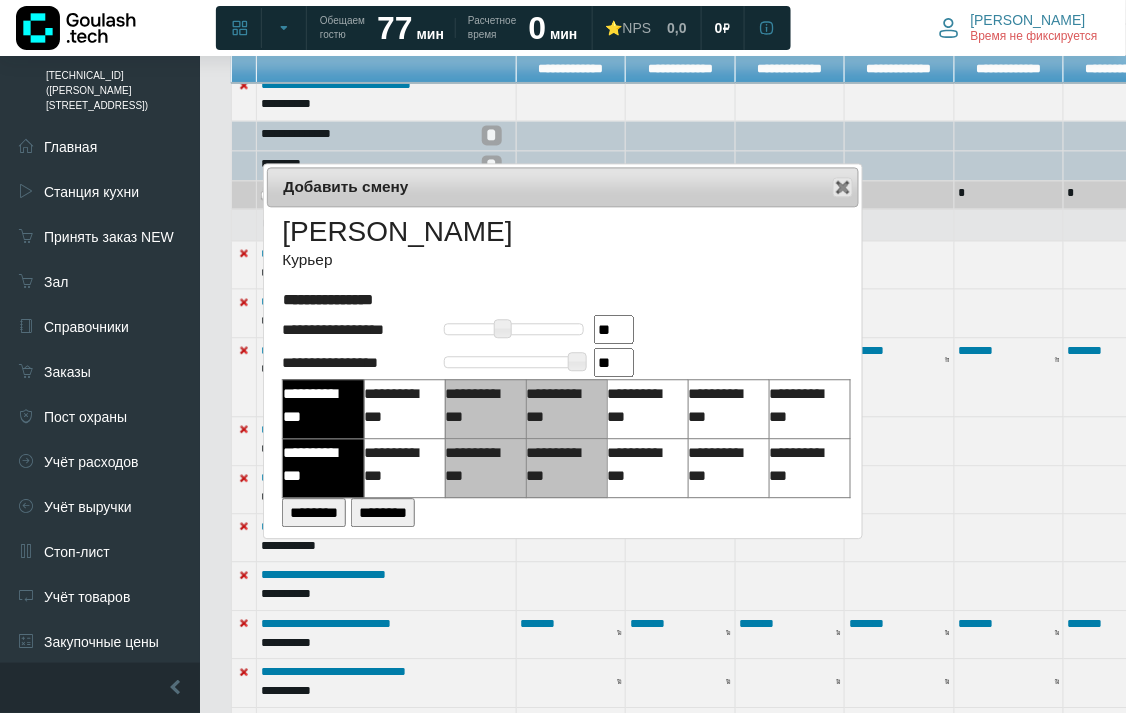 click on "**********" at bounding box center (404, 468) 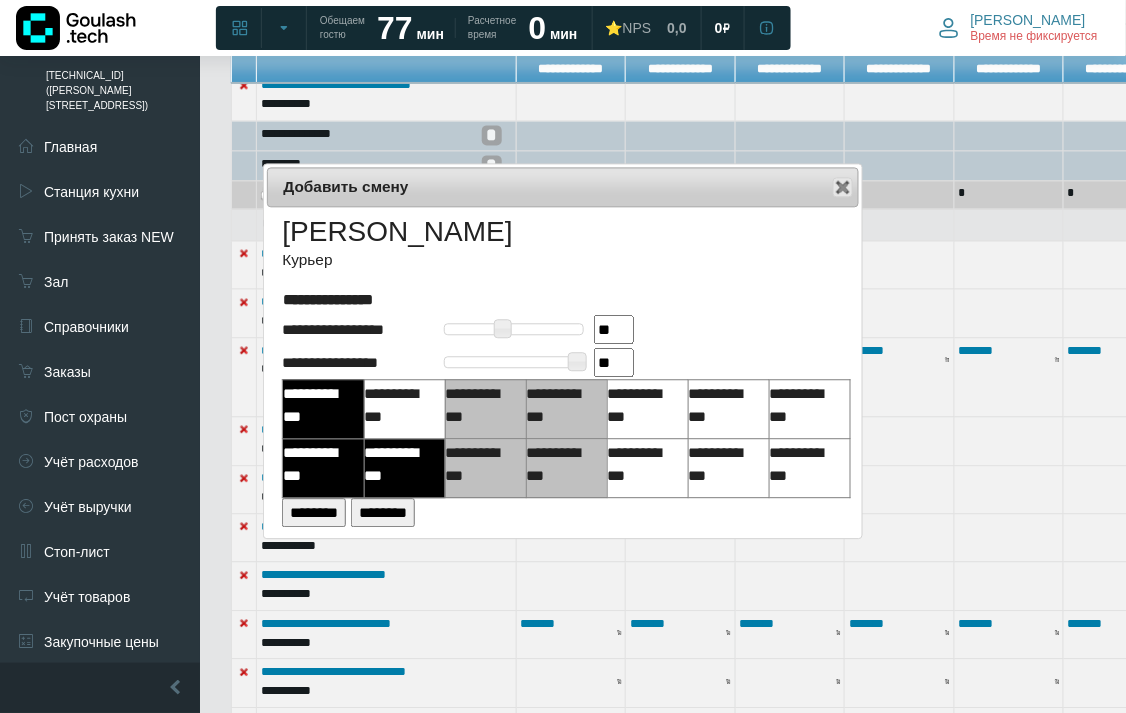 click on "**********" at bounding box center (481, 405) 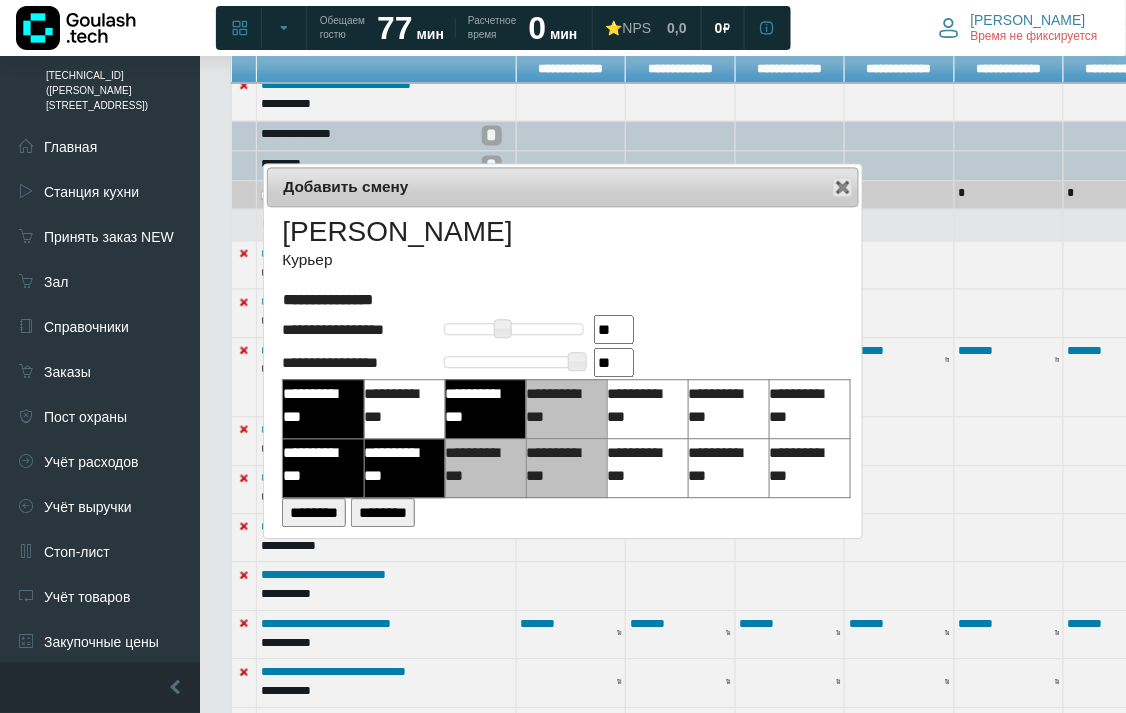 click on "**********" at bounding box center (481, 405) 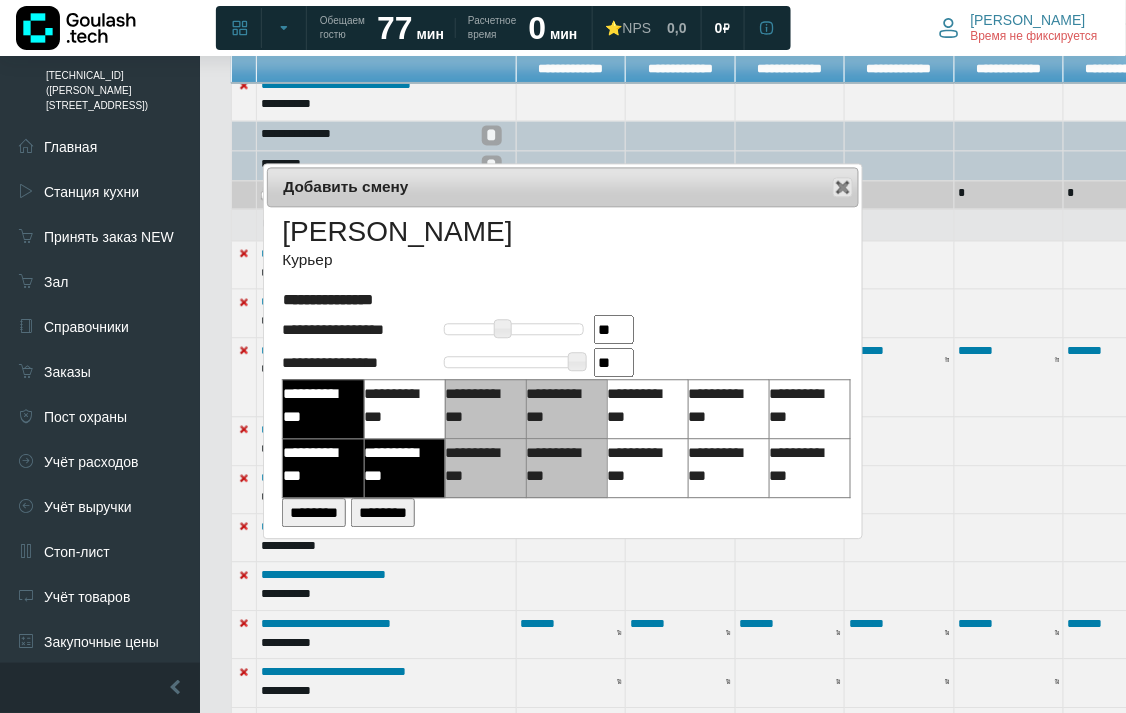 click on "**********" at bounding box center (481, 464) 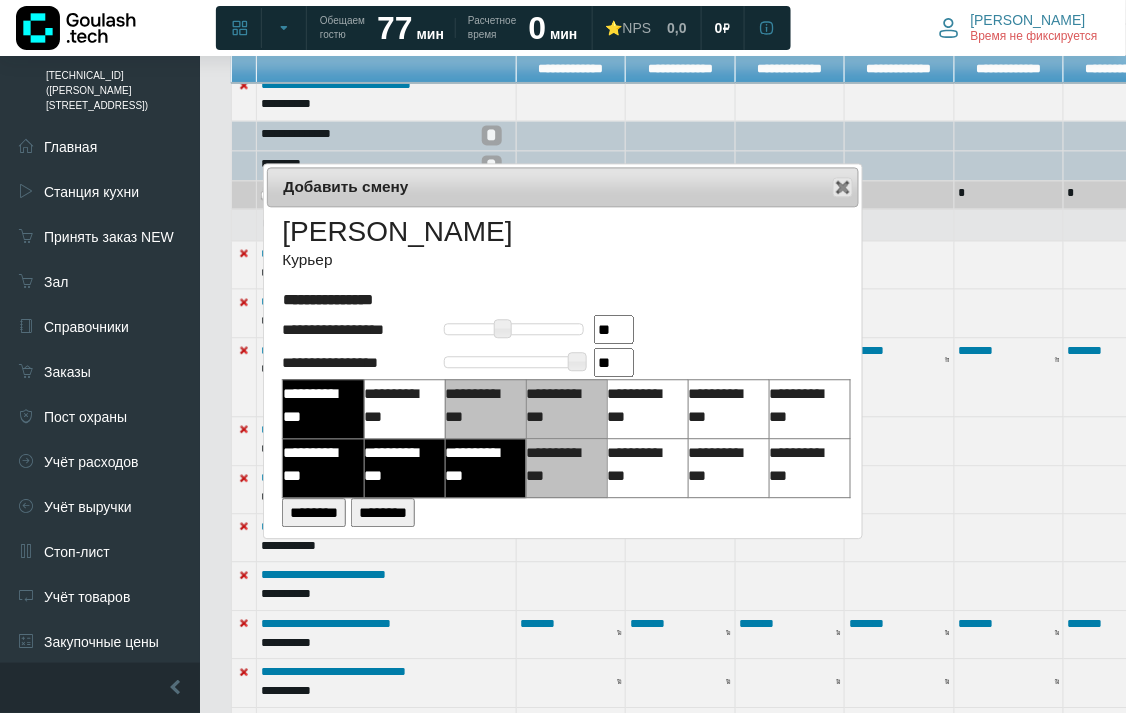 click on "**********" at bounding box center (400, 405) 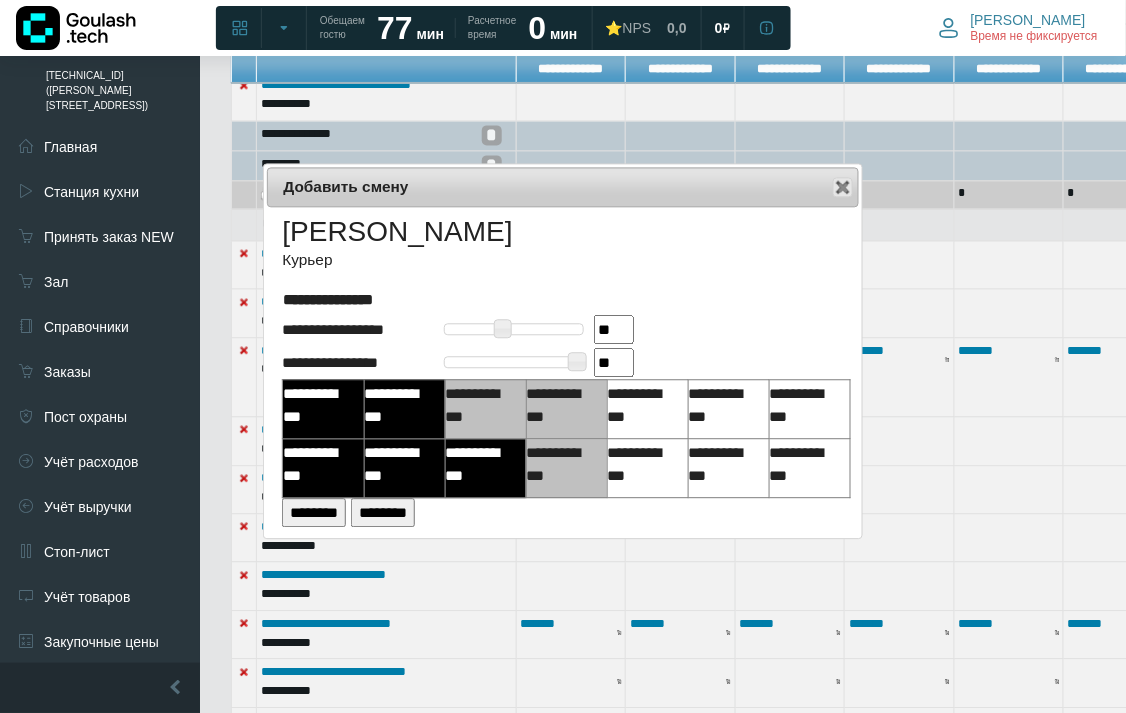 click on "**********" at bounding box center (481, 405) 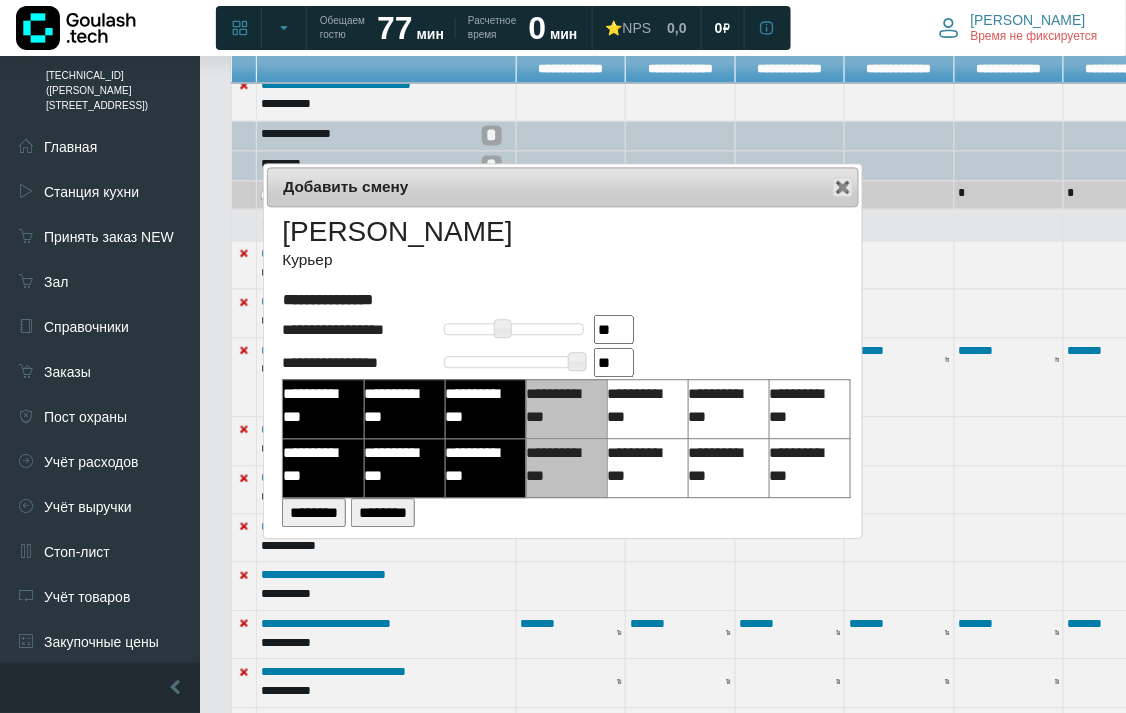 click on "**********" at bounding box center [562, 405] 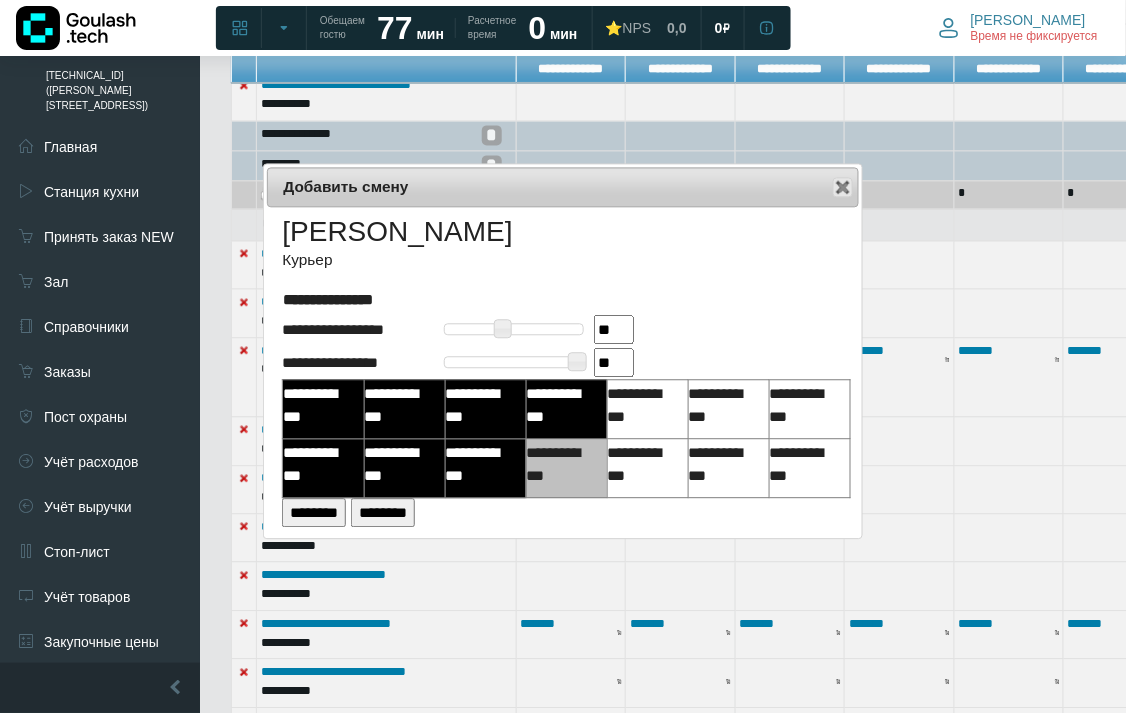 click on "**********" at bounding box center (643, 405) 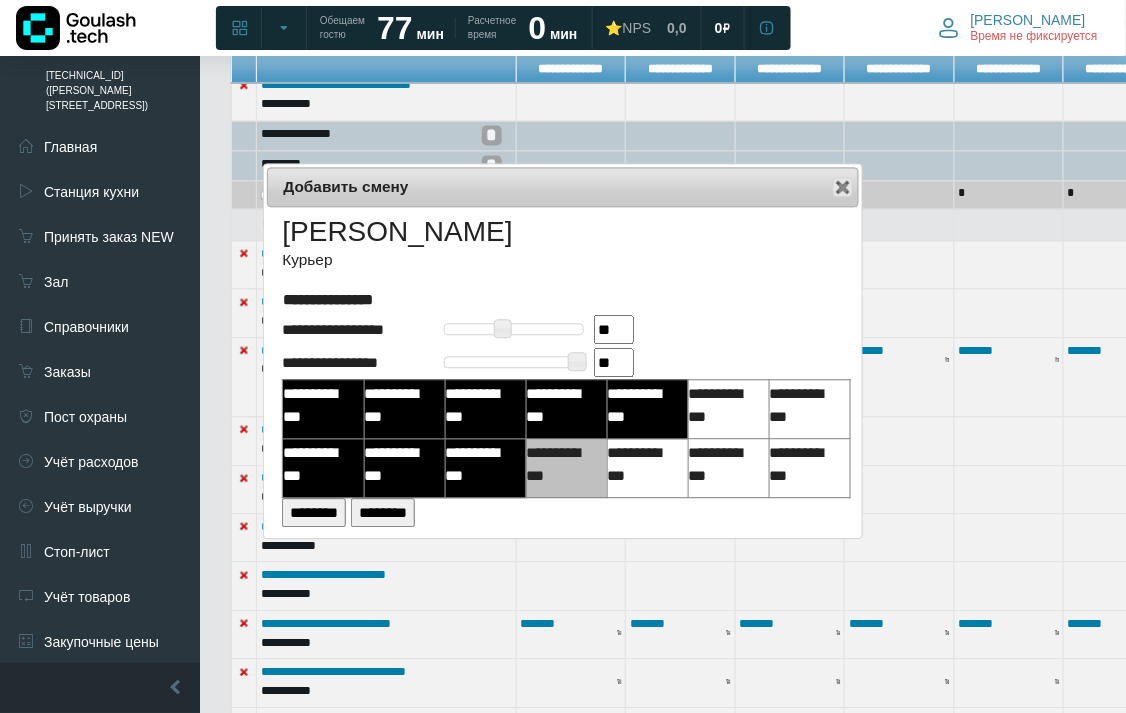 click on "**********" at bounding box center (643, 464) 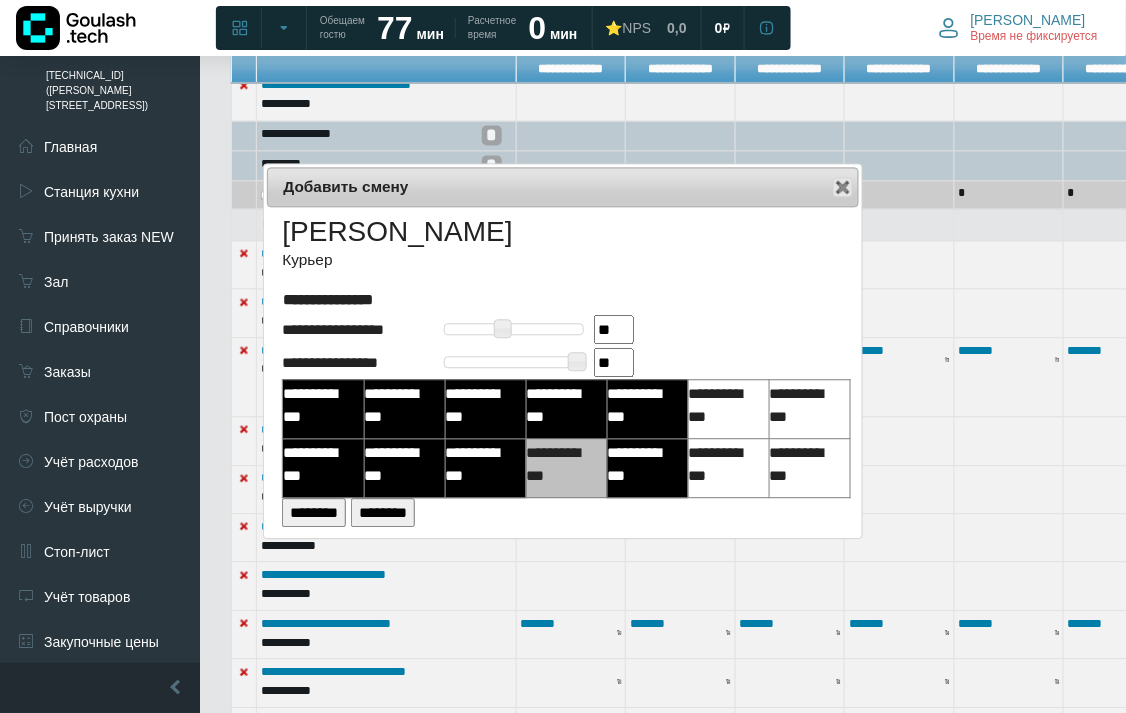 click on "**********" at bounding box center (562, 464) 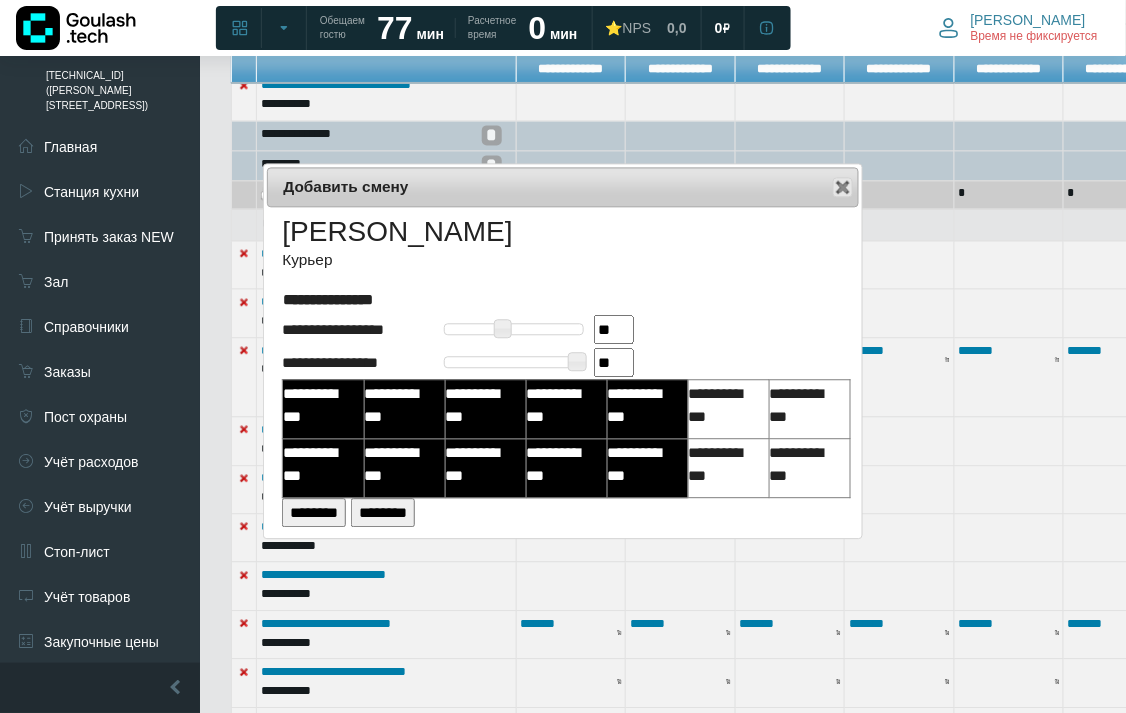 click on "**********" at bounding box center [724, 464] 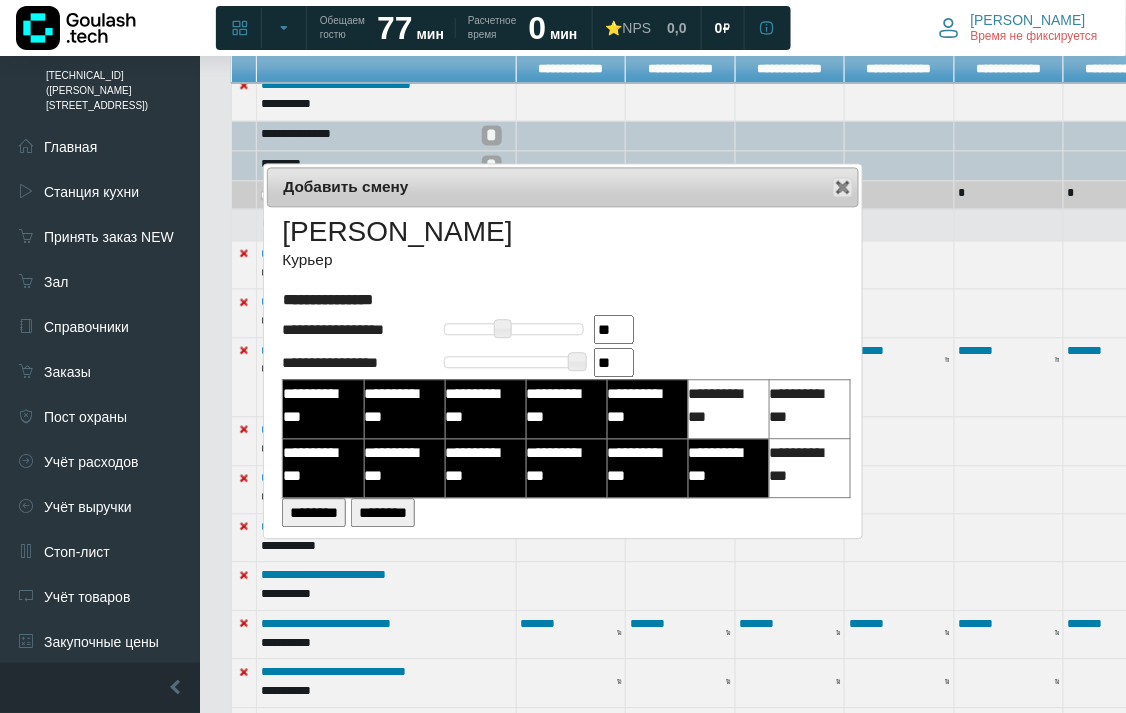click on "**********" at bounding box center (724, 405) 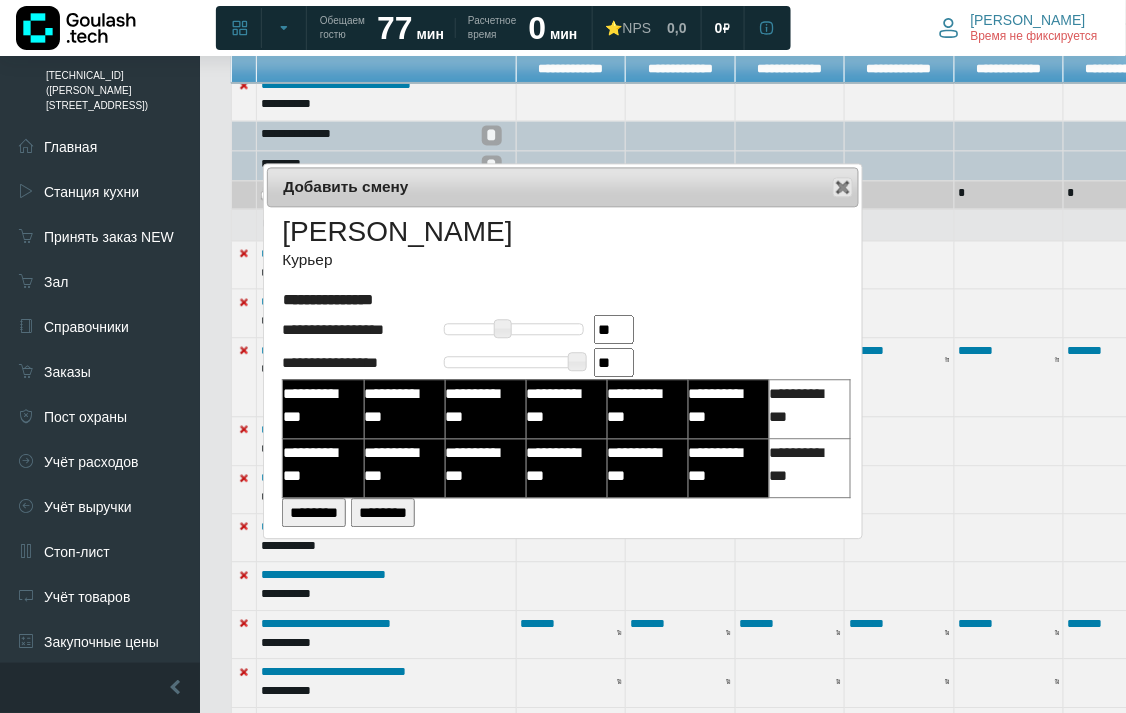 click on "**********" at bounding box center [805, 405] 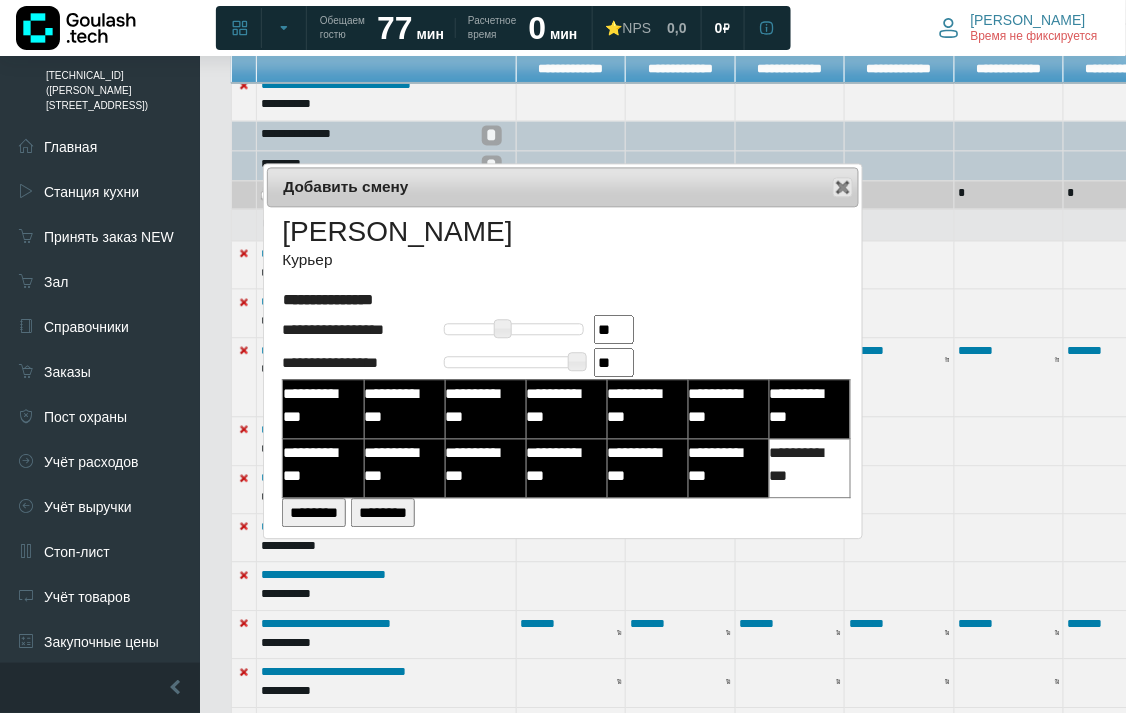click on "**********" at bounding box center (805, 464) 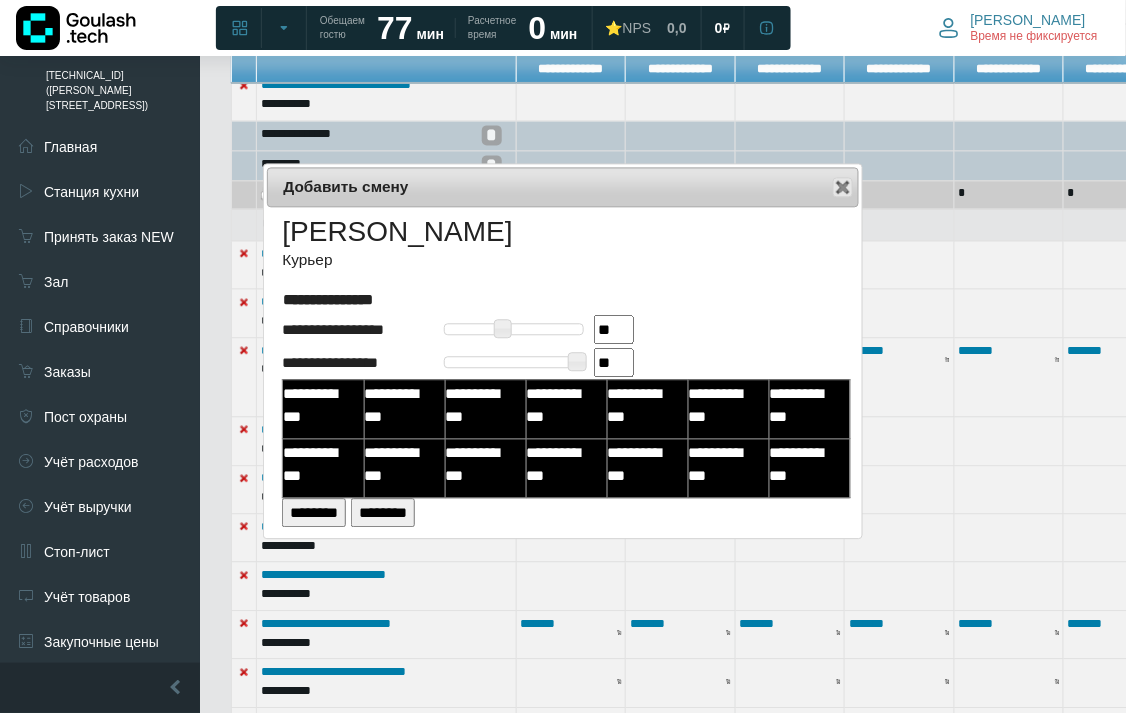 click on "********" at bounding box center [314, 512] 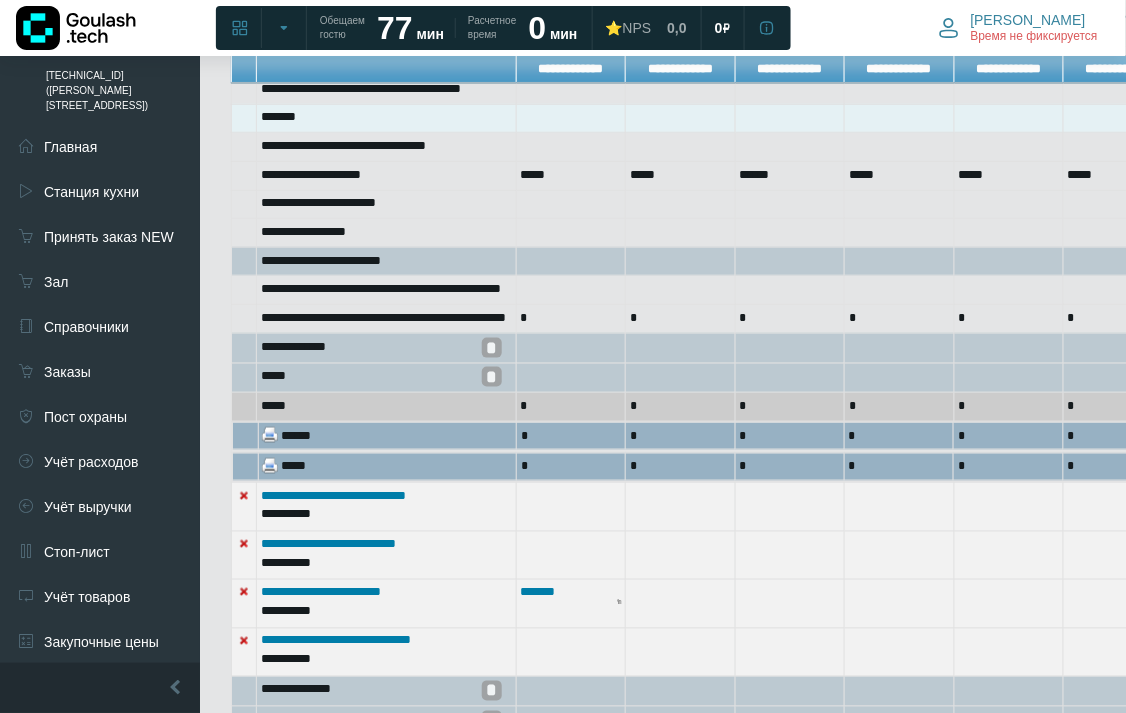 scroll, scrollTop: 556, scrollLeft: 0, axis: vertical 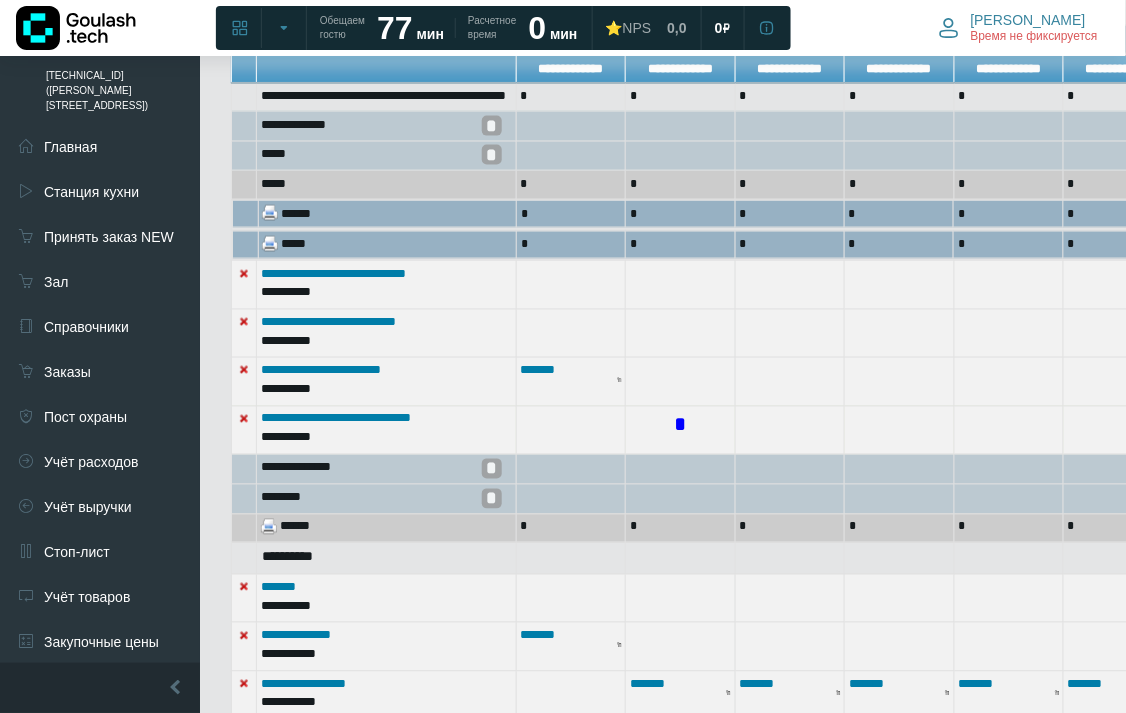 click on "*" at bounding box center (680, 426) 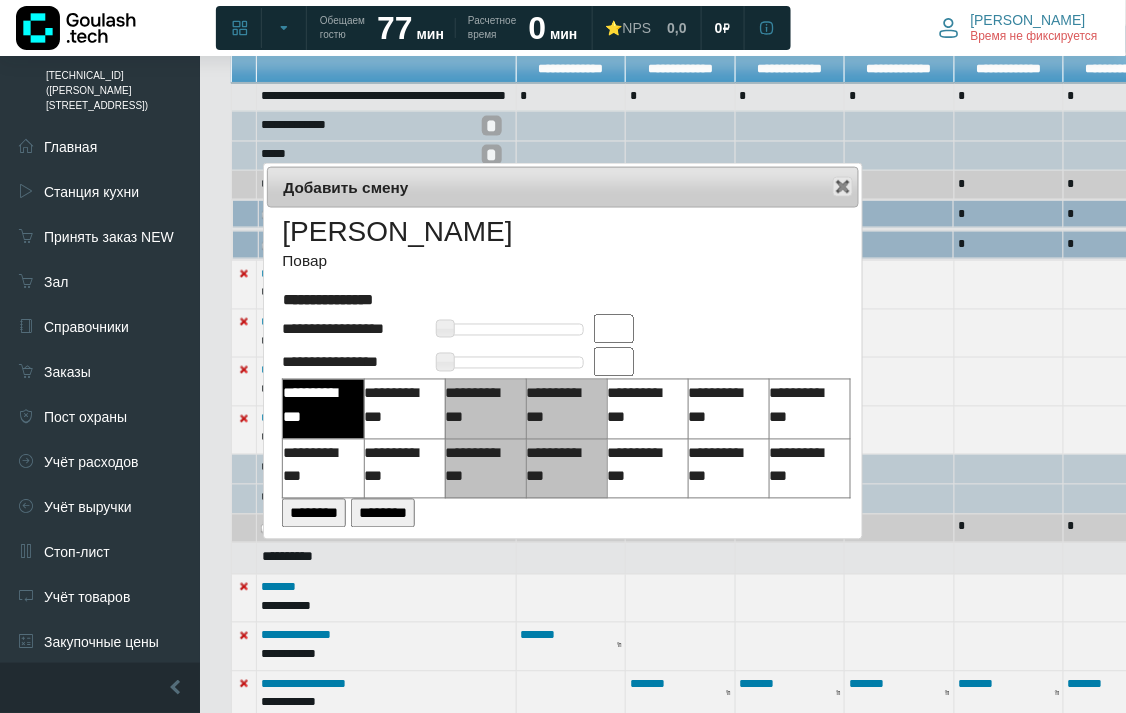 click at bounding box center [614, 329] 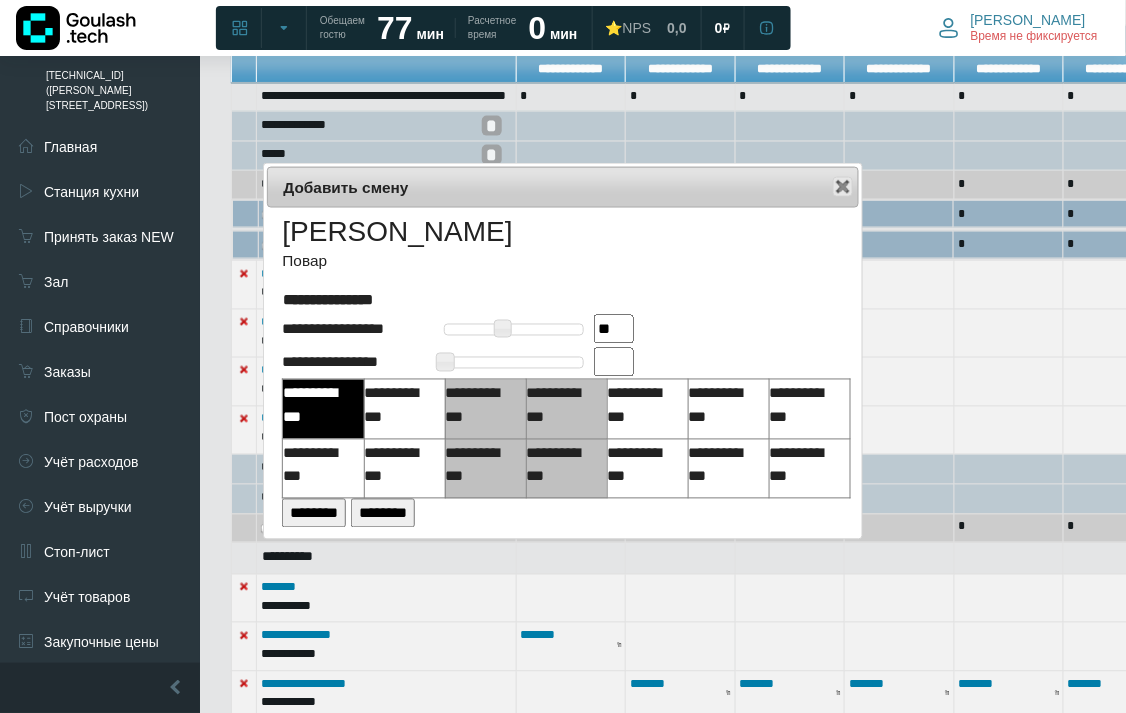 click at bounding box center (614, 362) 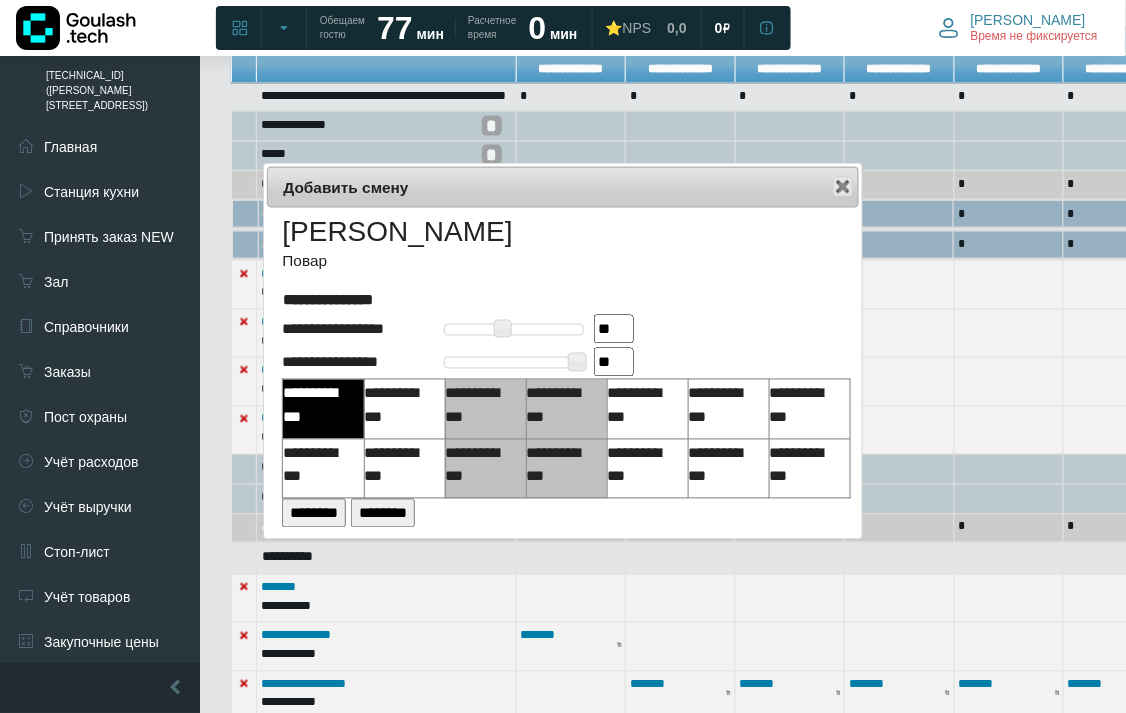 click on "********" at bounding box center [314, 513] 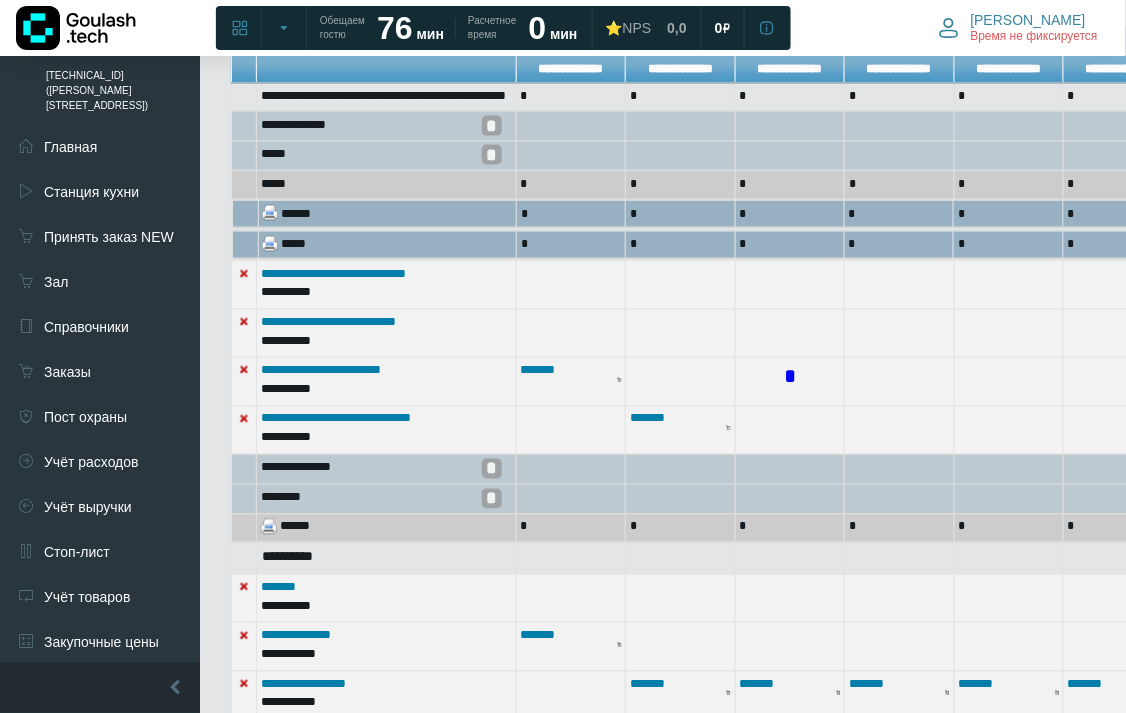 click on "*" at bounding box center (790, 378) 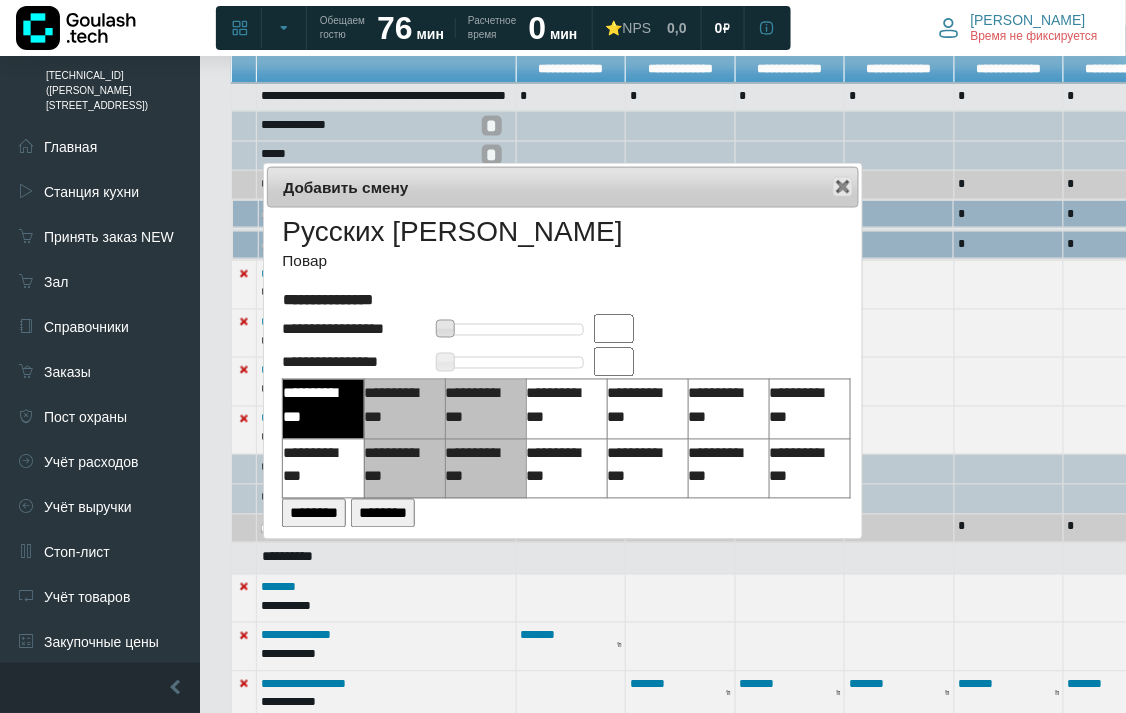 click at bounding box center [614, 329] 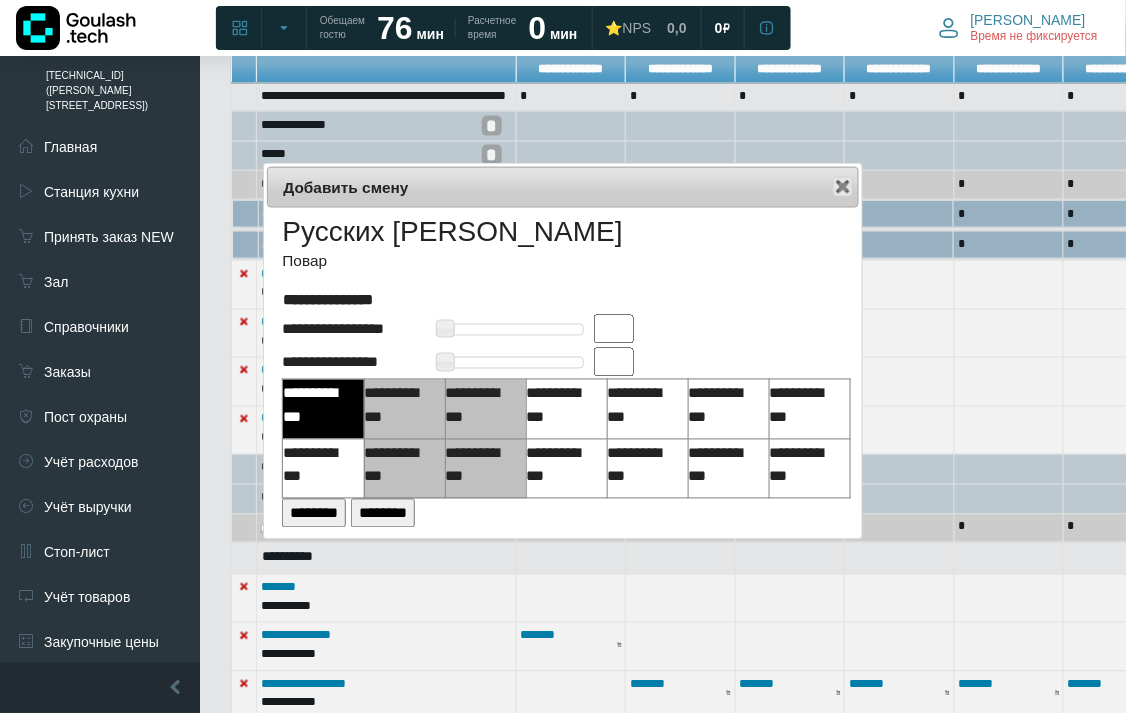 type on "**" 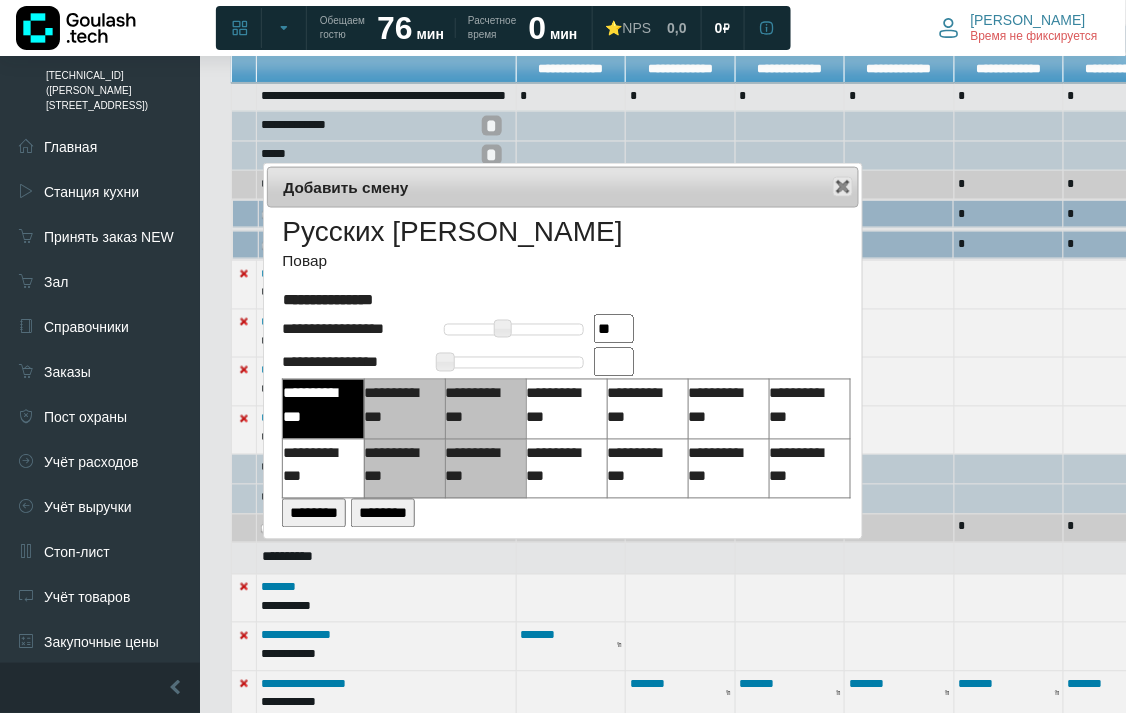 click at bounding box center [614, 362] 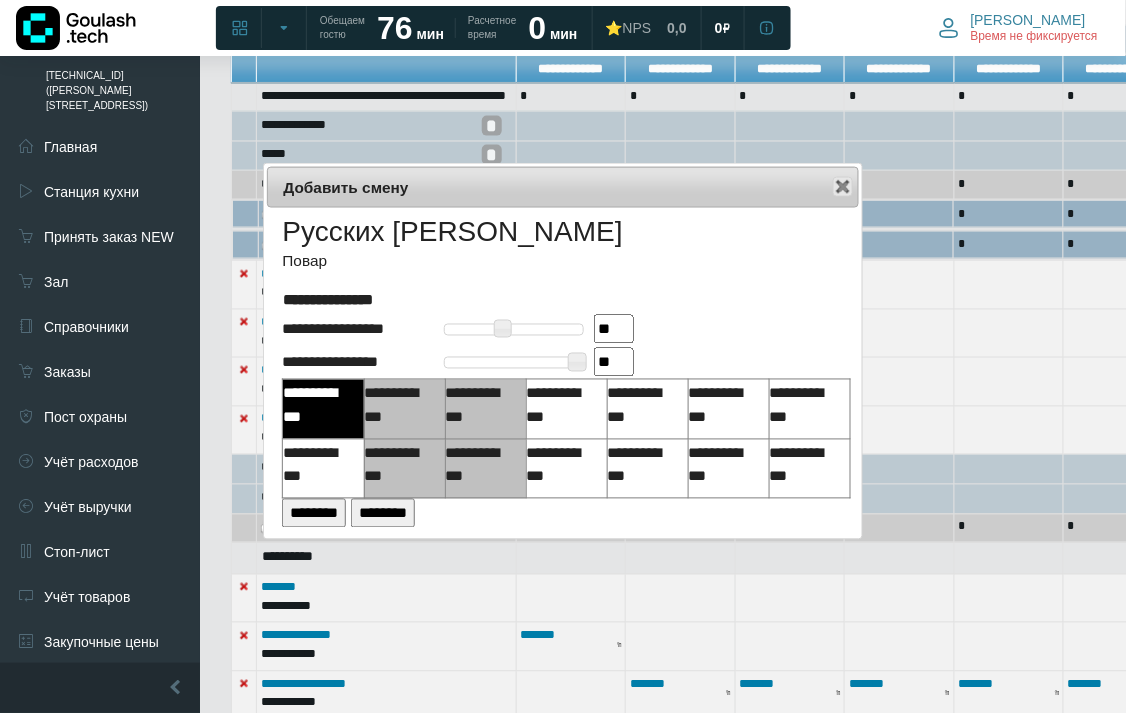 click on "********" at bounding box center (314, 513) 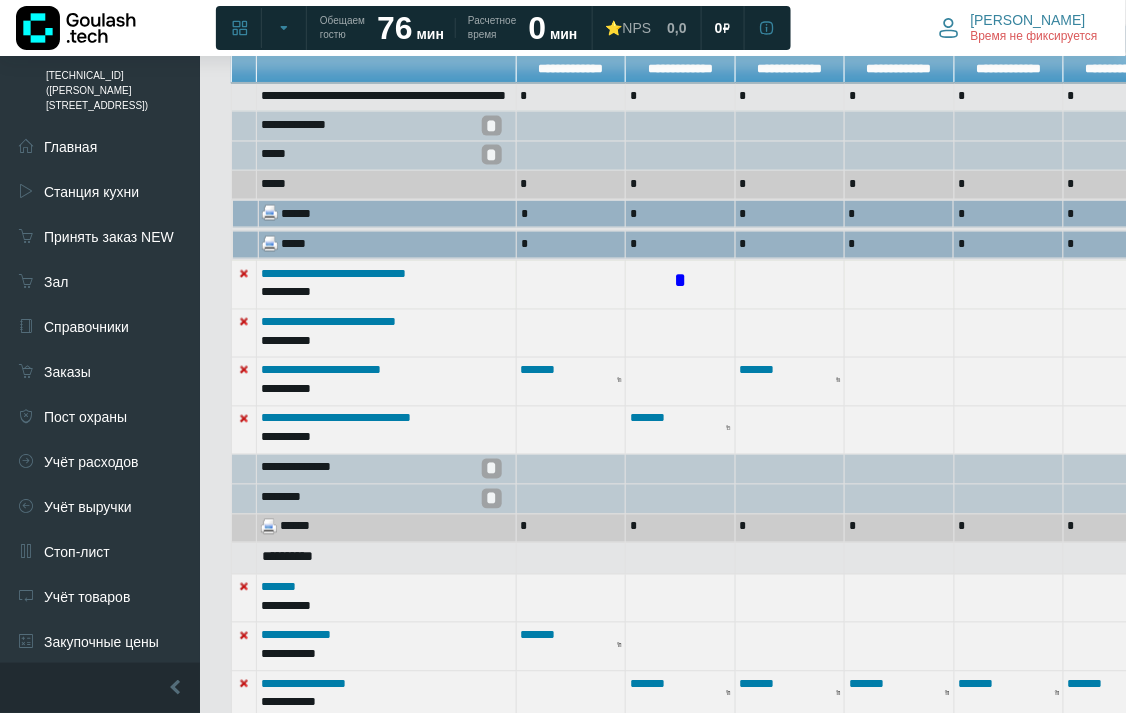click on "*" at bounding box center [680, 281] 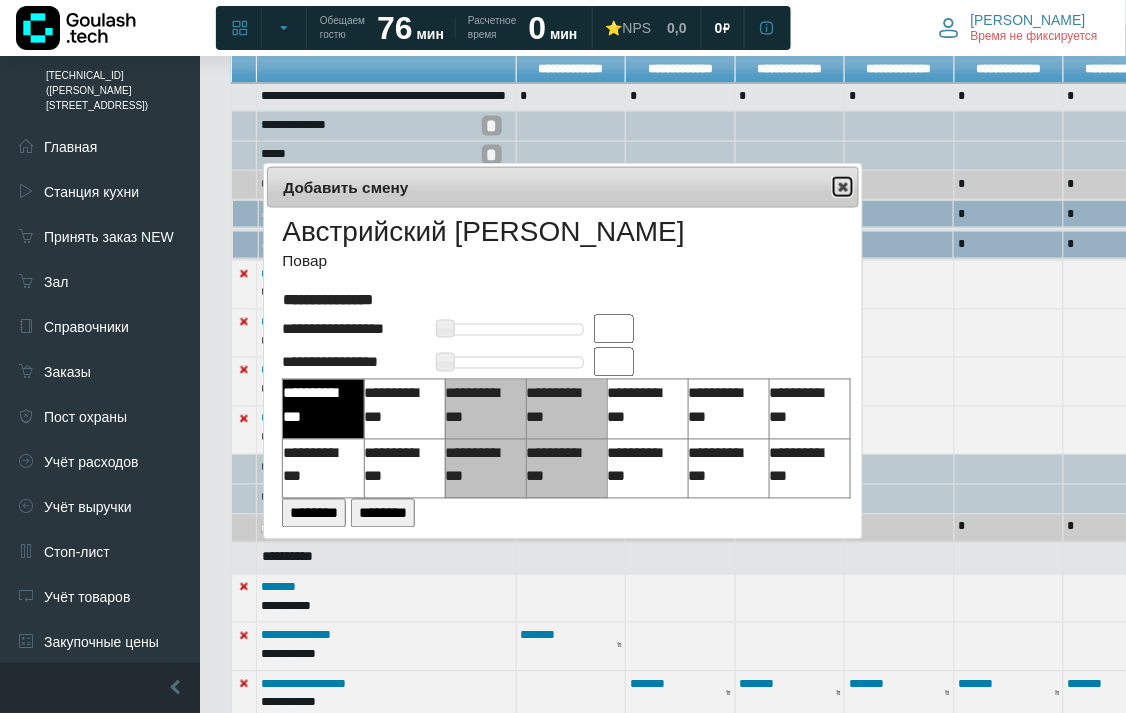click at bounding box center (843, 187) 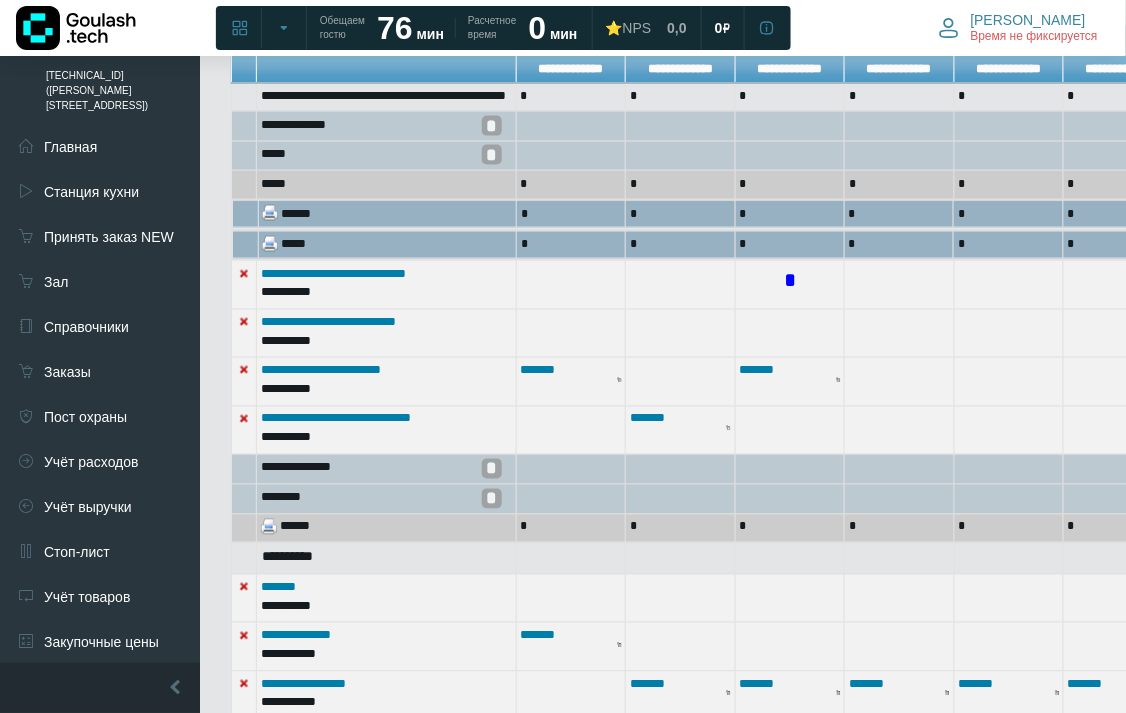 click on "*" at bounding box center [790, 281] 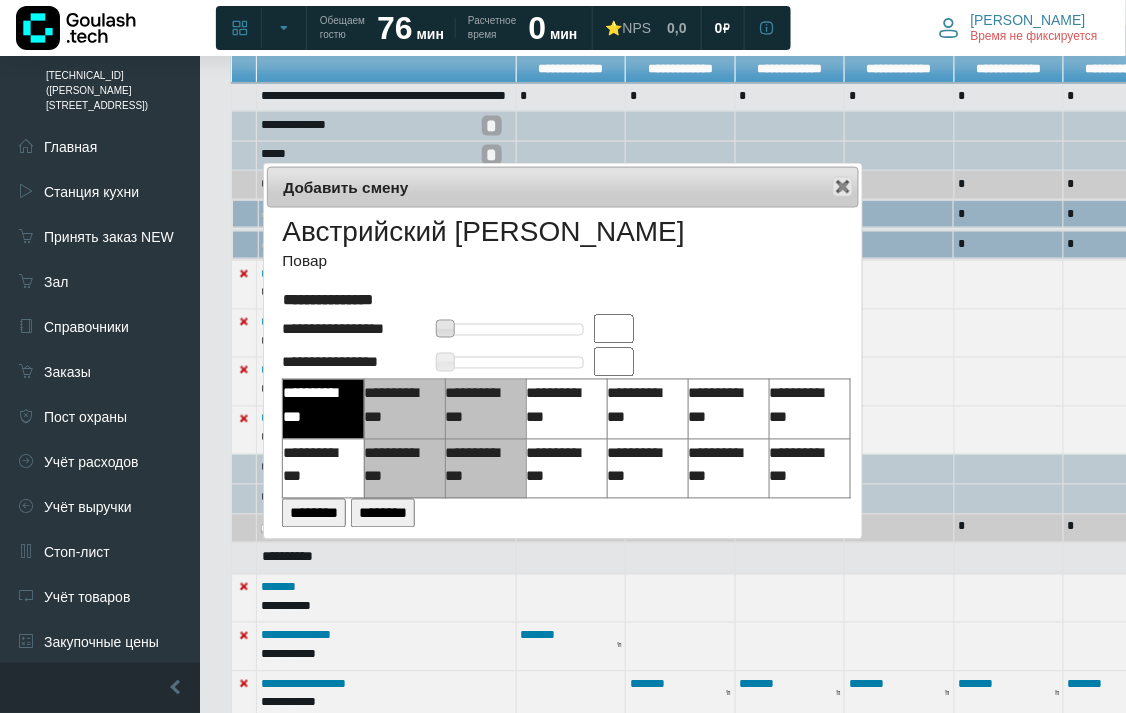 click at bounding box center (614, 329) 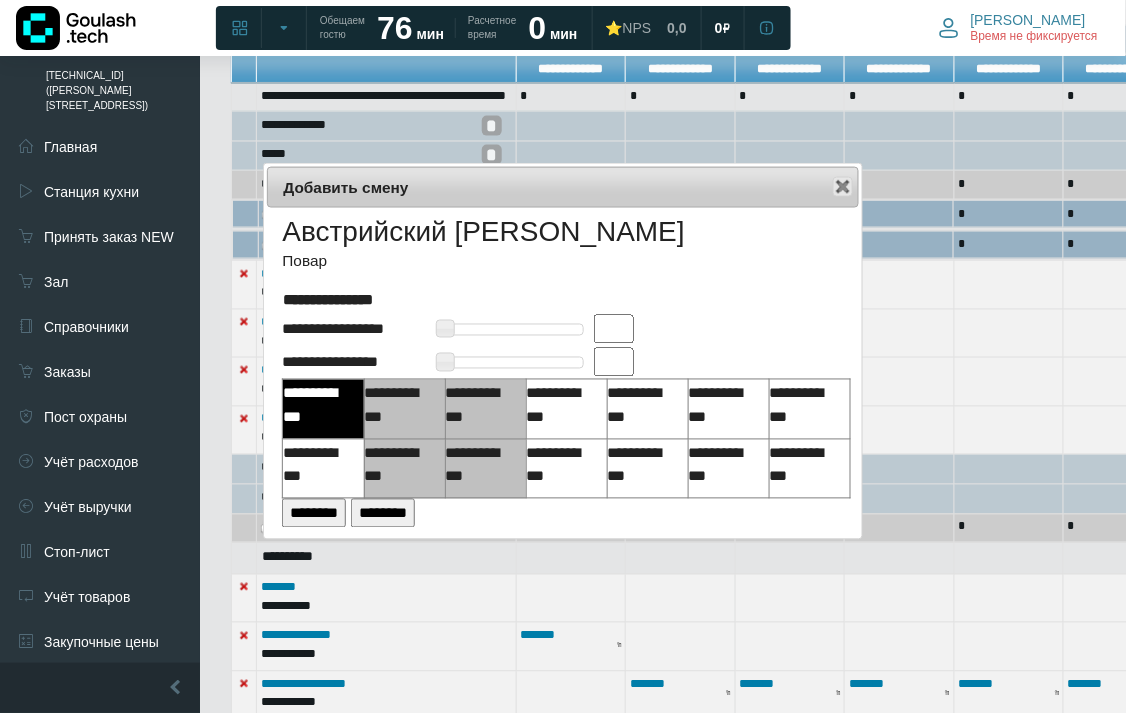 type on "**" 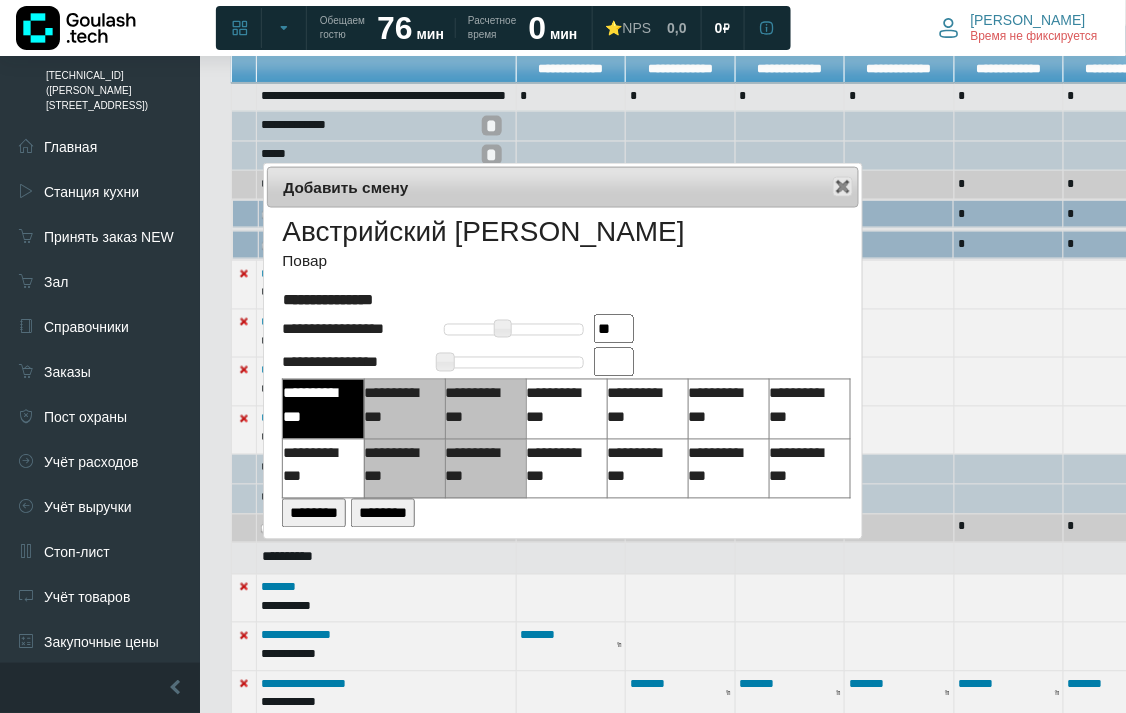 click at bounding box center (614, 362) 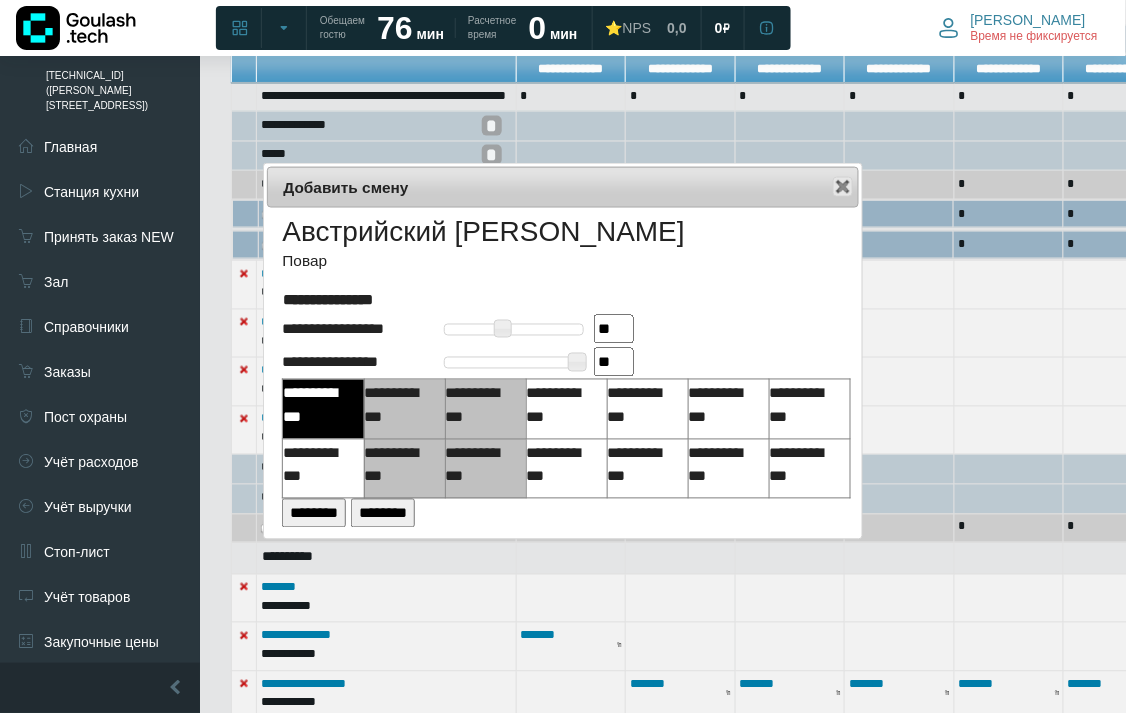 click on "********" at bounding box center (314, 513) 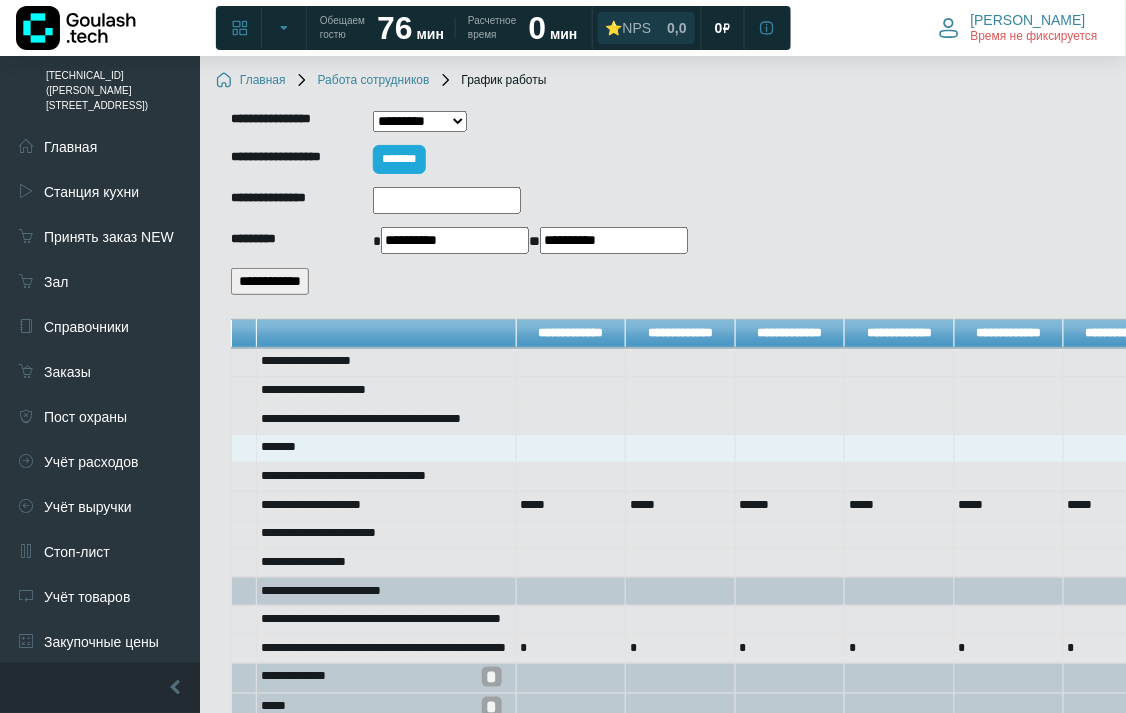 scroll, scrollTop: 0, scrollLeft: 0, axis: both 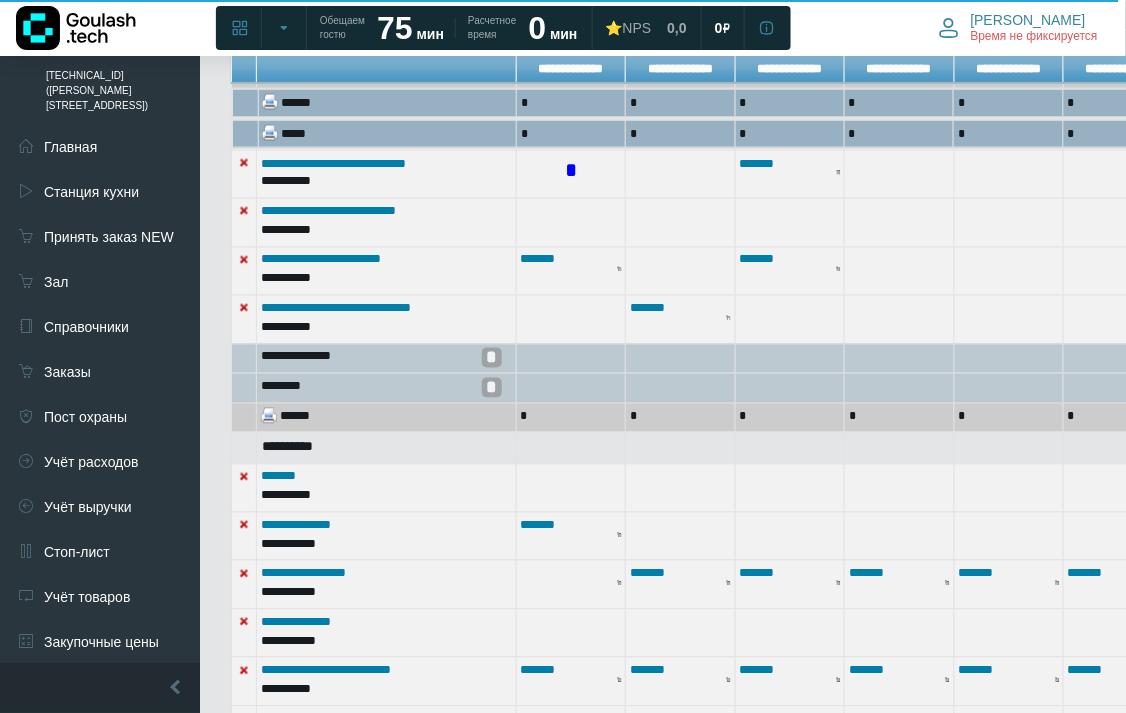 click on "*" at bounding box center [571, 171] 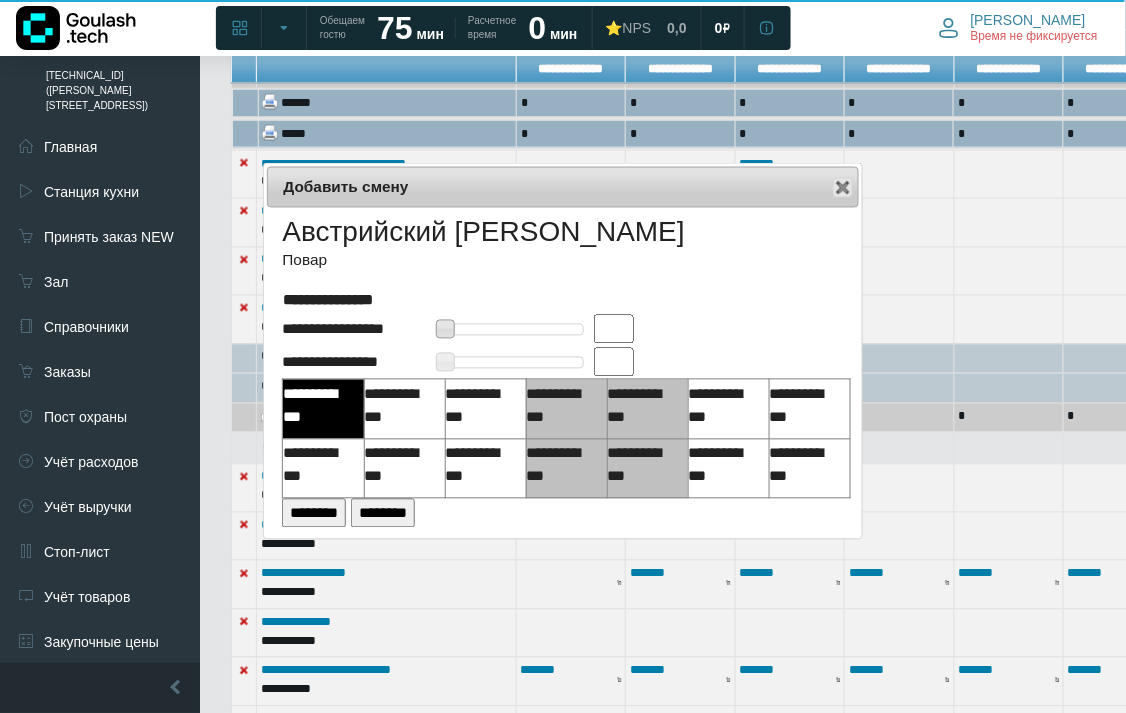 click at bounding box center [614, 329] 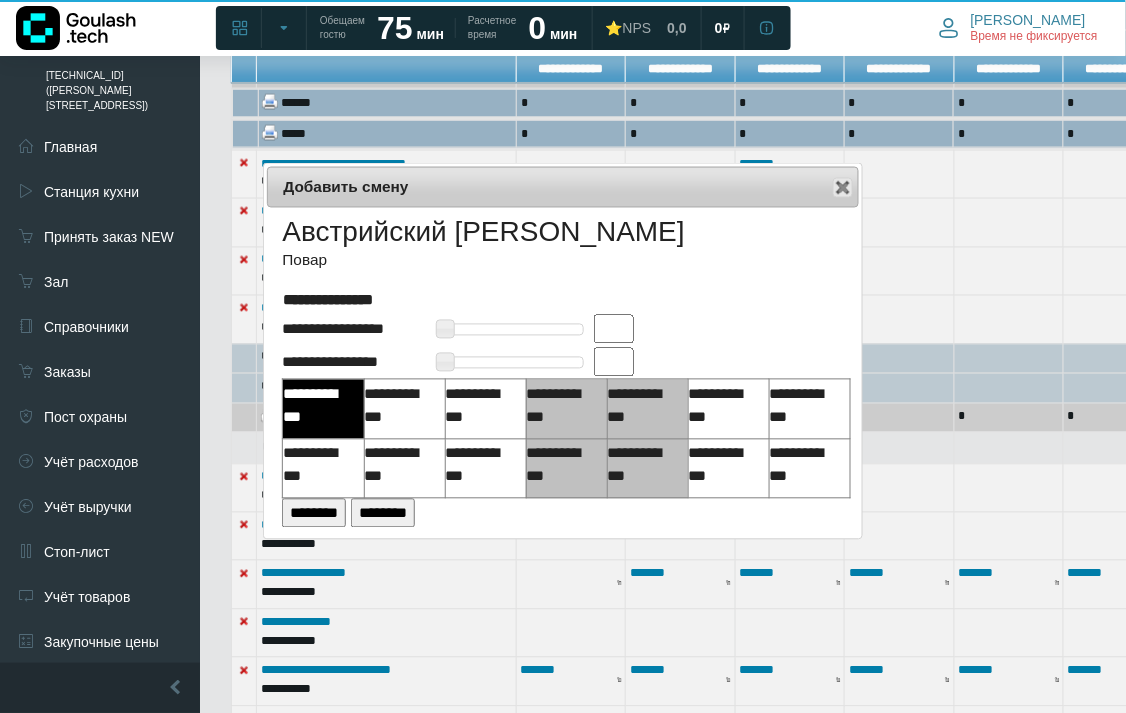 click at bounding box center (614, 329) 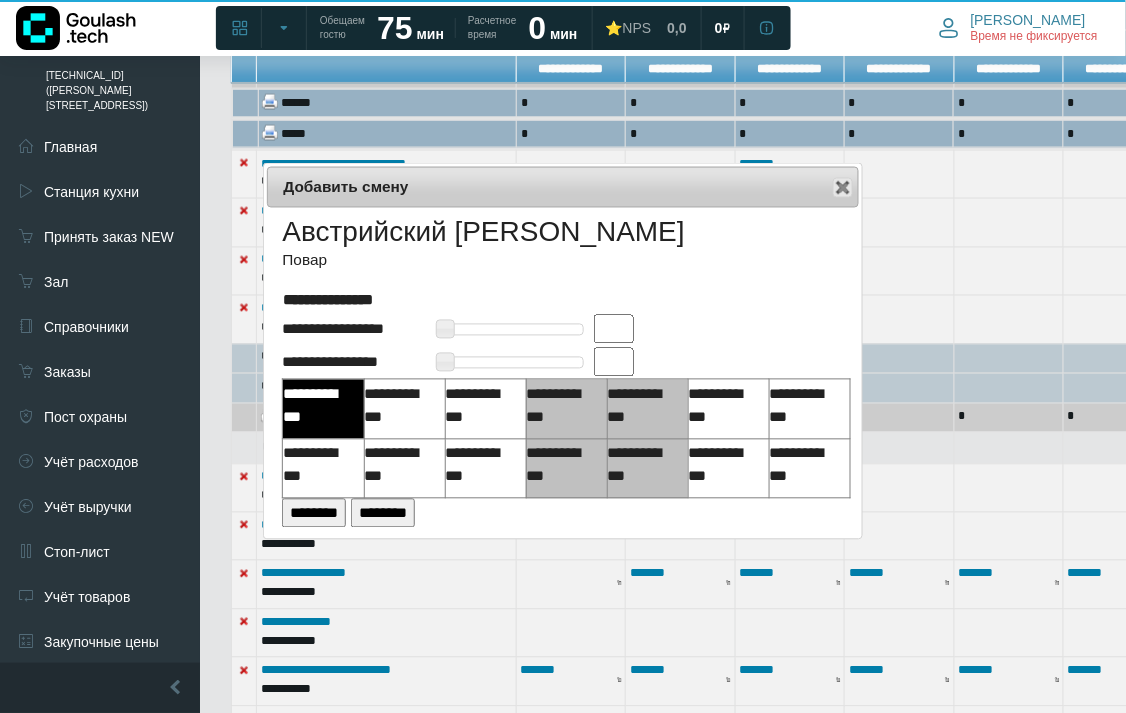 type on "**" 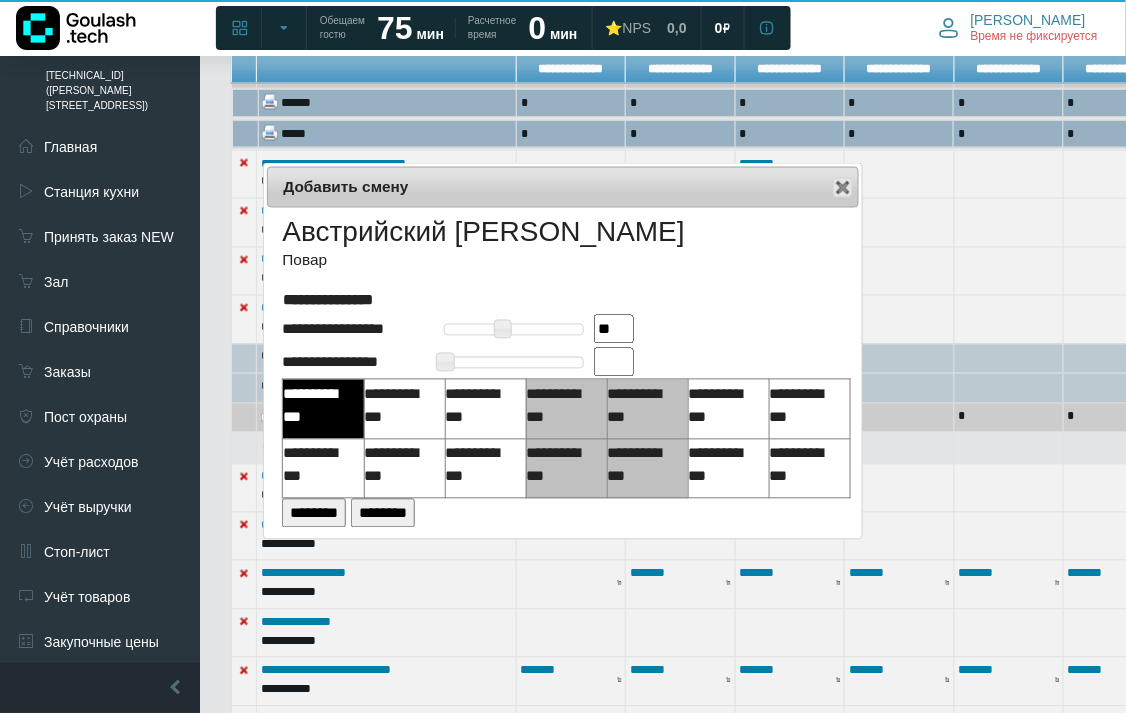 click at bounding box center (614, 362) 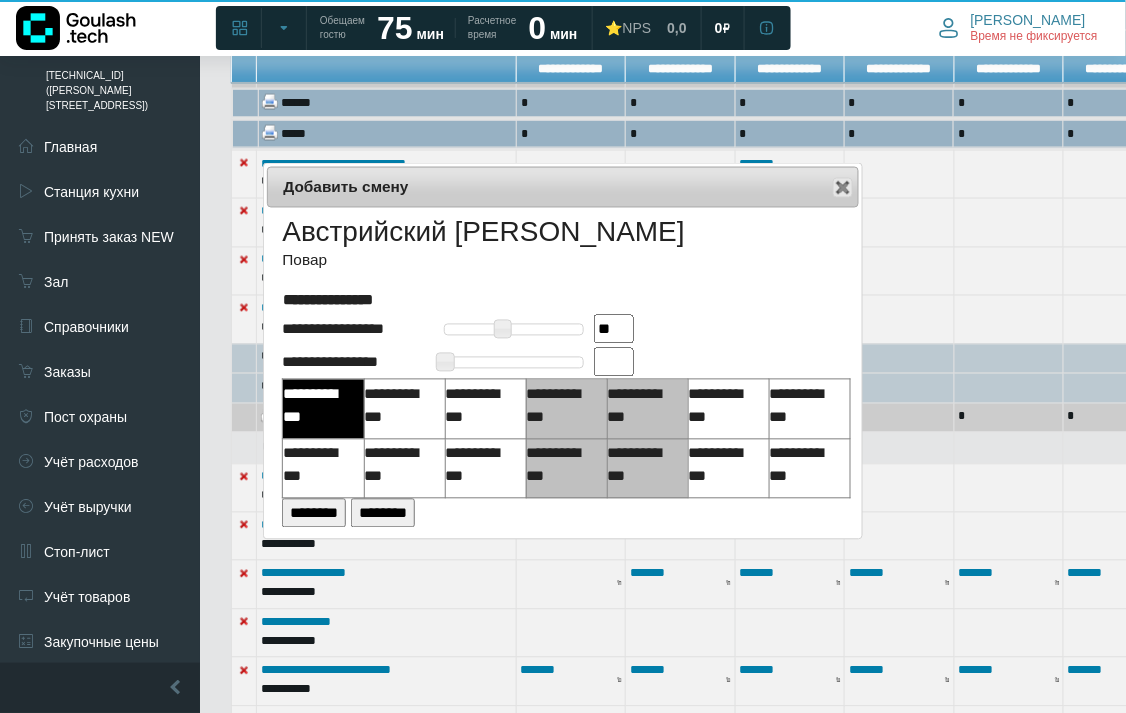 type on "**" 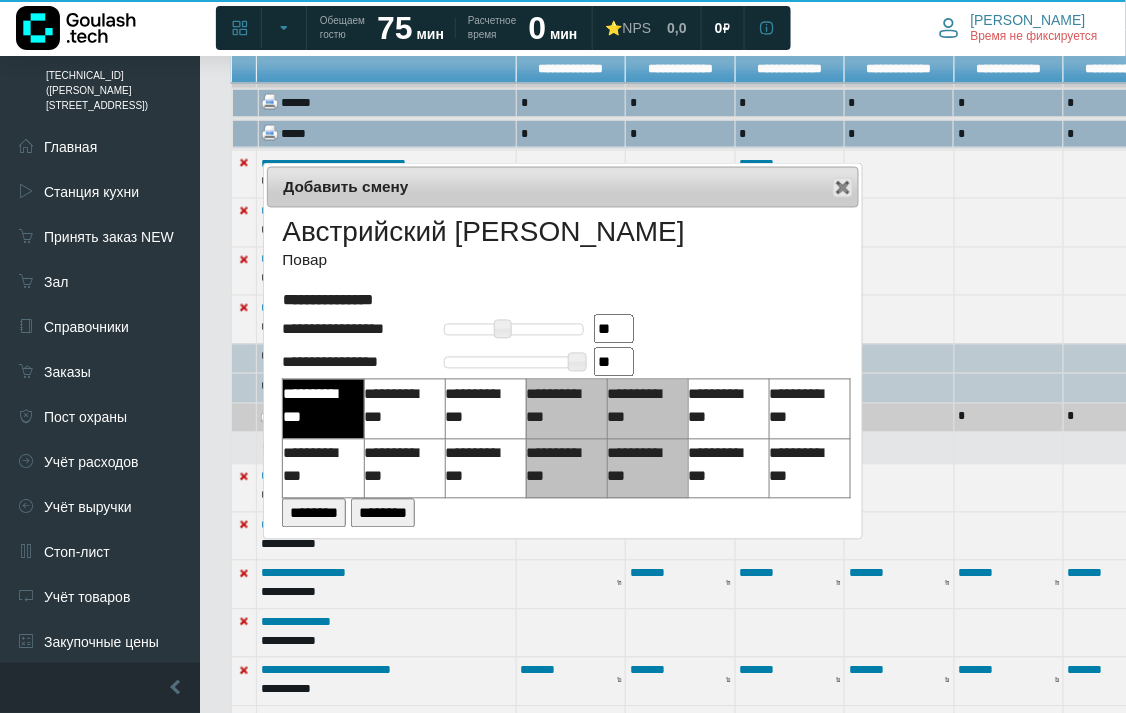 click on "********" at bounding box center (314, 513) 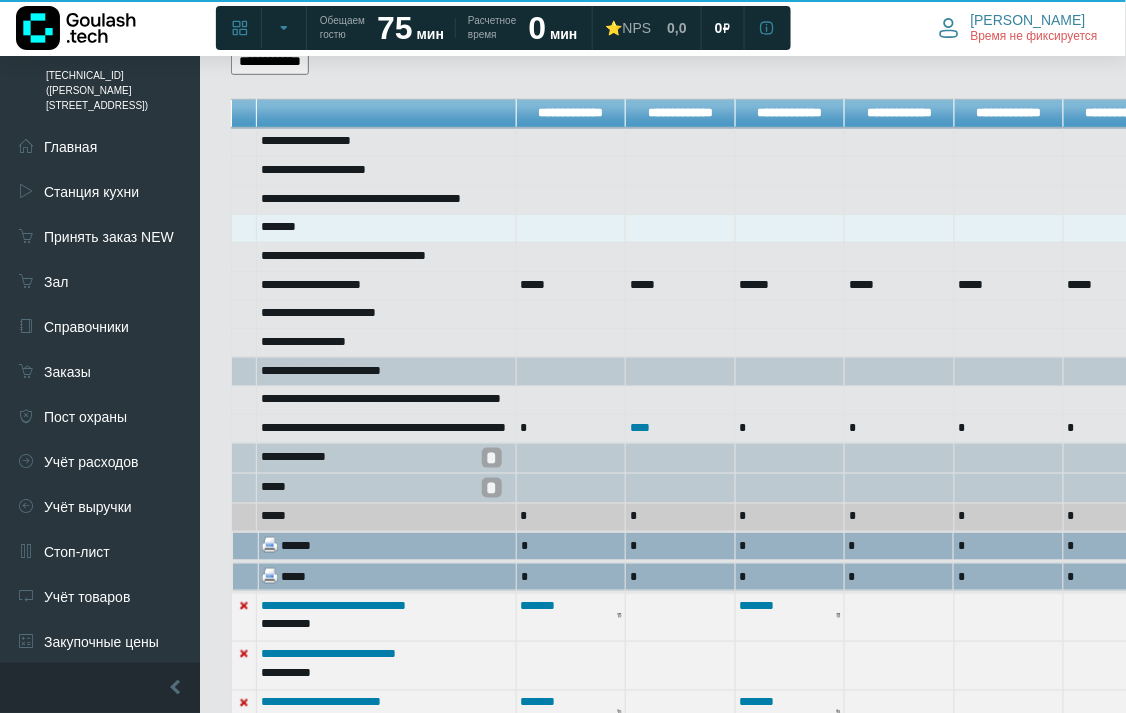 scroll, scrollTop: 0, scrollLeft: 0, axis: both 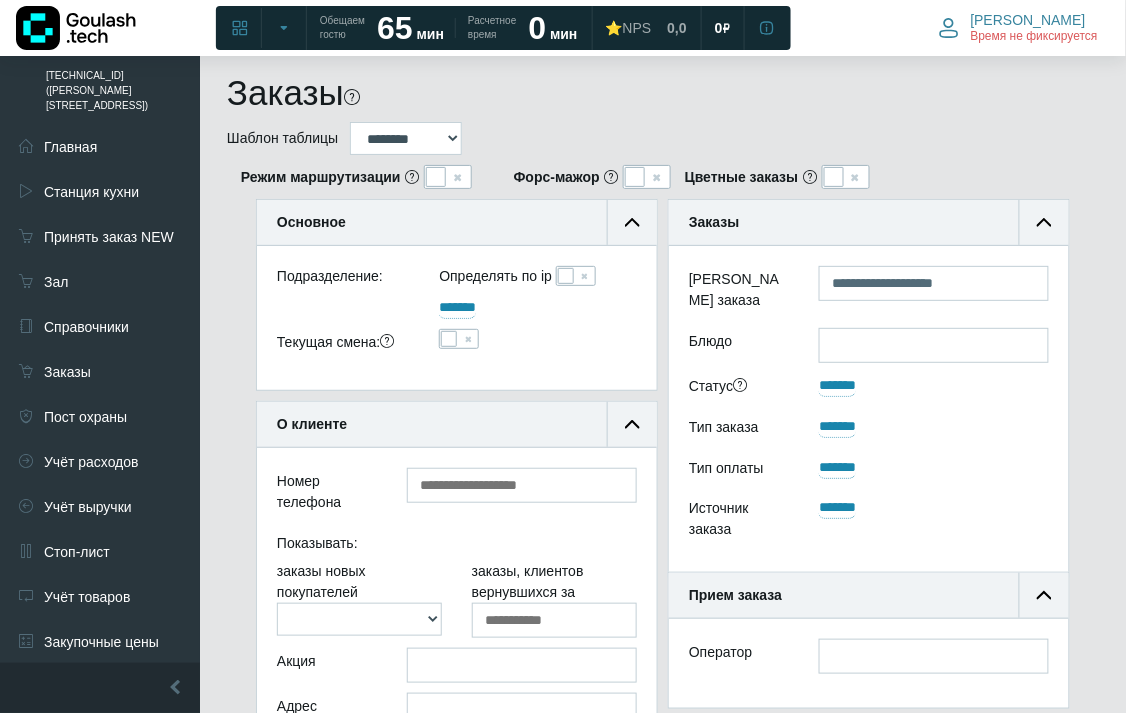 click at bounding box center [459, 339] 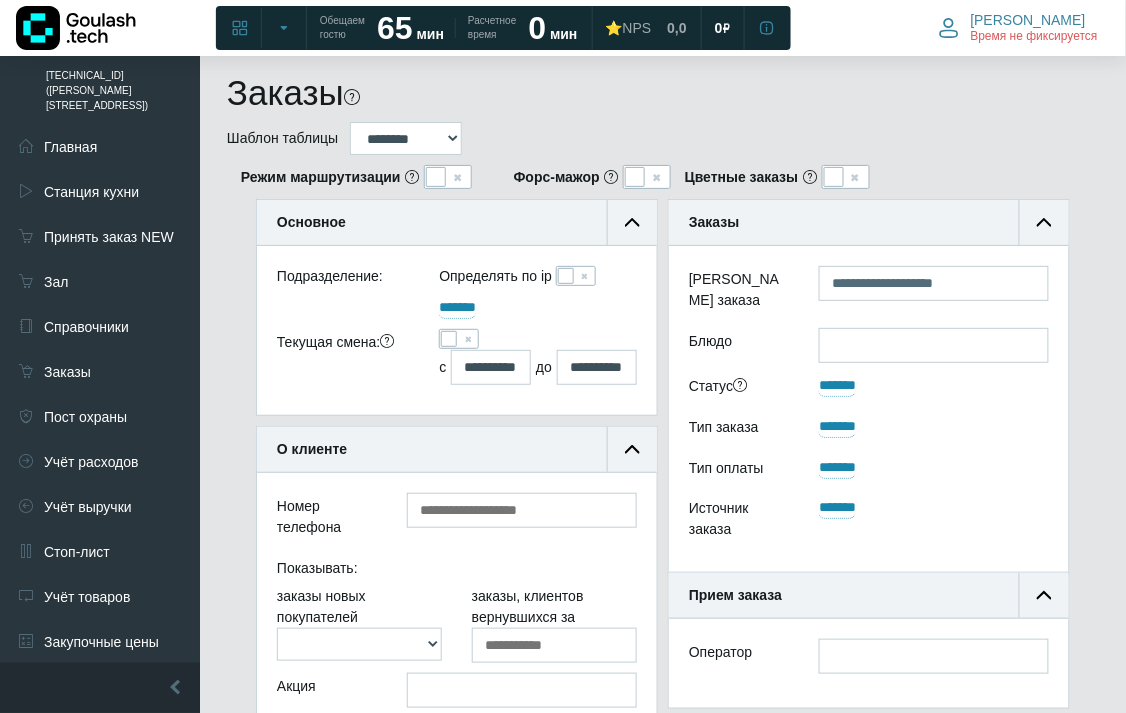 scroll, scrollTop: 12, scrollLeft: 12, axis: both 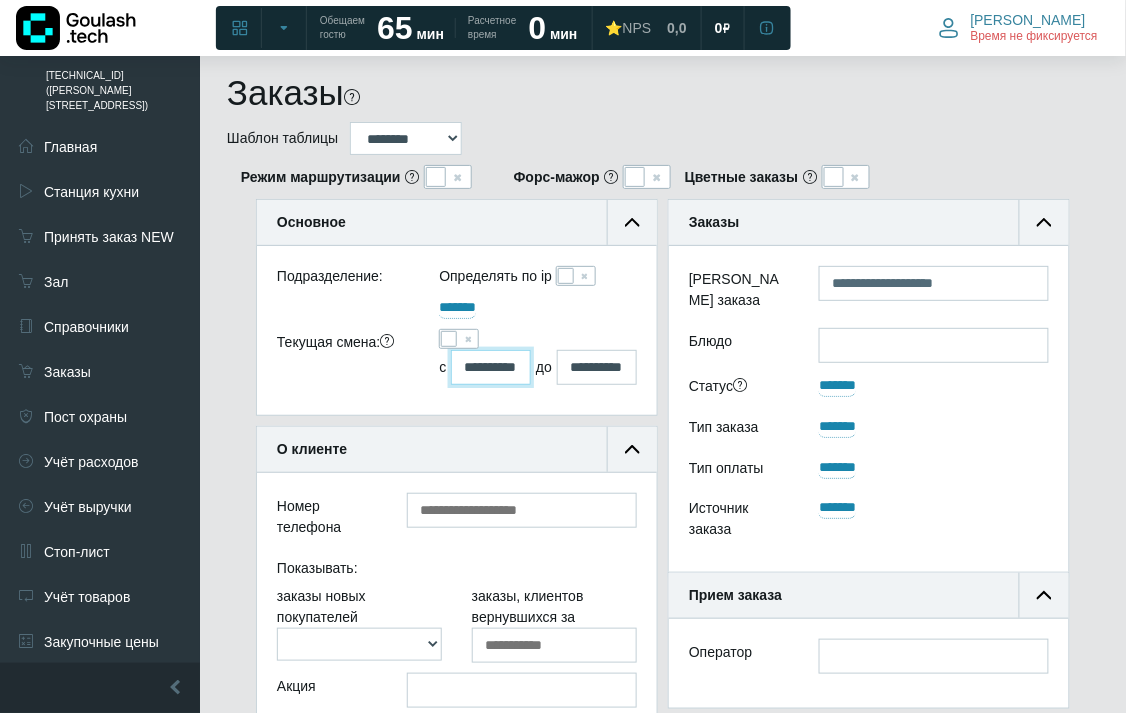 click on "**********" at bounding box center (491, 367) 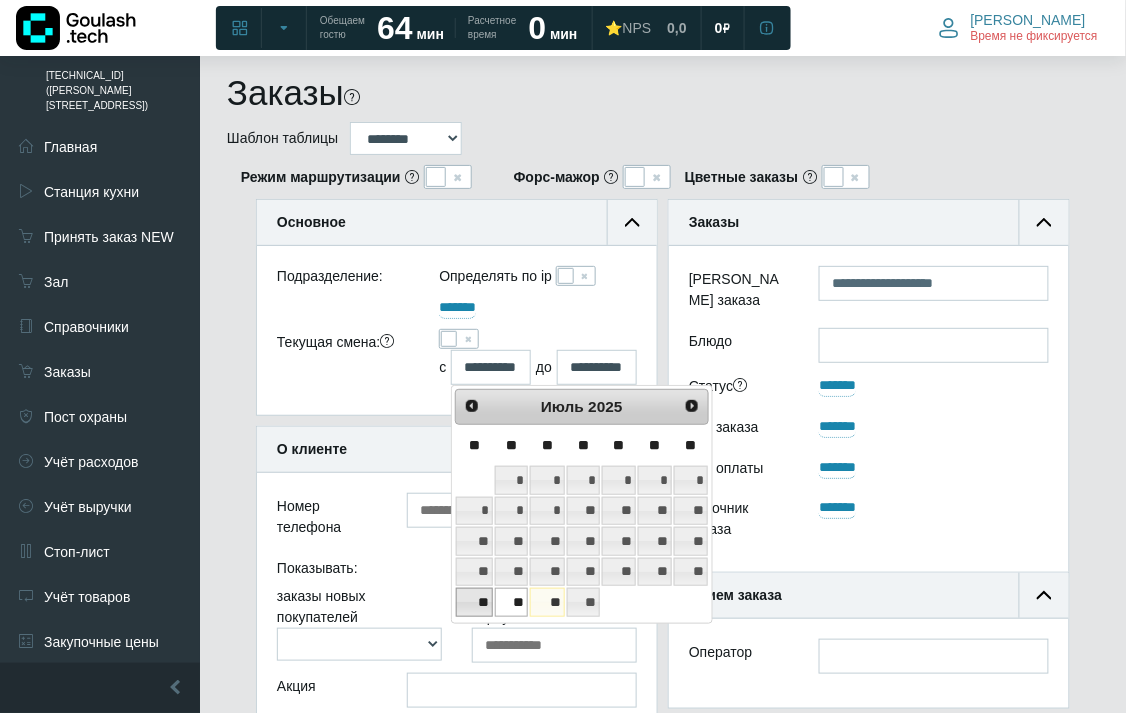 click on "**" at bounding box center (474, 602) 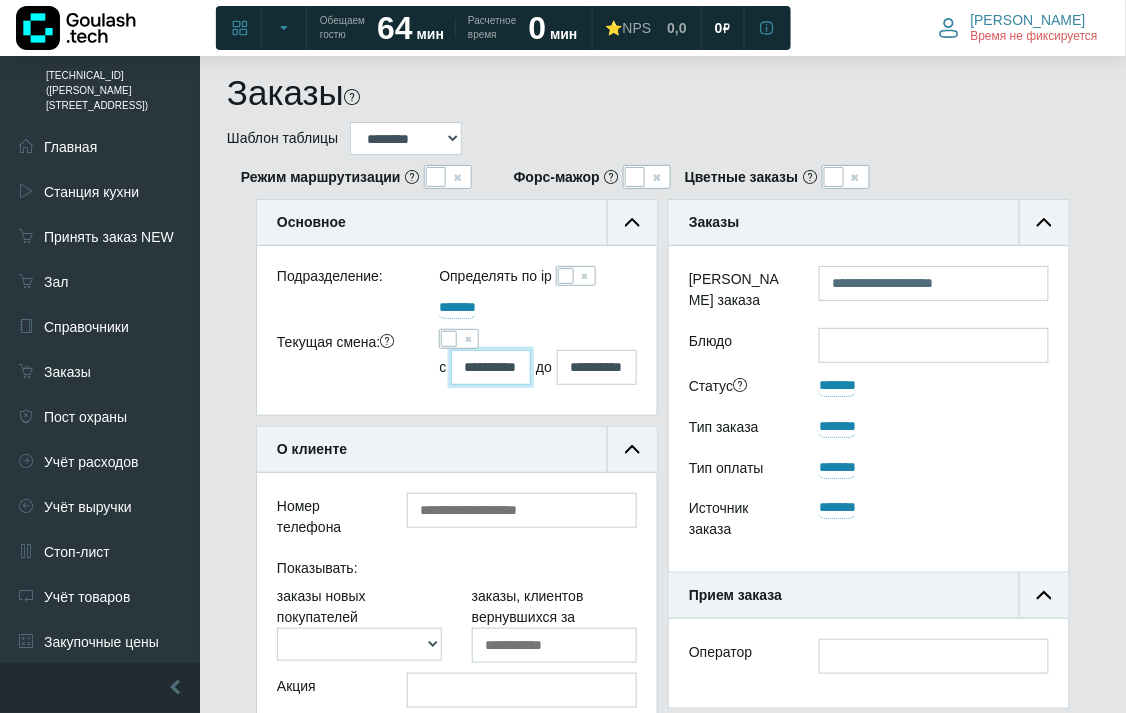 click on "**********" at bounding box center [491, 367] 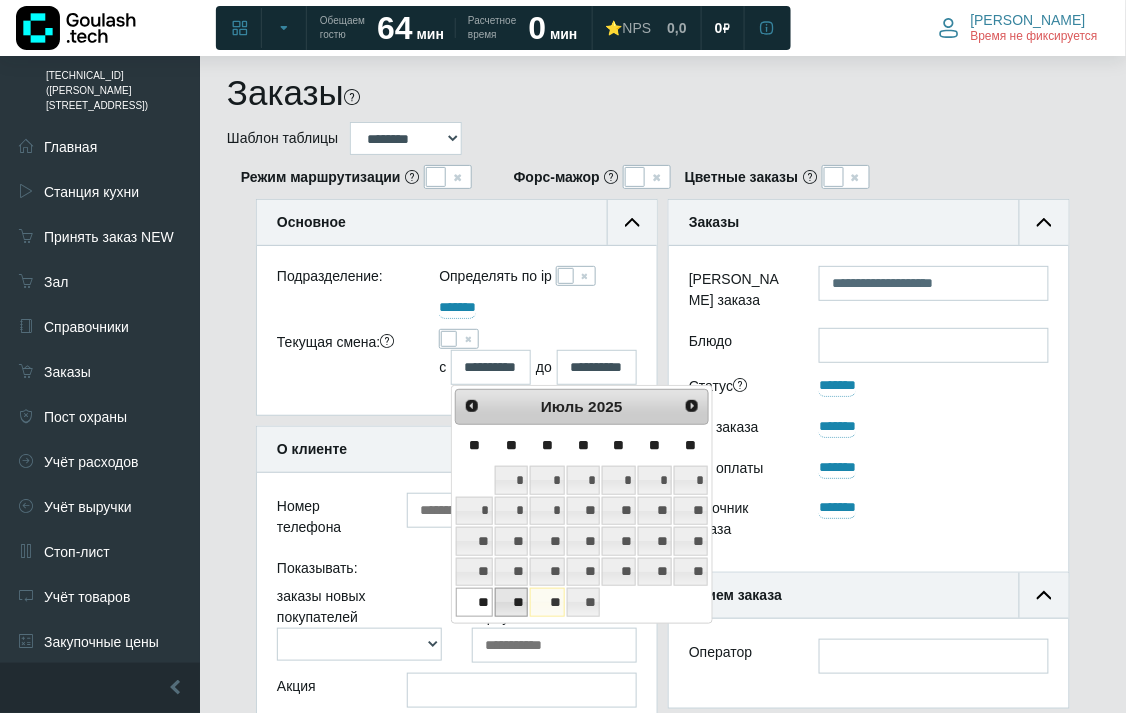 click on "**" at bounding box center [512, 602] 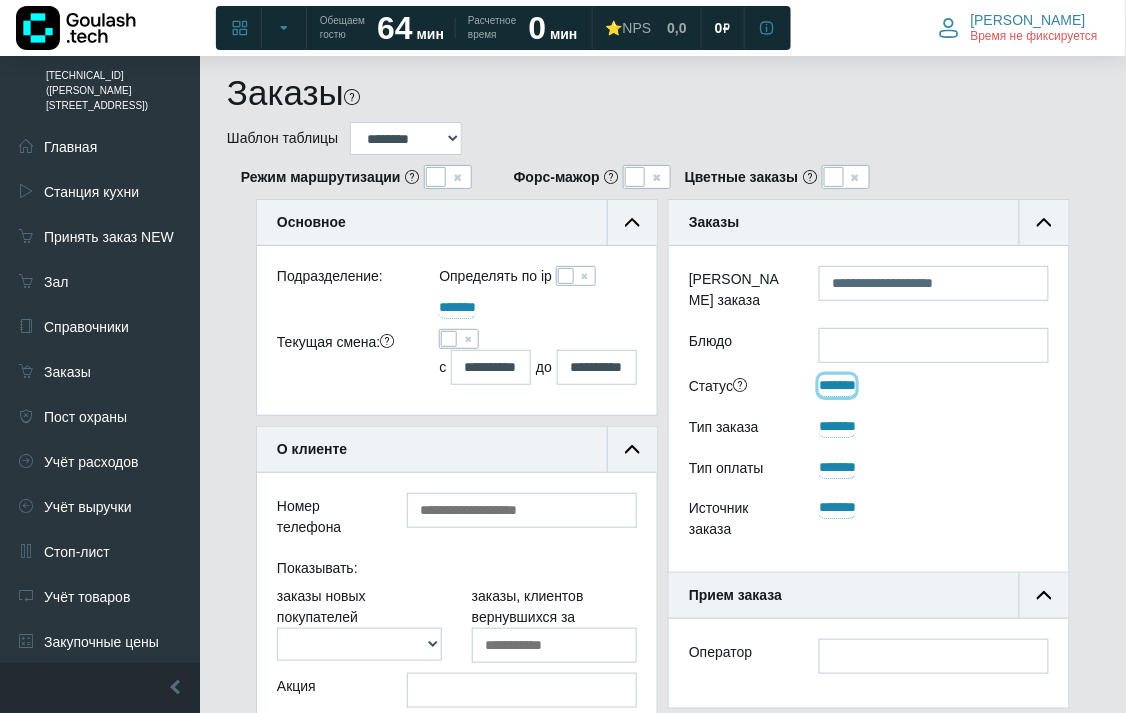 click on "*******" at bounding box center (837, 386) 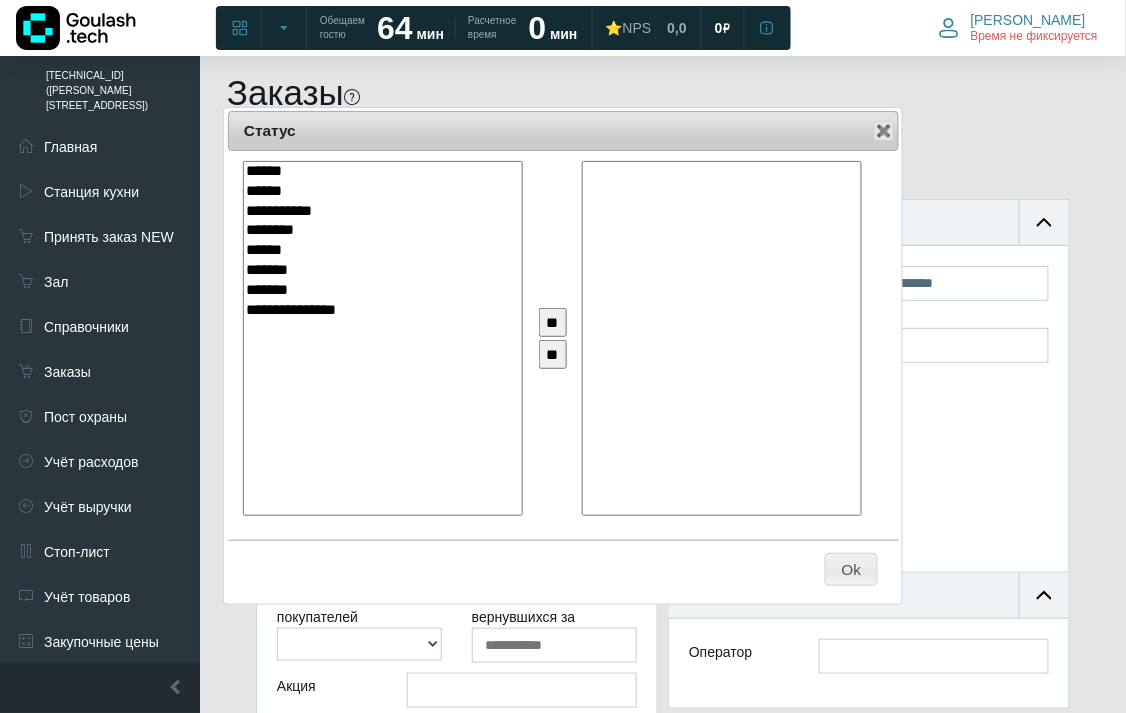 select on "**" 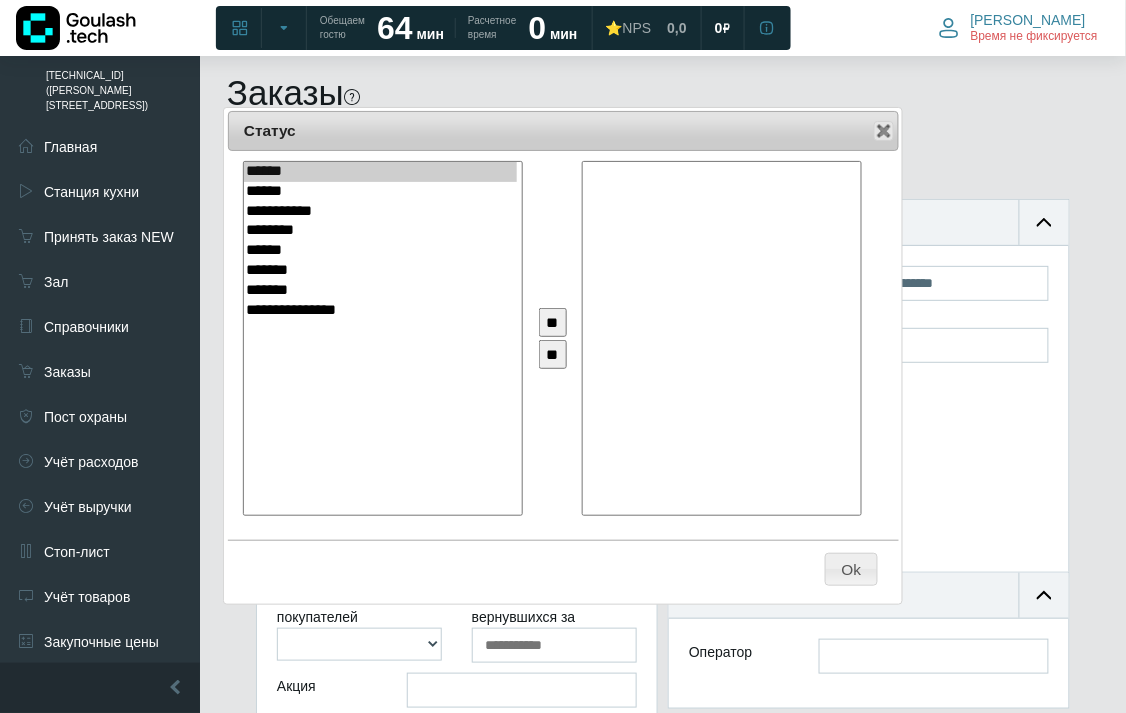 click on "********" at bounding box center (380, 231) 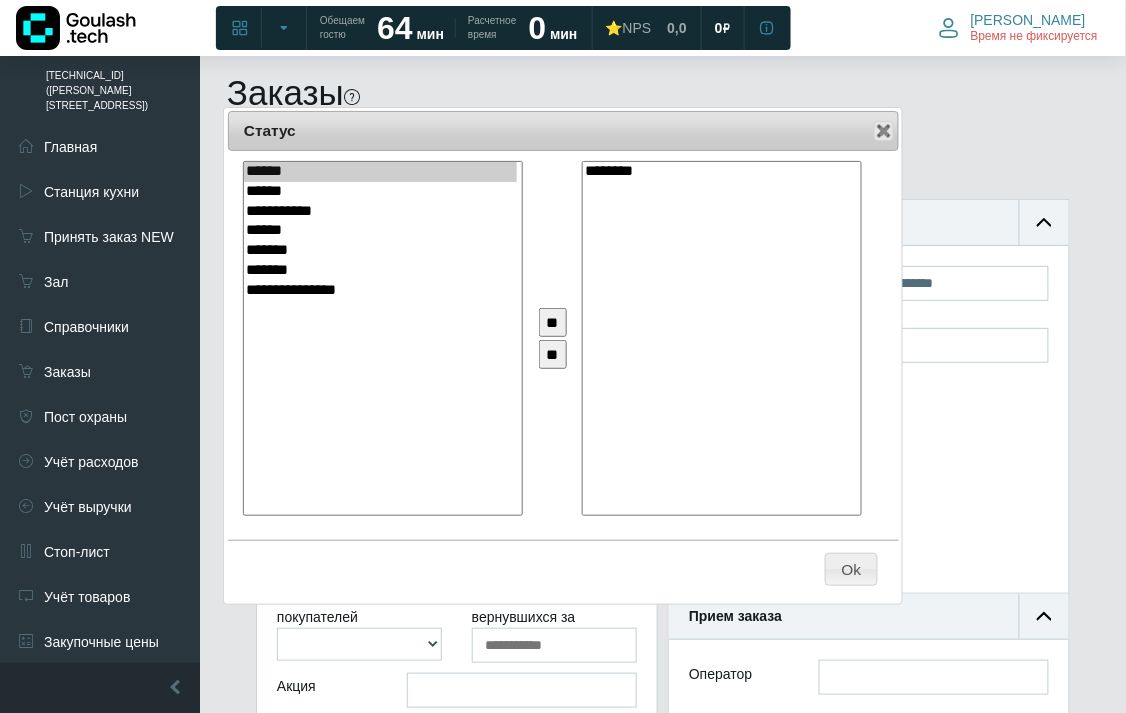 scroll, scrollTop: 12, scrollLeft: 12, axis: both 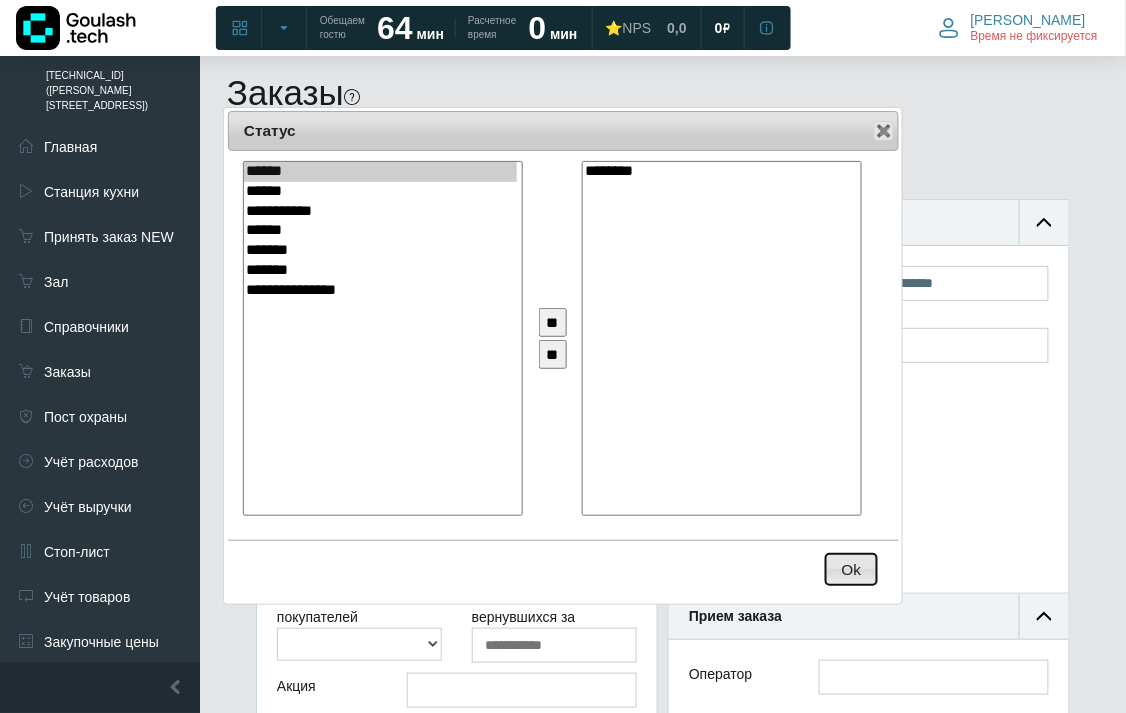 click on "Ok" at bounding box center (851, 569) 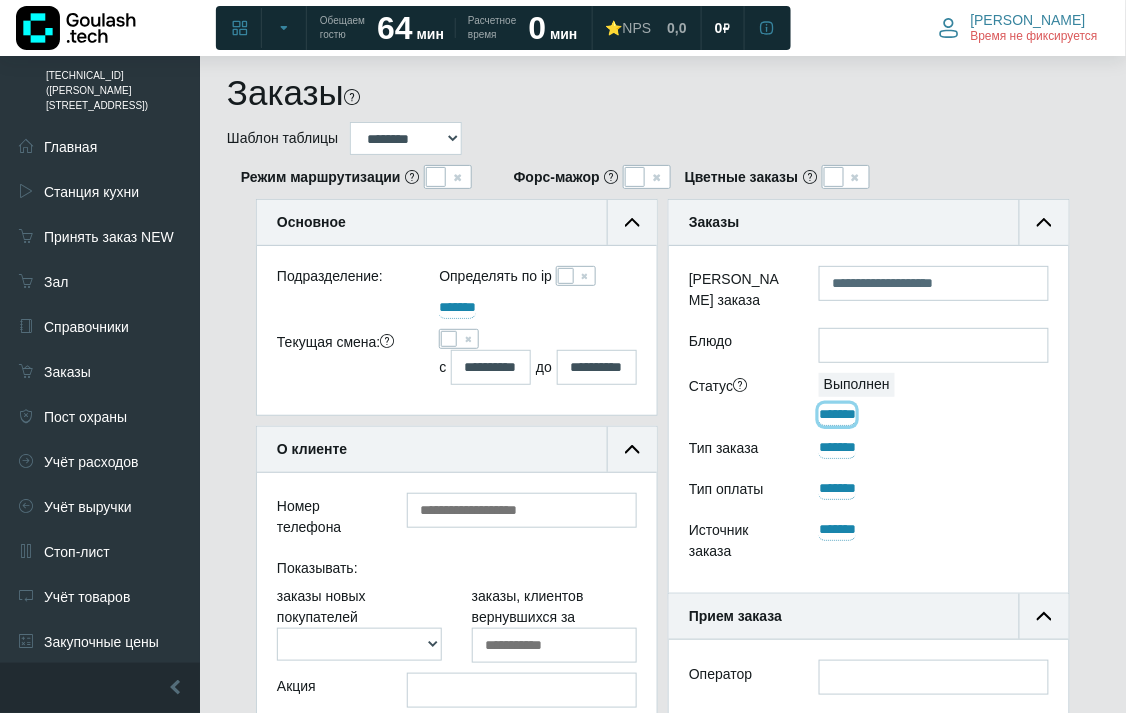 scroll, scrollTop: 333, scrollLeft: 4, axis: both 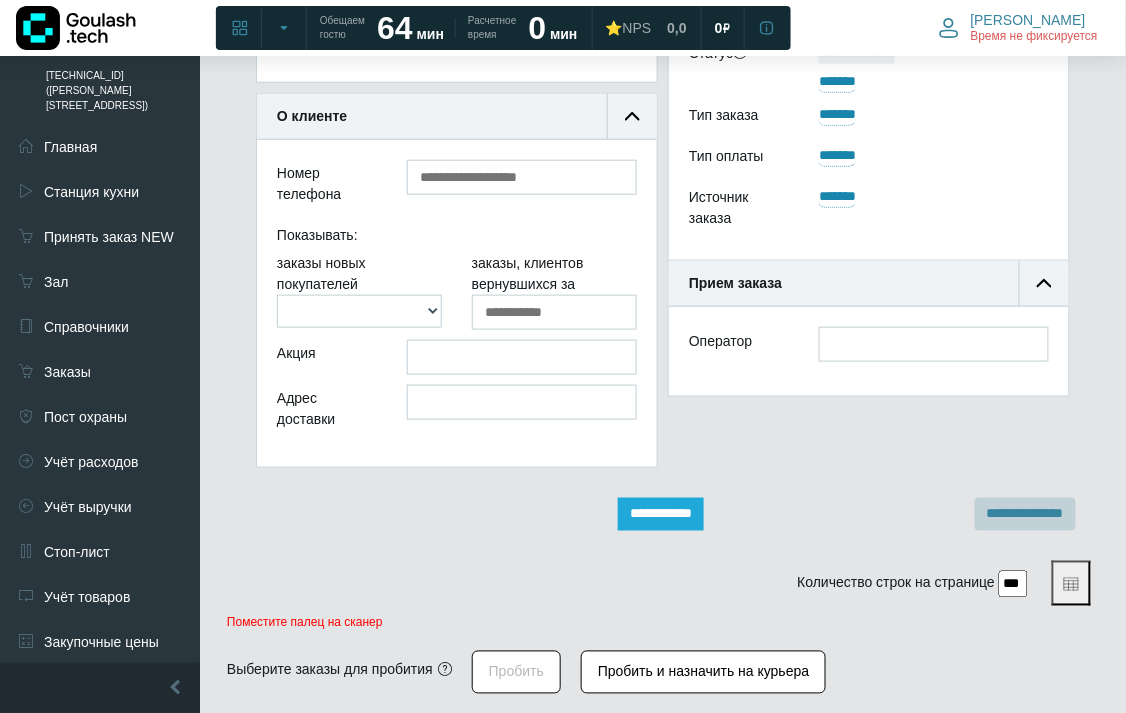 click on "**********" at bounding box center (661, 514) 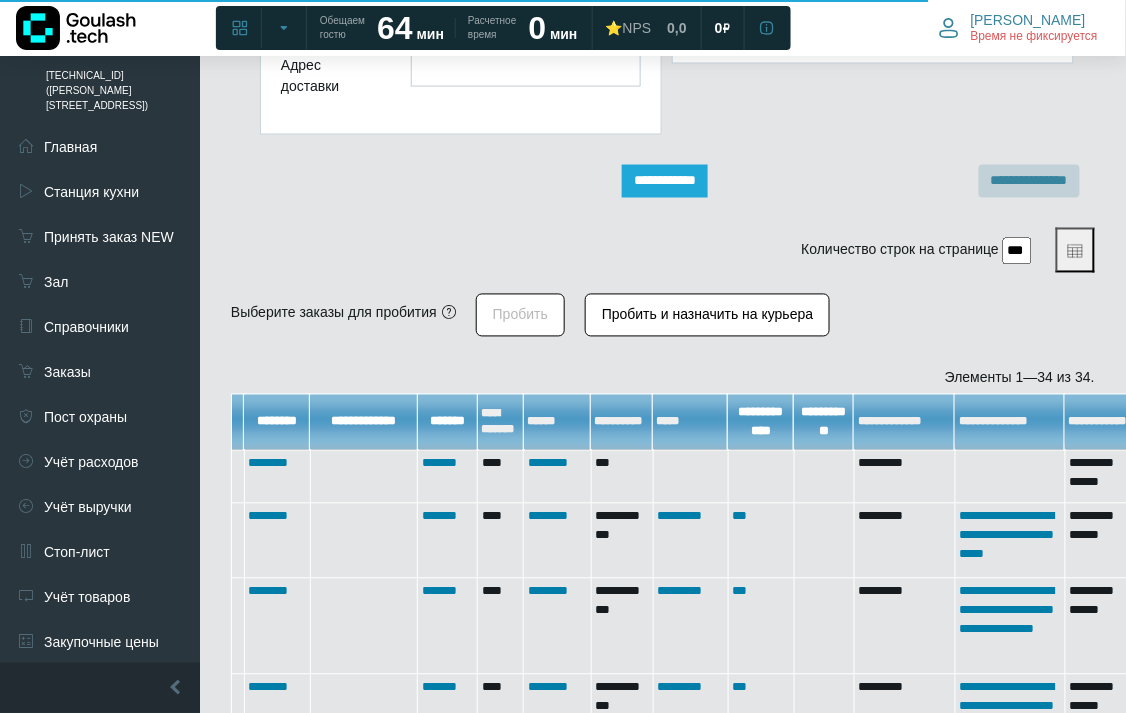 scroll, scrollTop: 666, scrollLeft: 0, axis: vertical 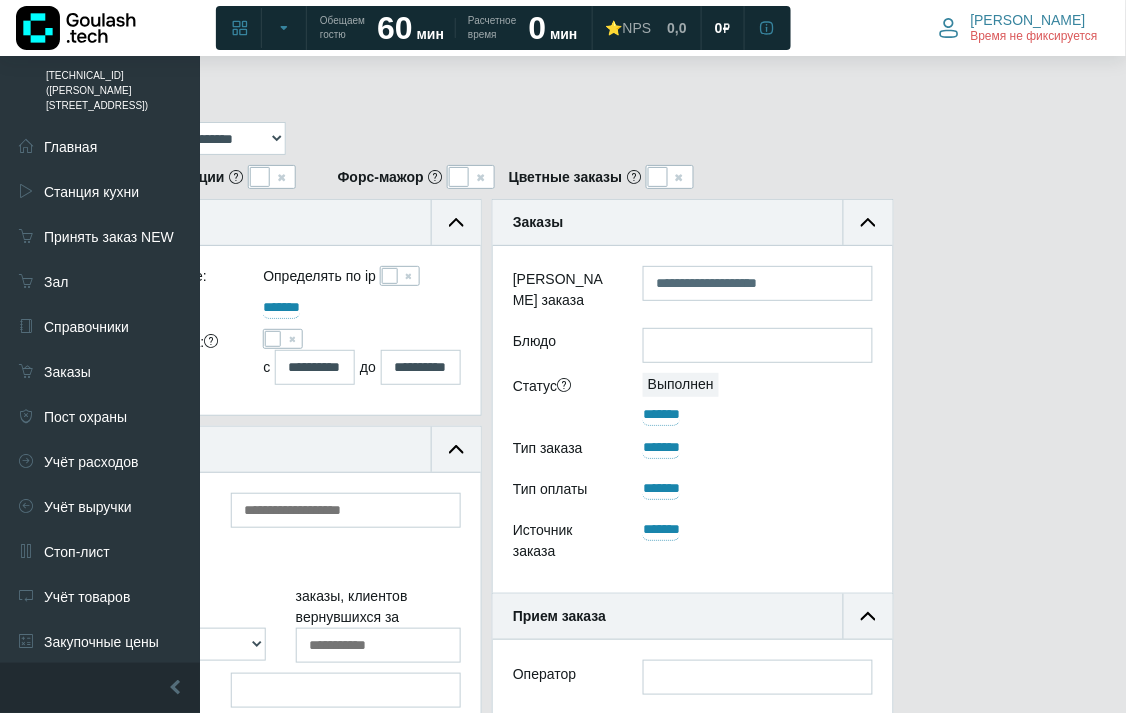 click at bounding box center [273, 339] 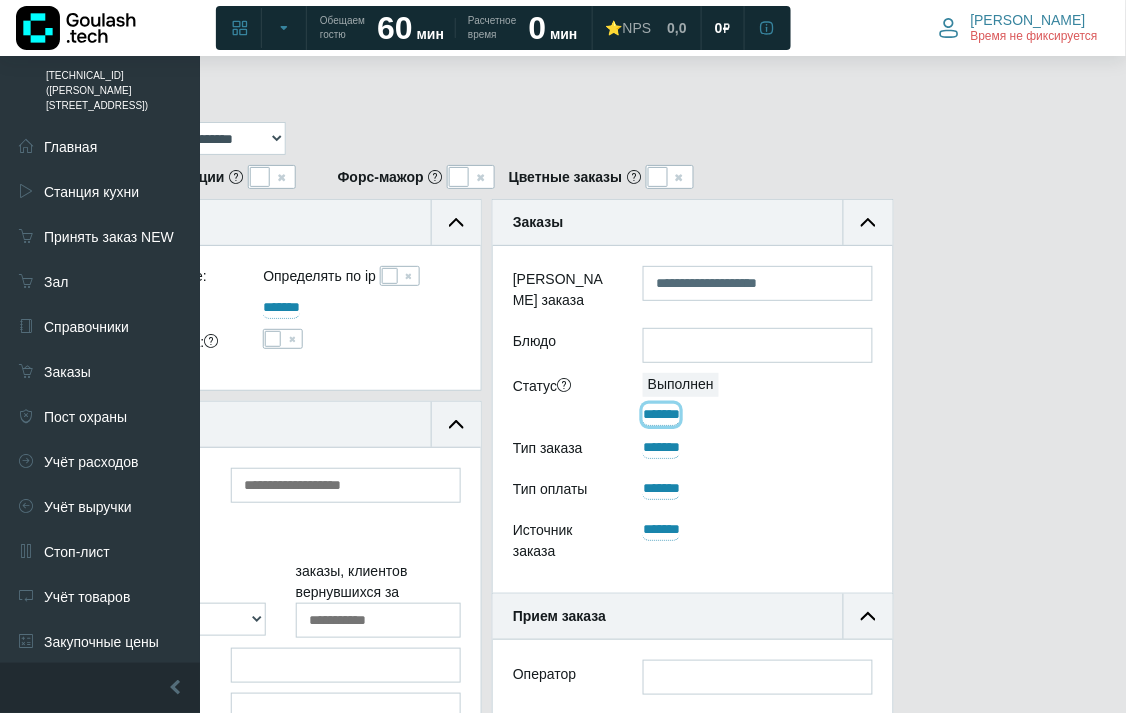 click on "*******" at bounding box center (661, 415) 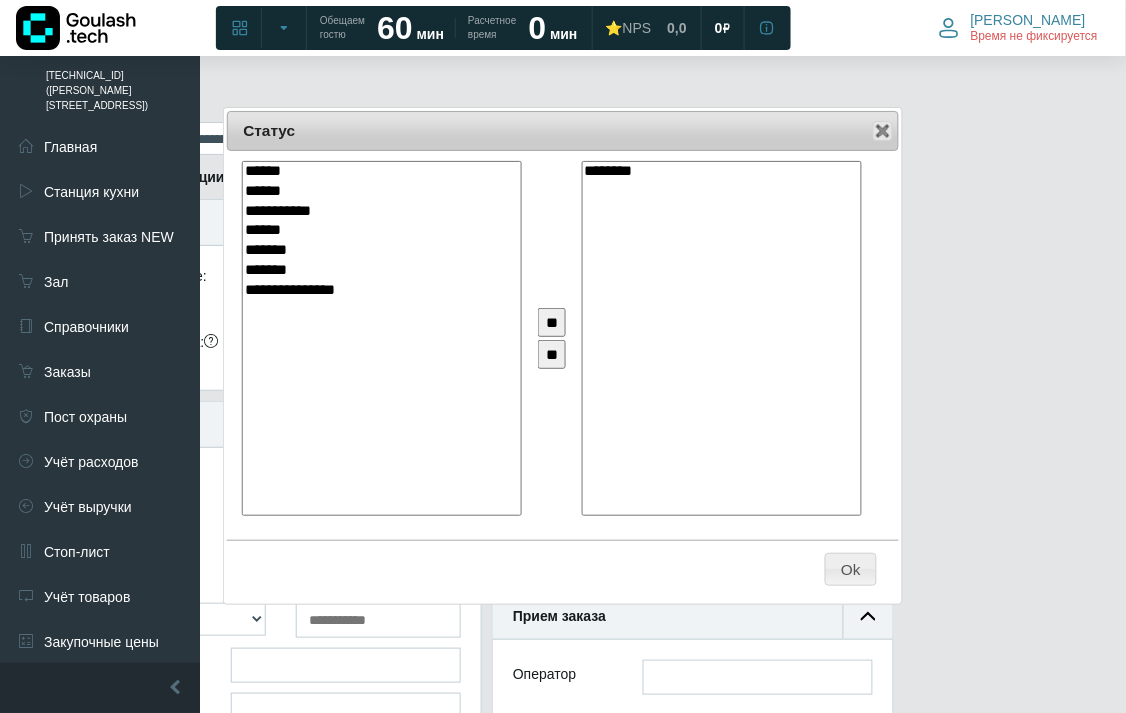 select on "**" 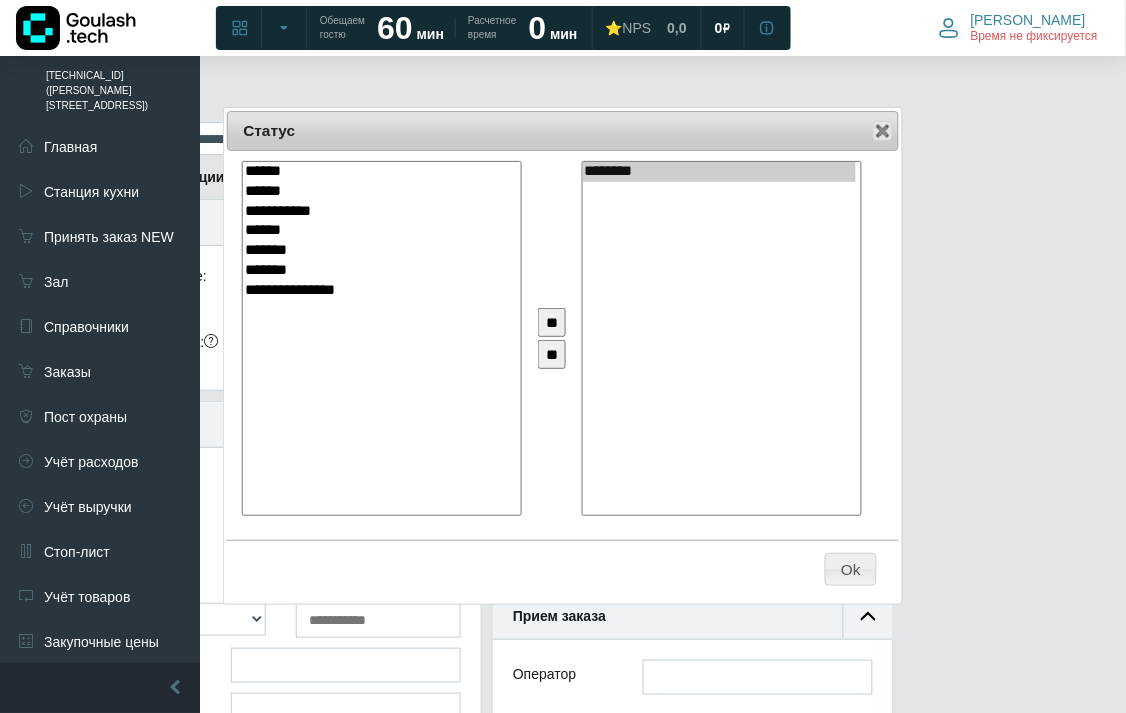 click on "********" at bounding box center (719, 172) 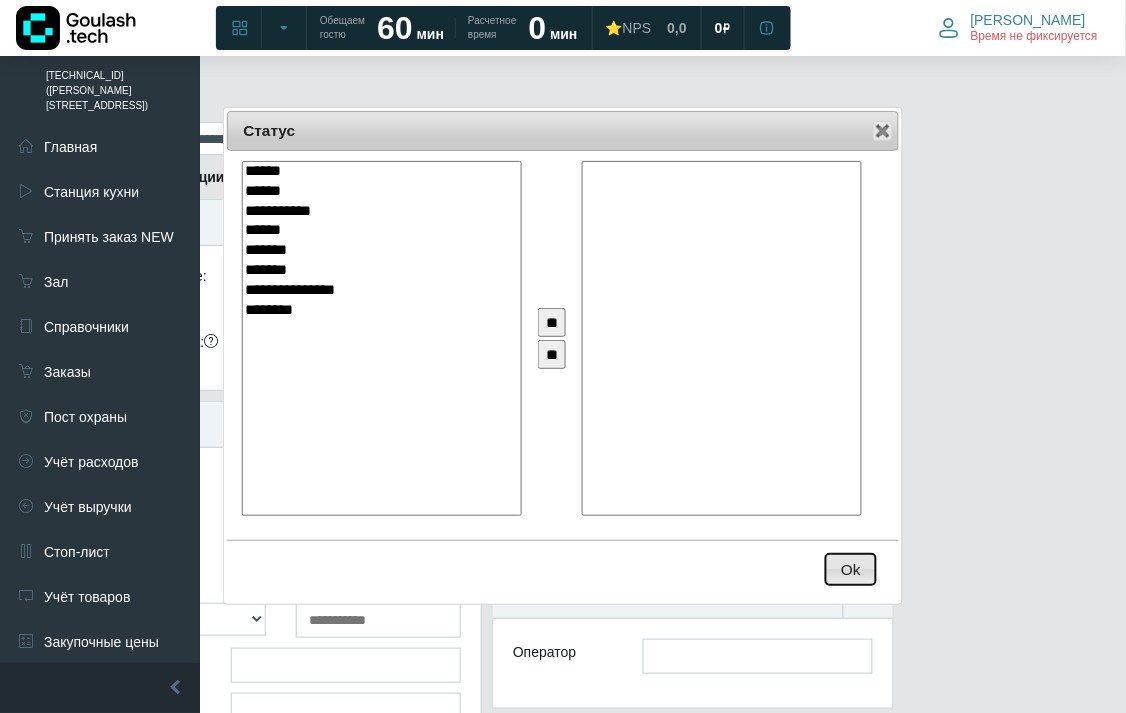 click on "Ok" at bounding box center (851, 569) 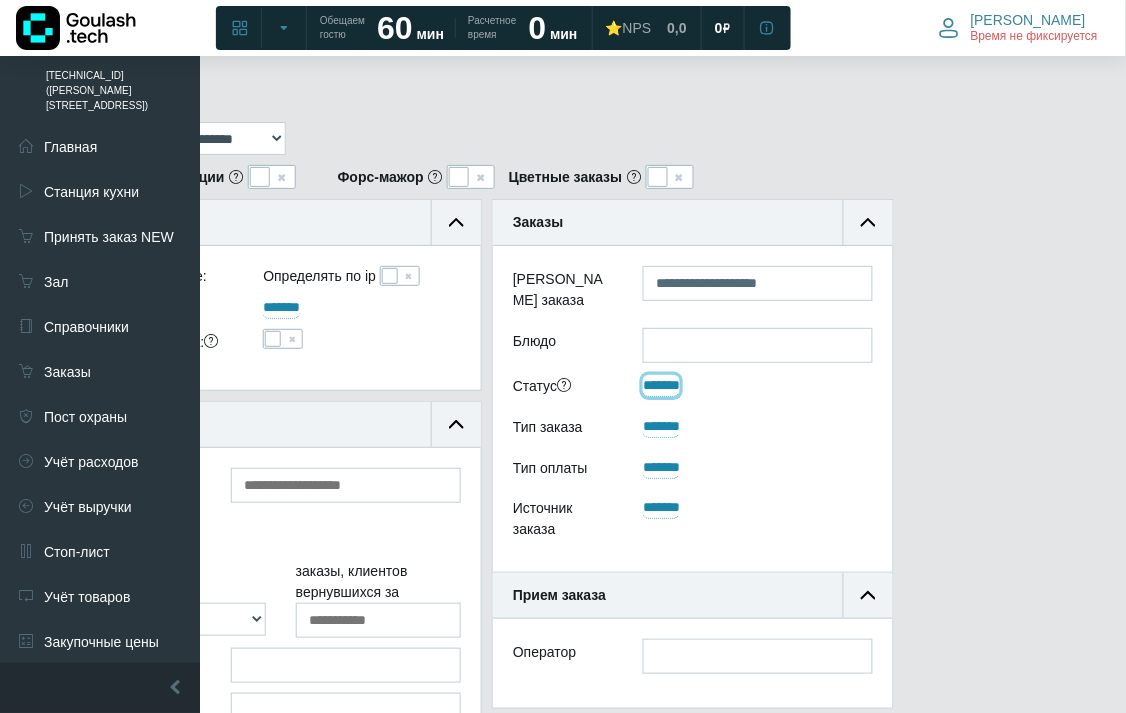 scroll, scrollTop: 444, scrollLeft: 180, axis: both 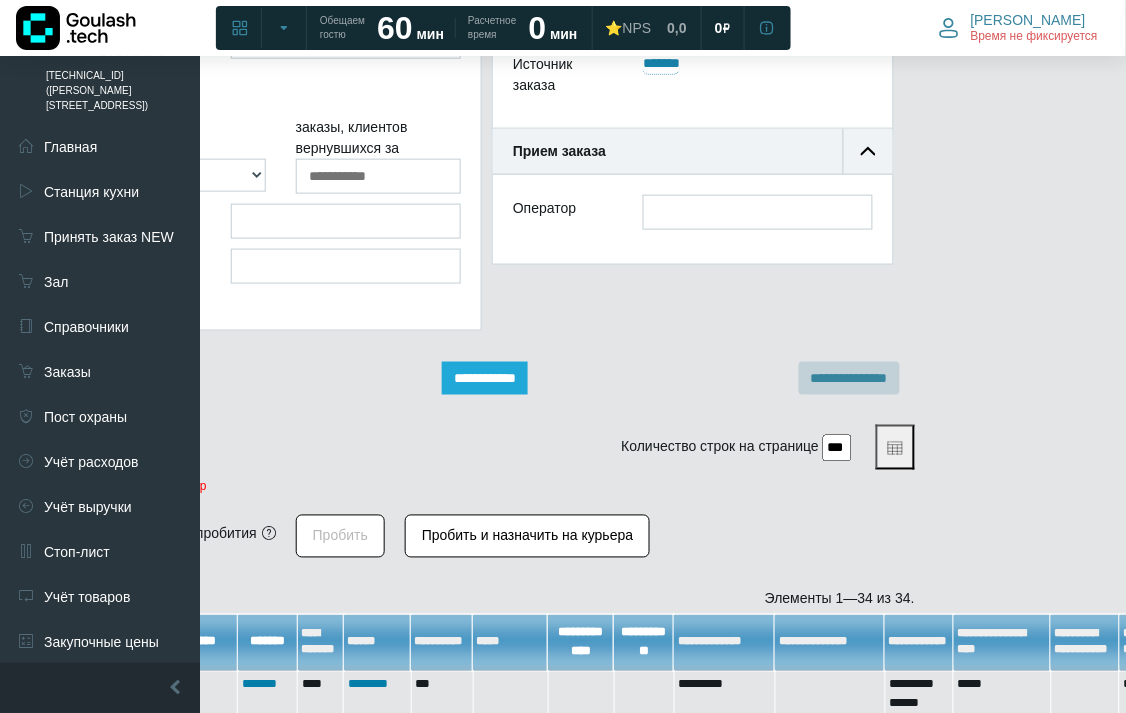 click on "**********" at bounding box center [485, 378] 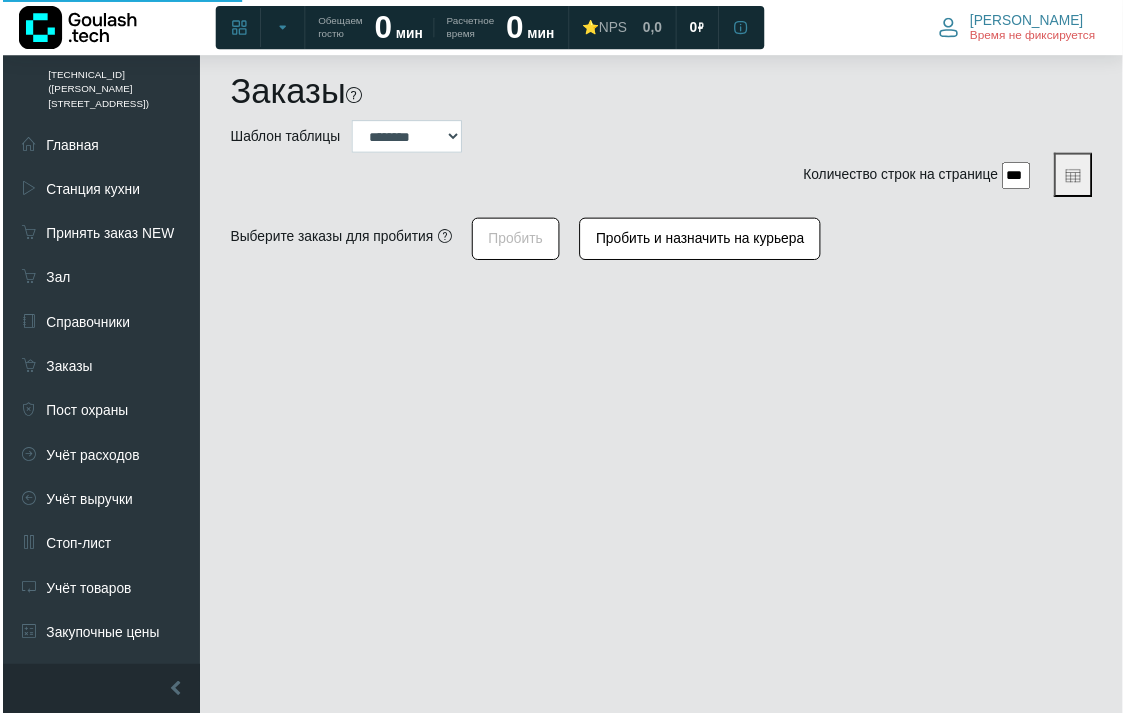 scroll, scrollTop: 0, scrollLeft: 0, axis: both 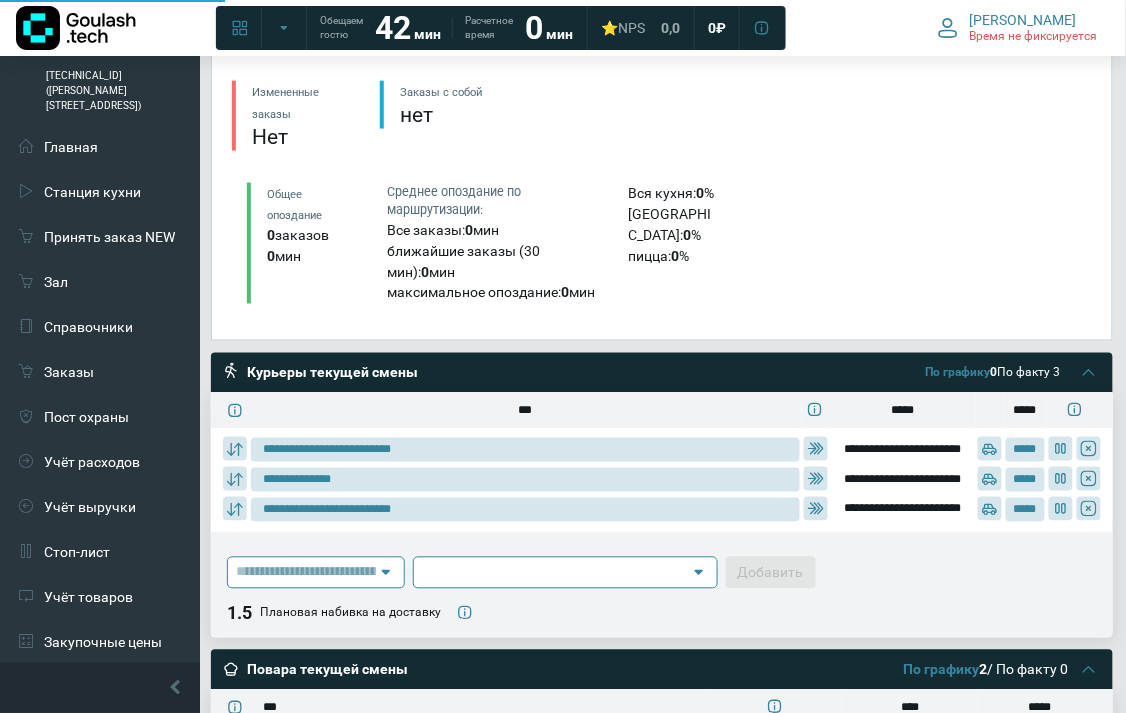 type on "**********" 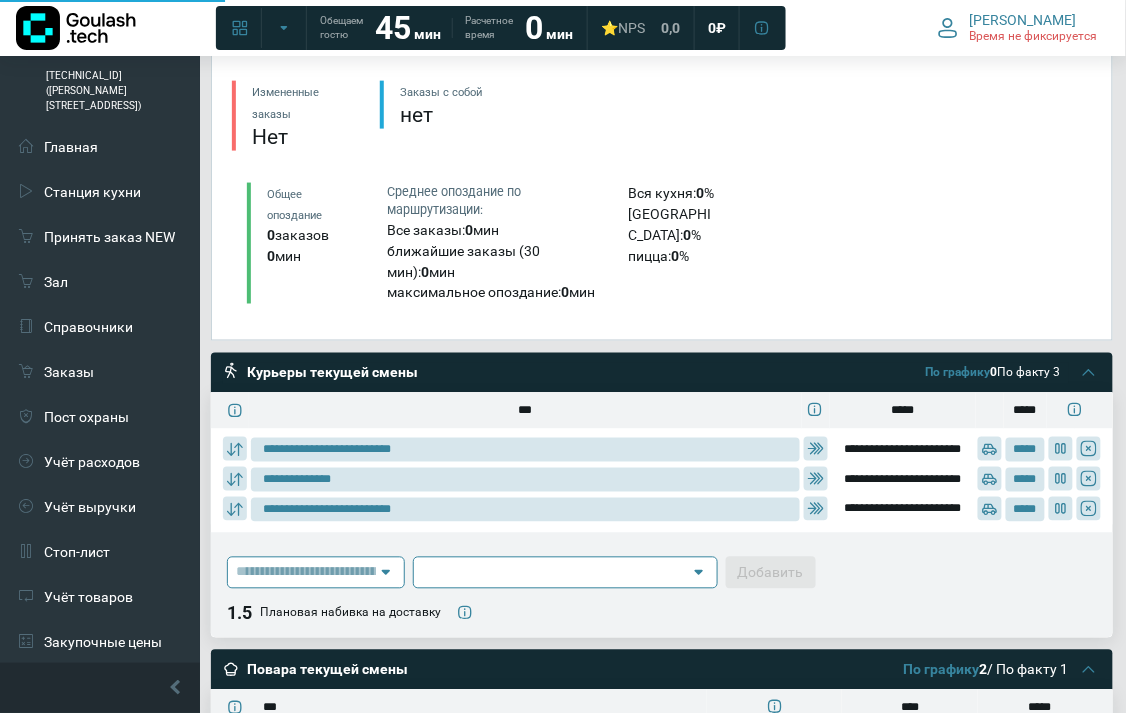 type on "**********" 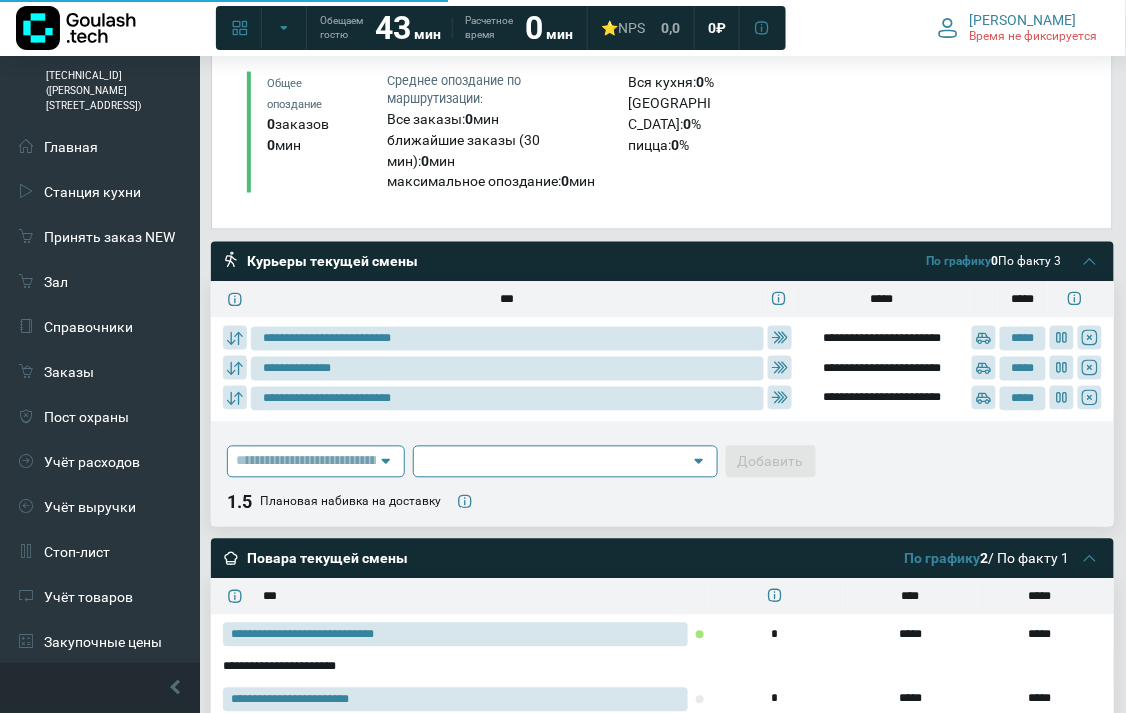scroll, scrollTop: 666, scrollLeft: 0, axis: vertical 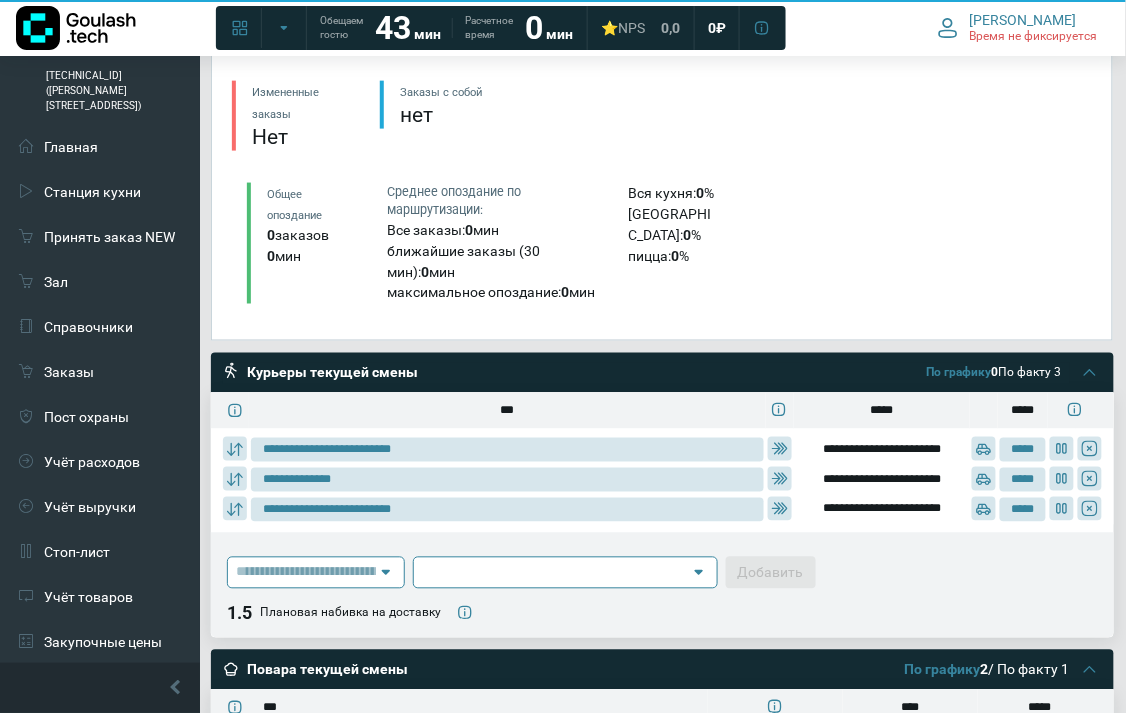 type on "**********" 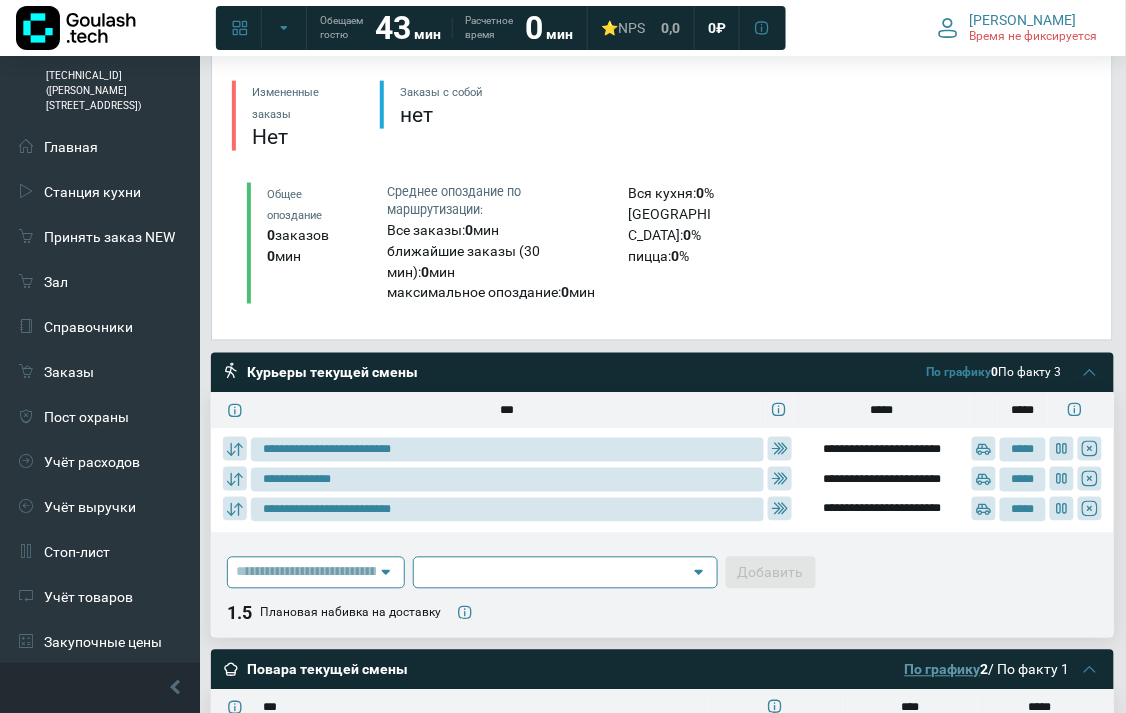 scroll, scrollTop: 666, scrollLeft: 0, axis: vertical 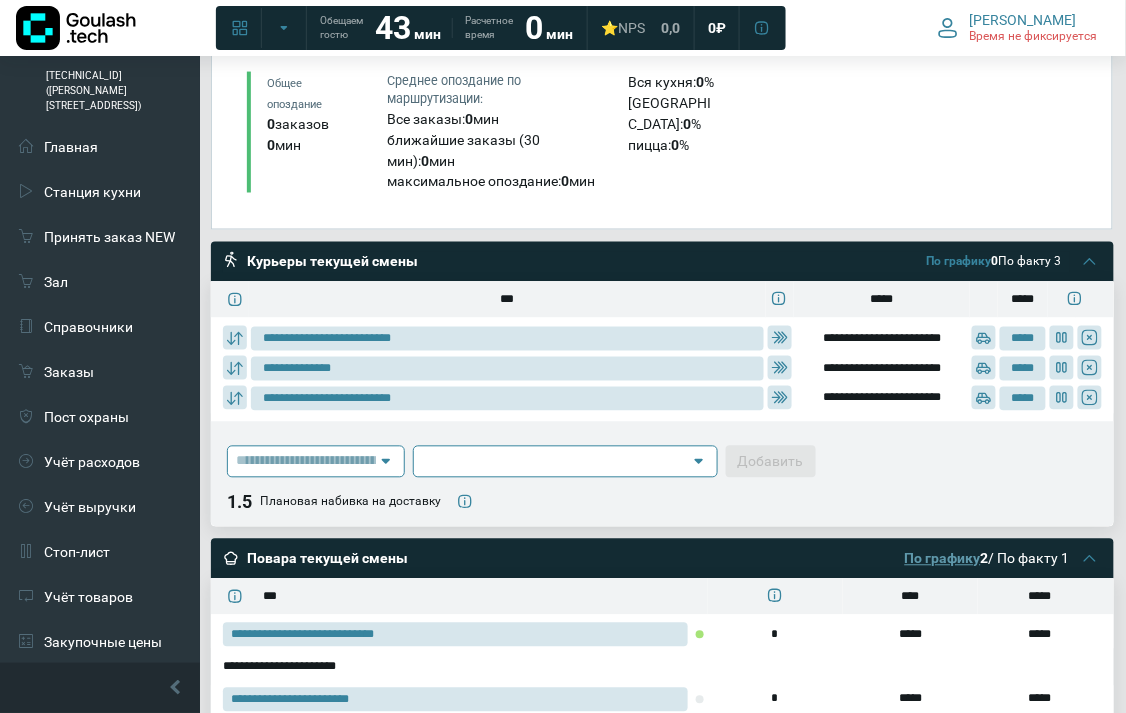 click on "По графику" at bounding box center (943, 559) 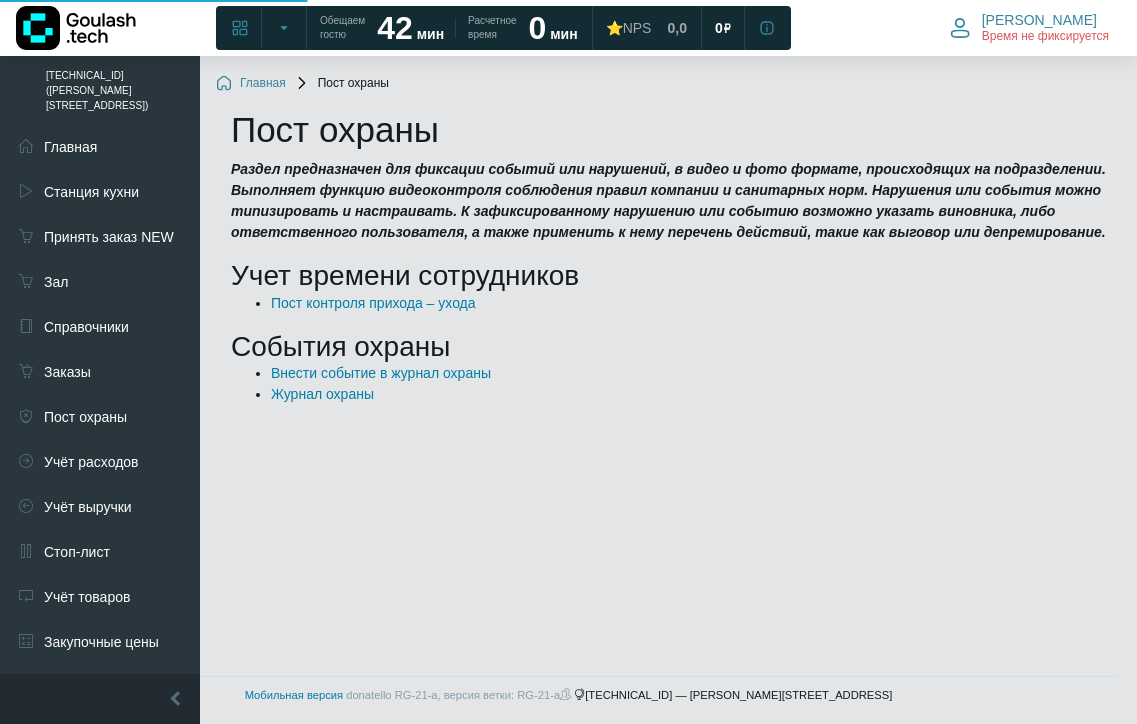 scroll, scrollTop: 0, scrollLeft: 0, axis: both 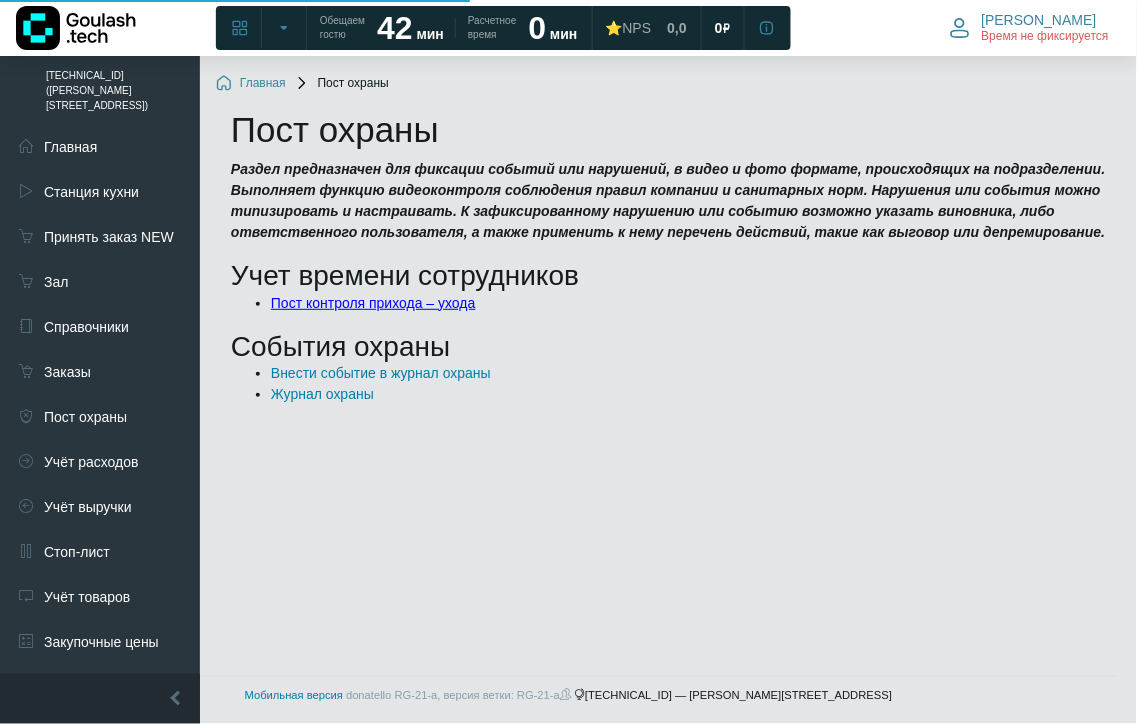 click on "Пост контроля прихода – ухода" at bounding box center [373, 303] 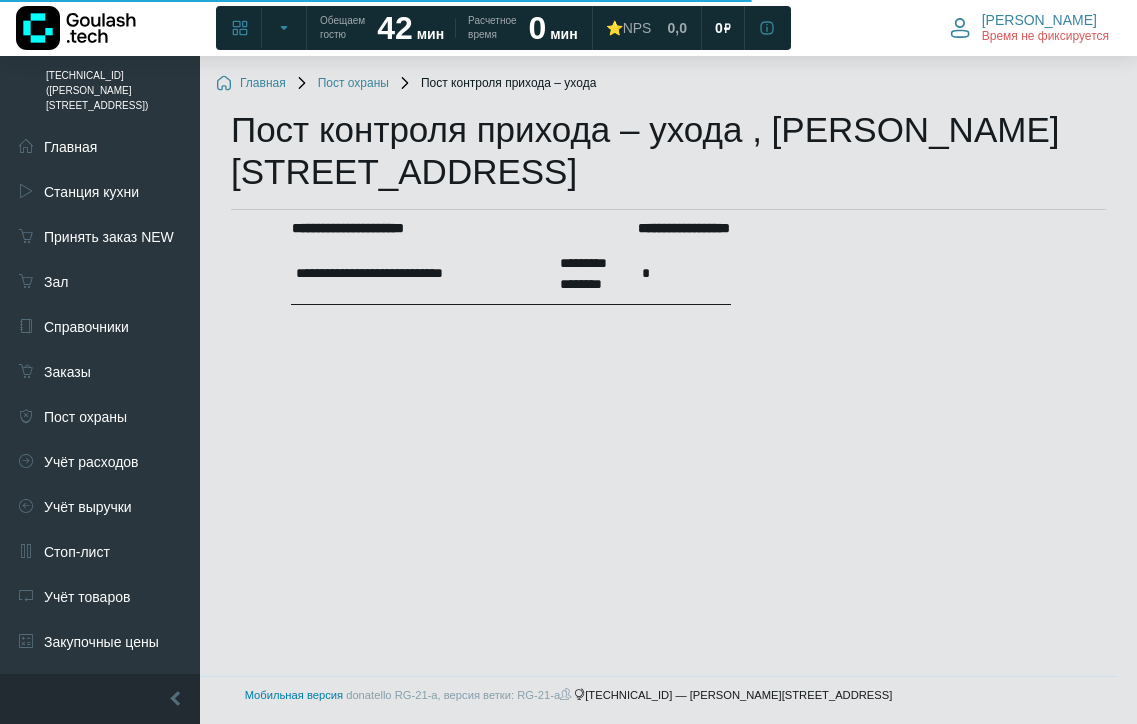 scroll, scrollTop: 0, scrollLeft: 0, axis: both 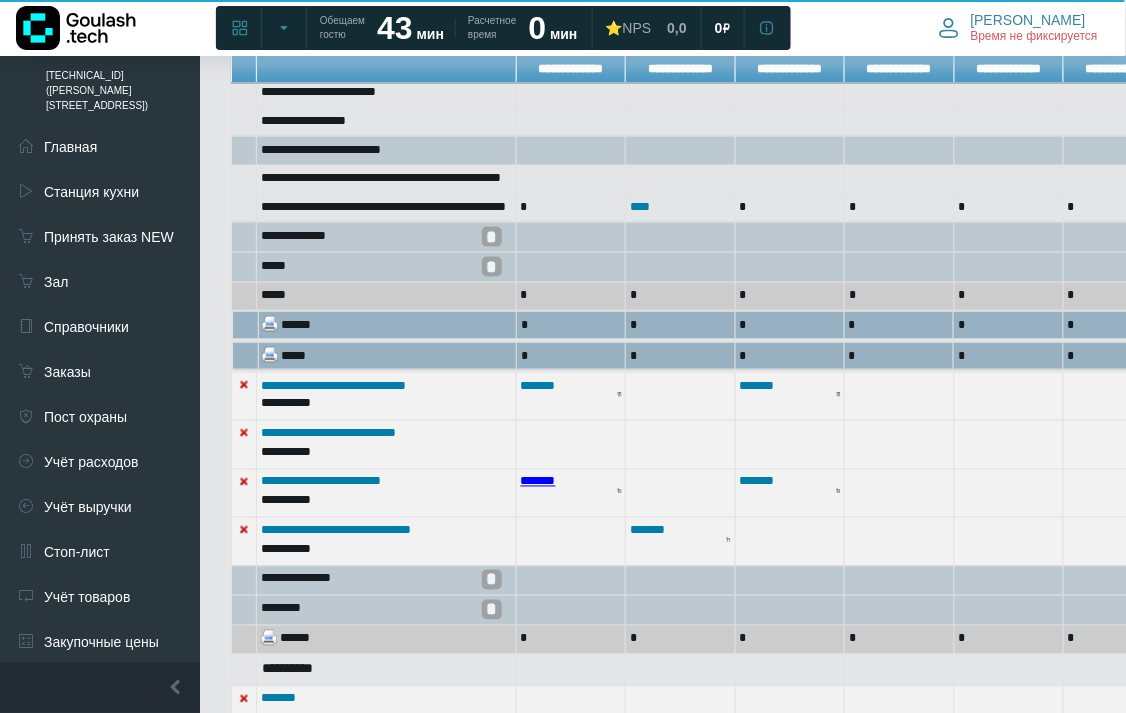 click on "*******" at bounding box center [538, 481] 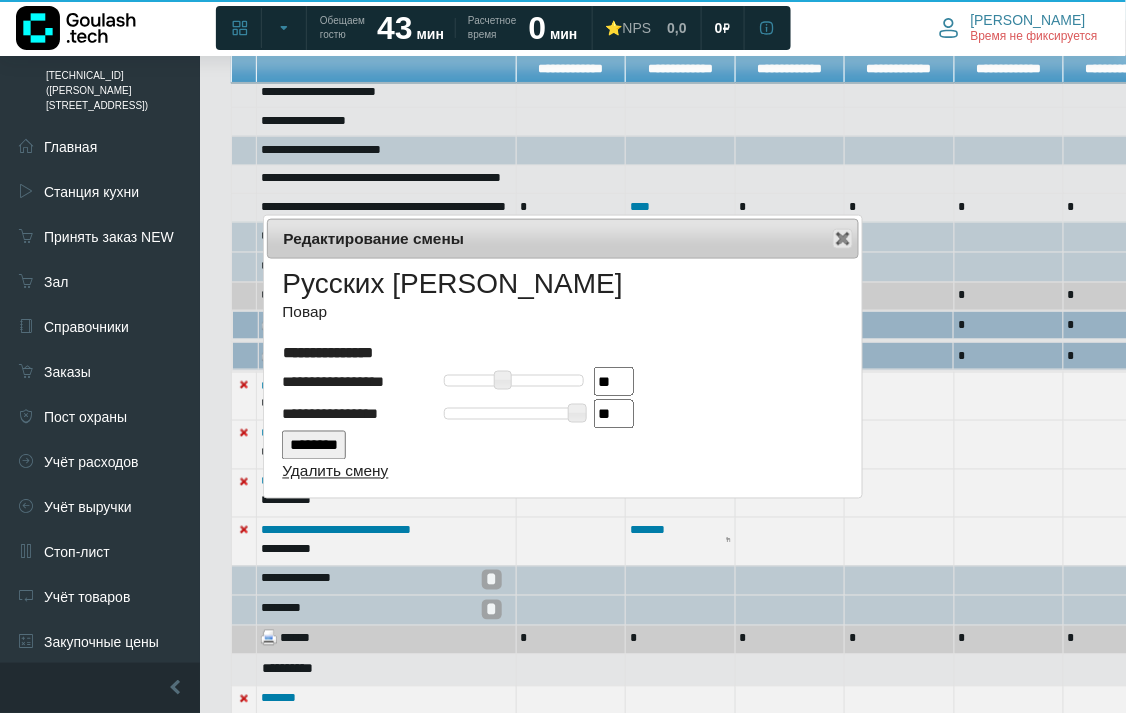 click on "Удалить смену" at bounding box center (335, 471) 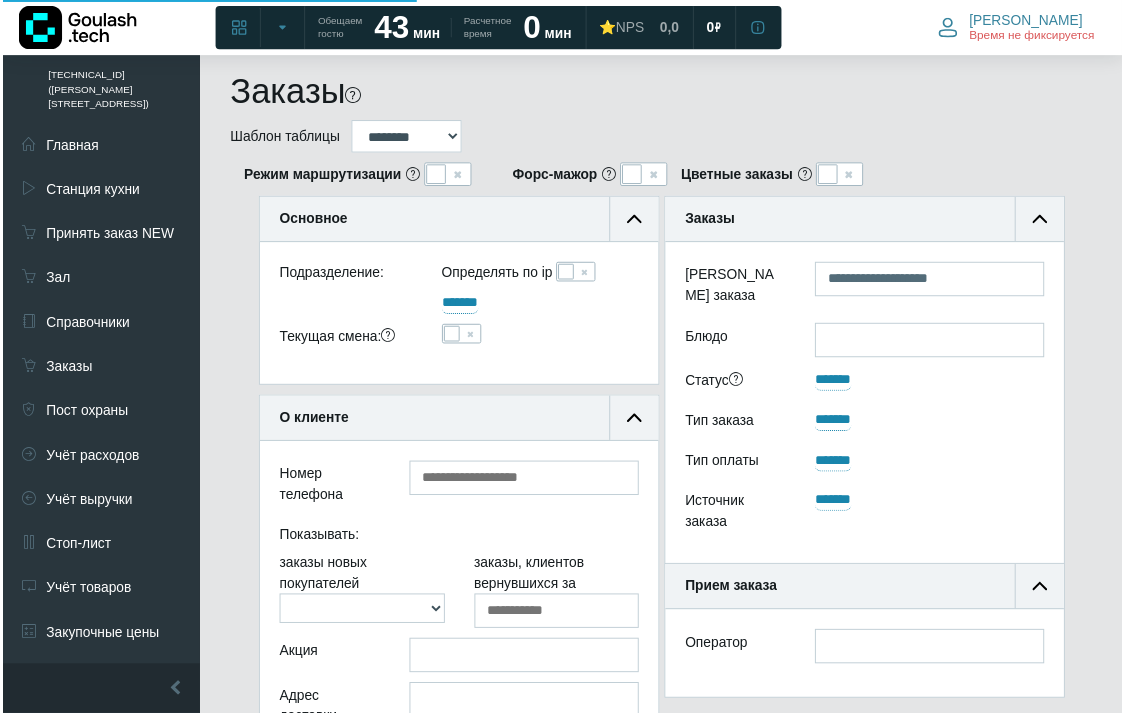 scroll, scrollTop: 777, scrollLeft: 153, axis: both 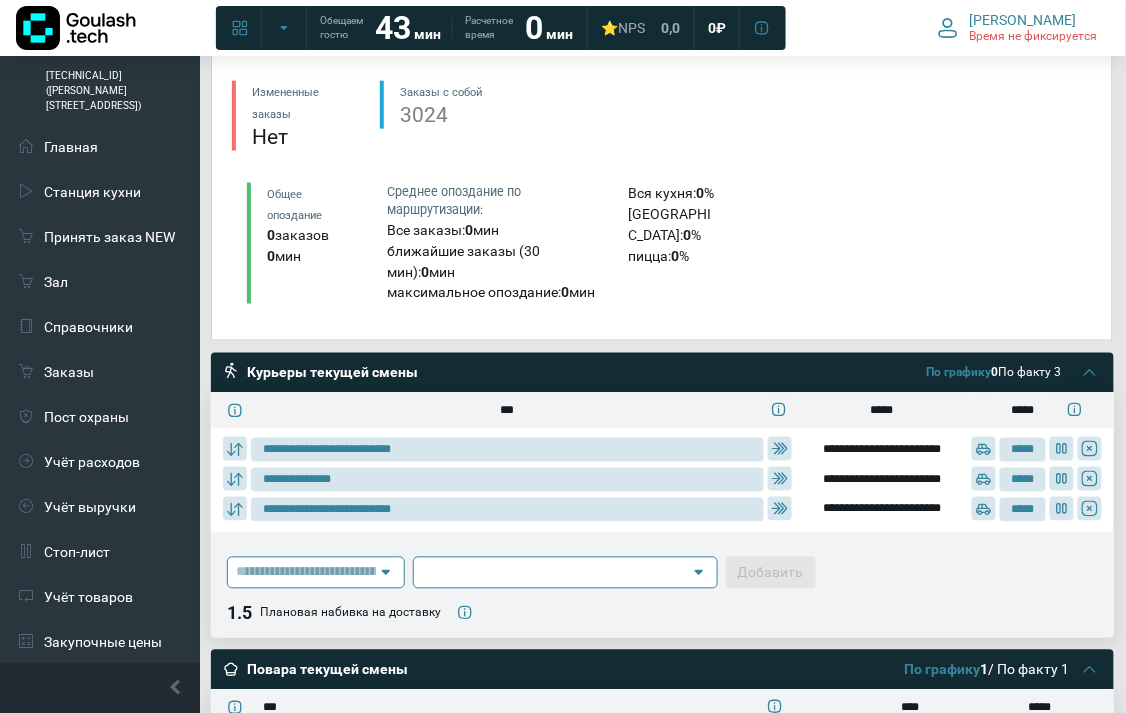 type on "**********" 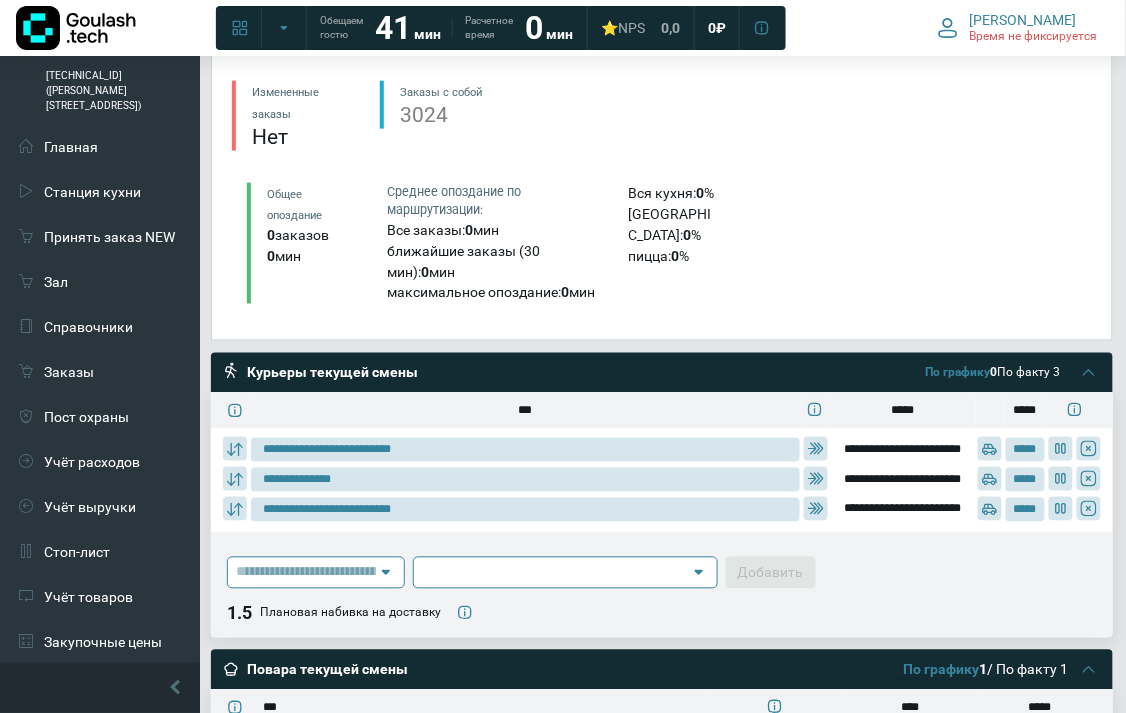 type on "**********" 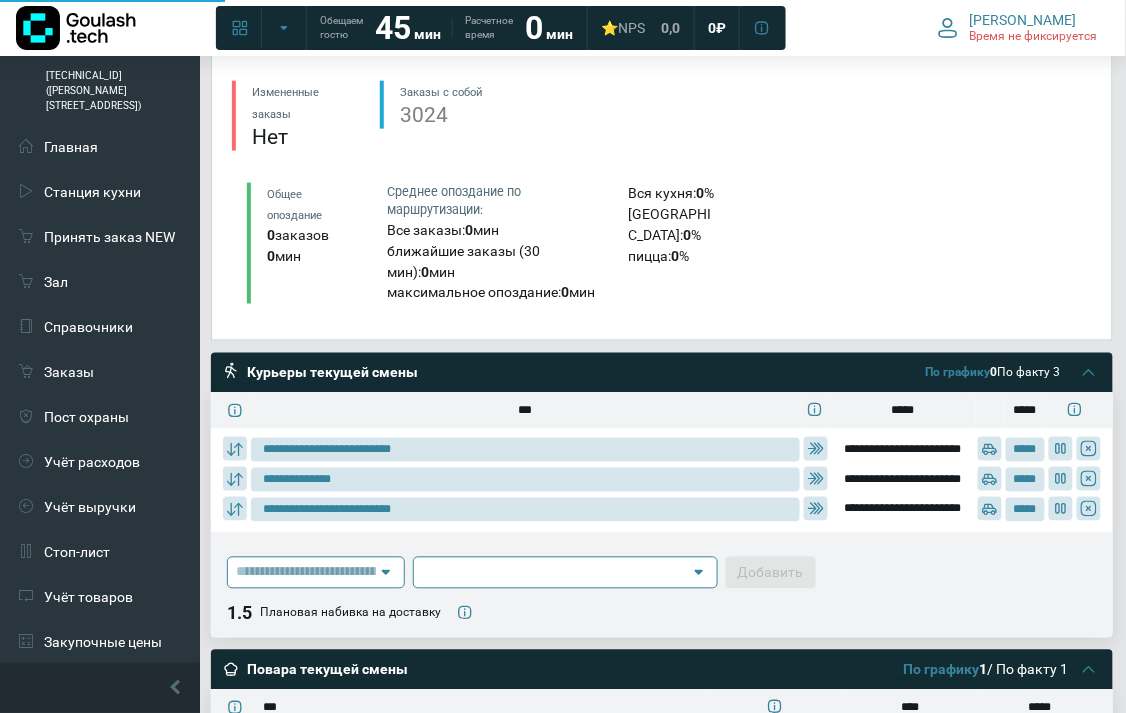 type on "**********" 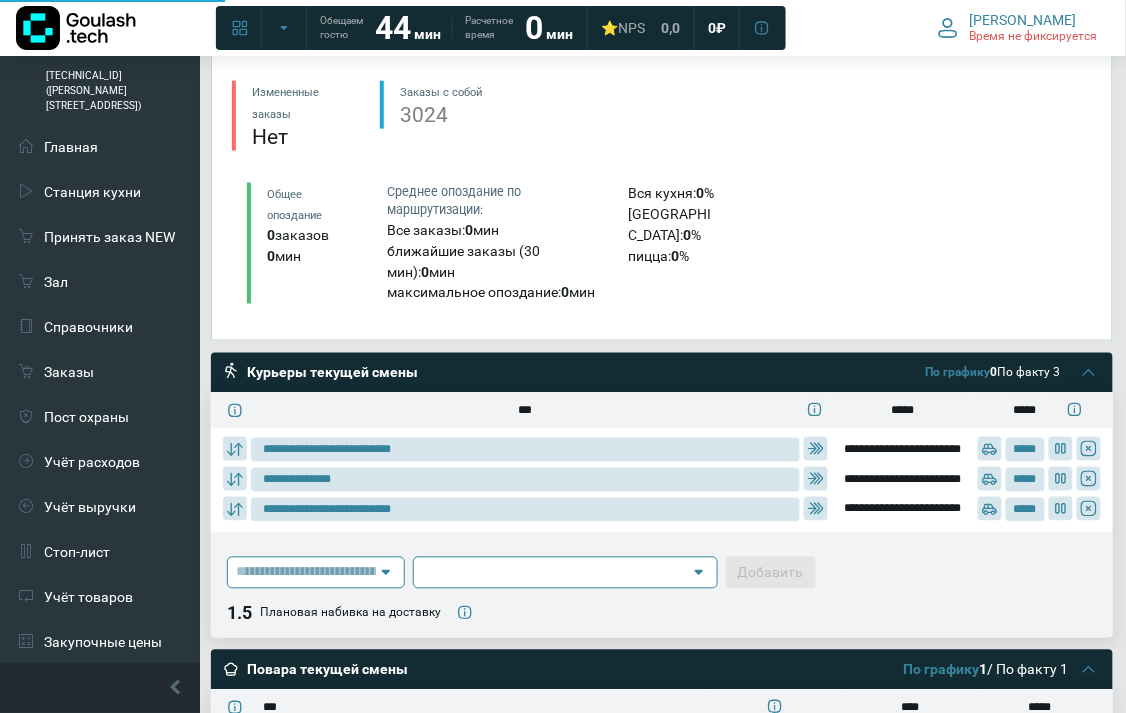 type on "**********" 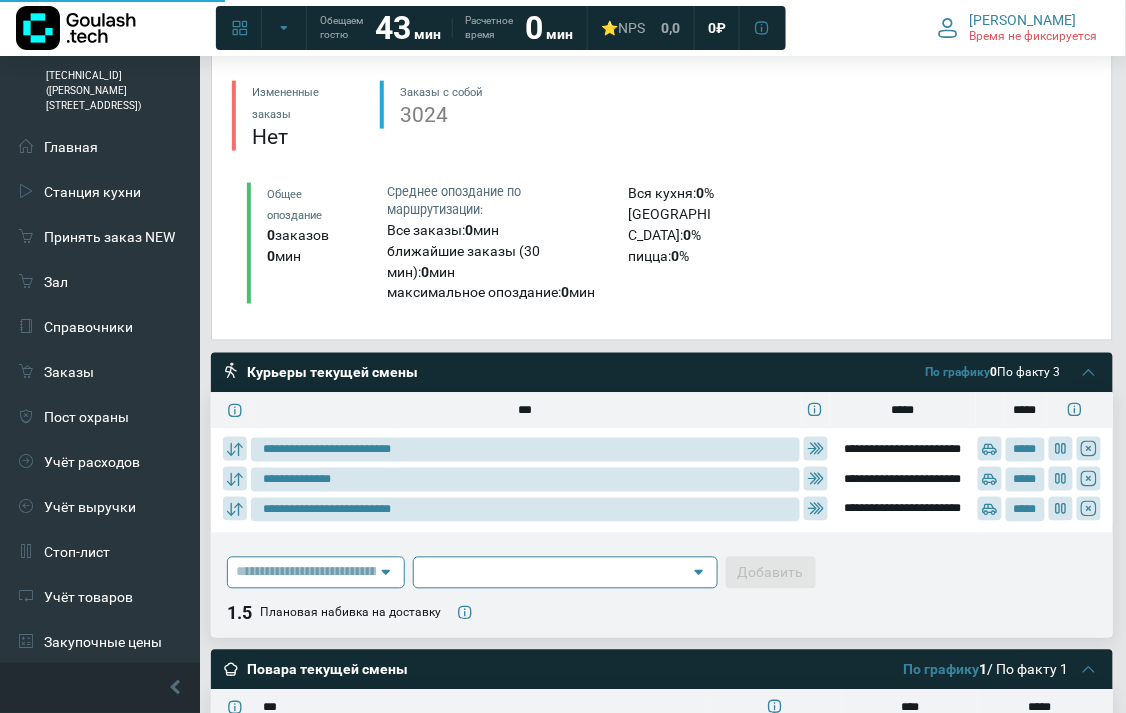 type 